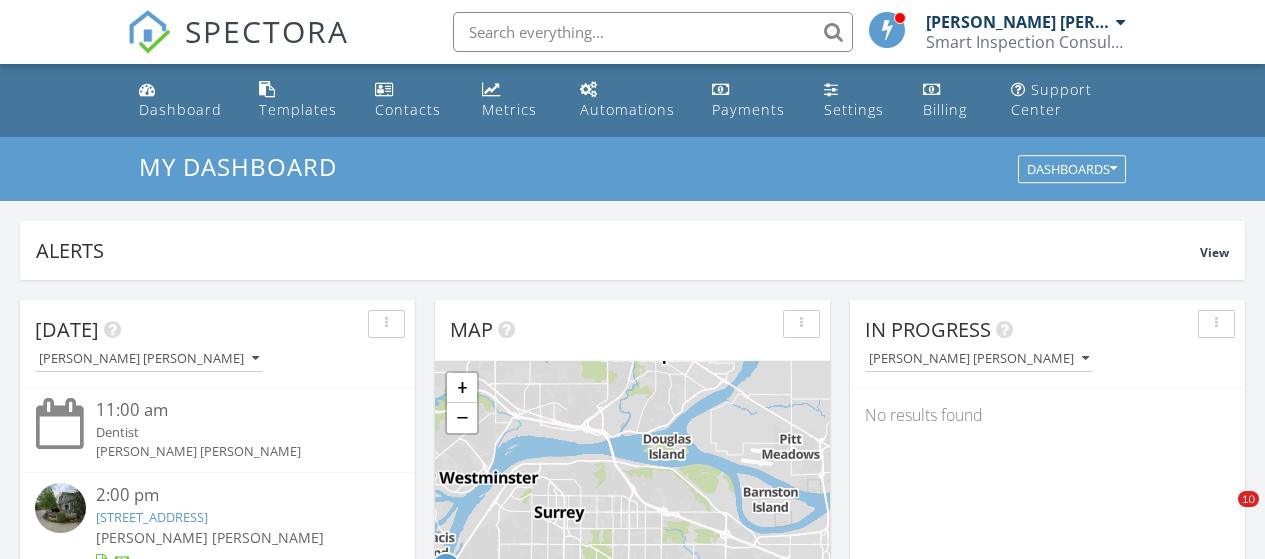 scroll, scrollTop: 800, scrollLeft: 0, axis: vertical 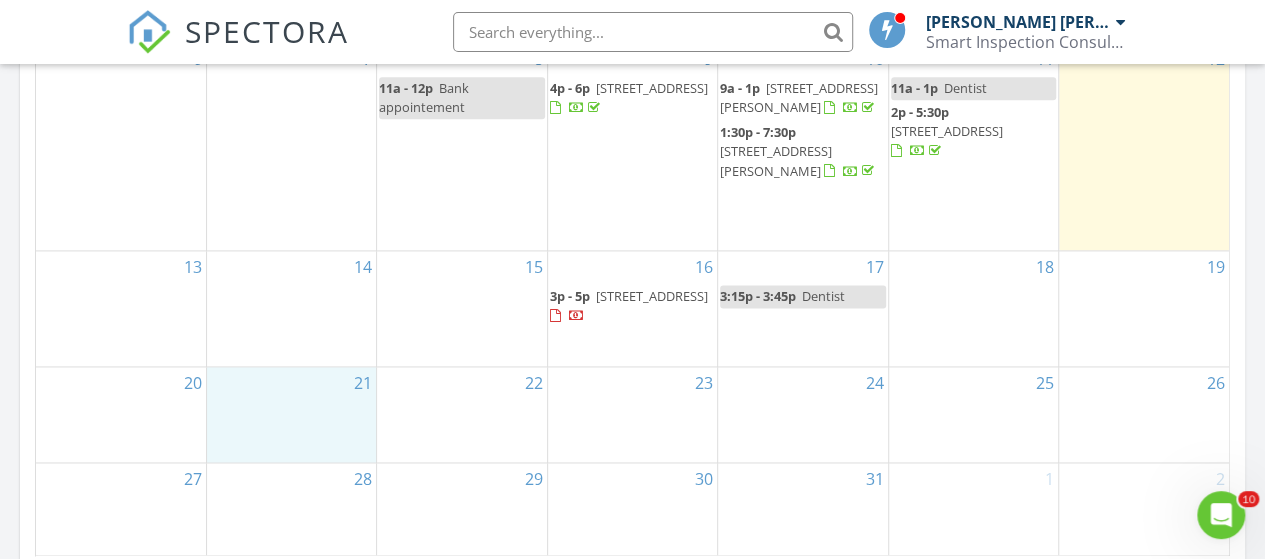 click on "21" at bounding box center (291, 414) 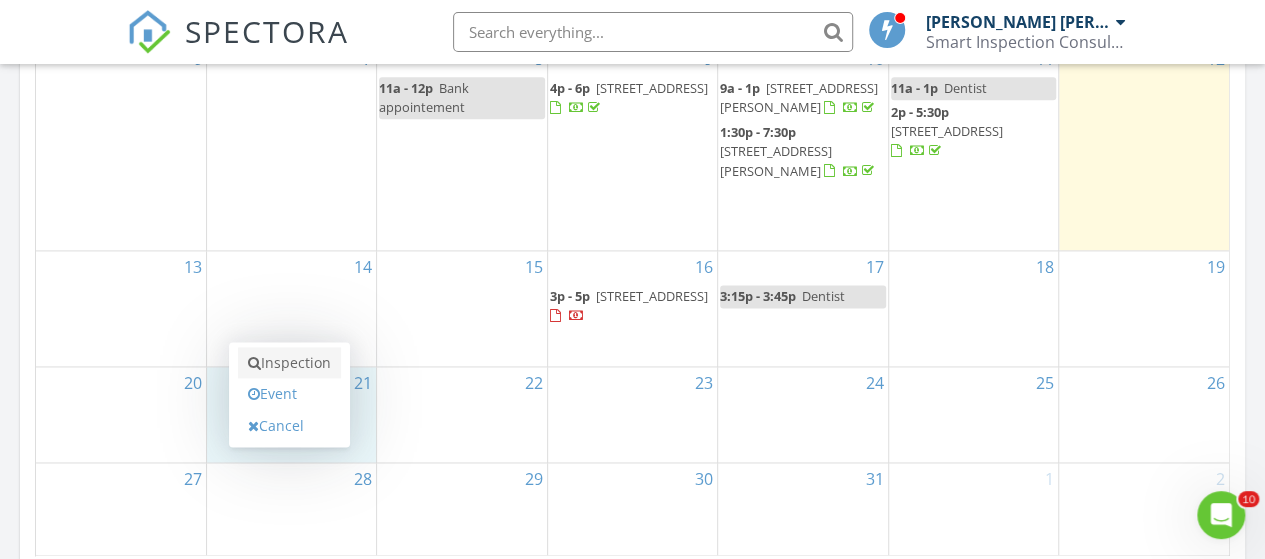 click on "Inspection" at bounding box center [289, 363] 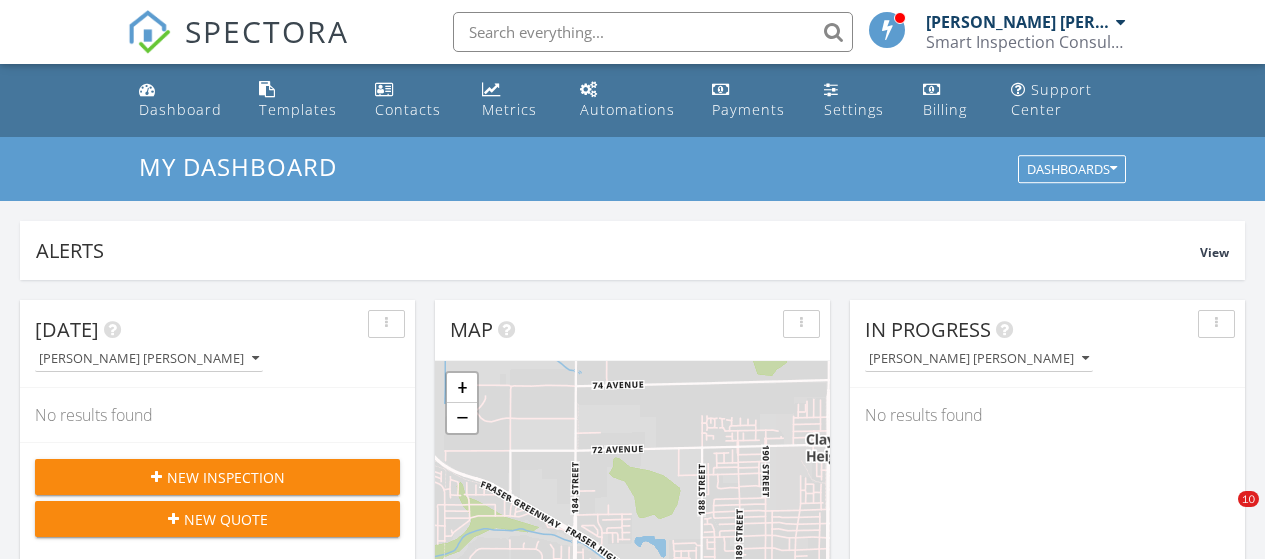 scroll, scrollTop: 0, scrollLeft: 0, axis: both 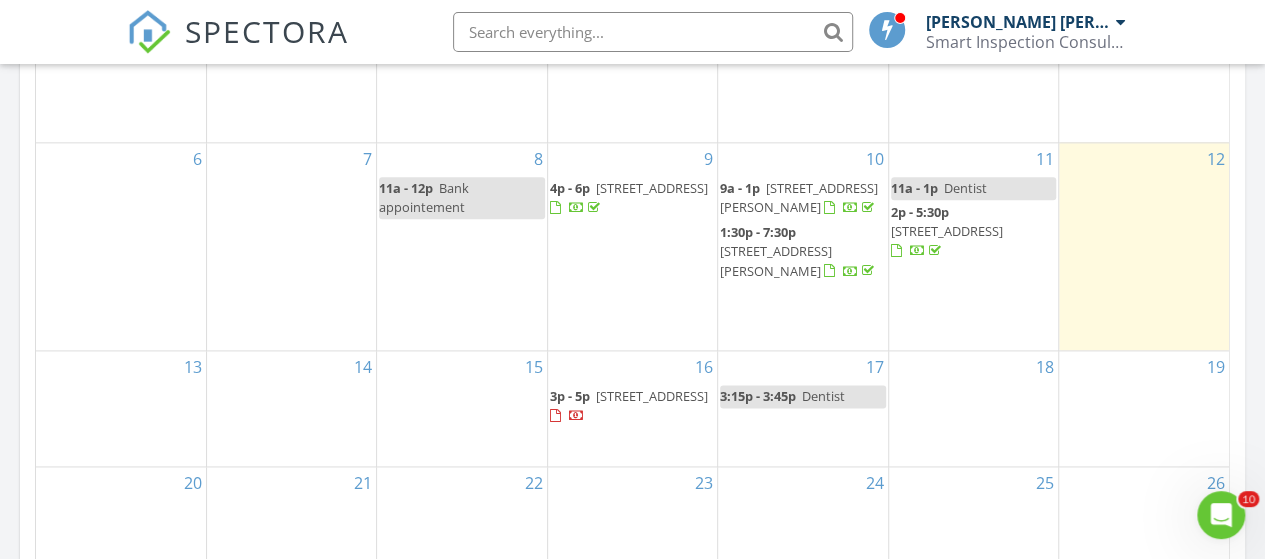 click on "132 Aspenwood Dr, Port Moody V3H 4V7" at bounding box center (776, 260) 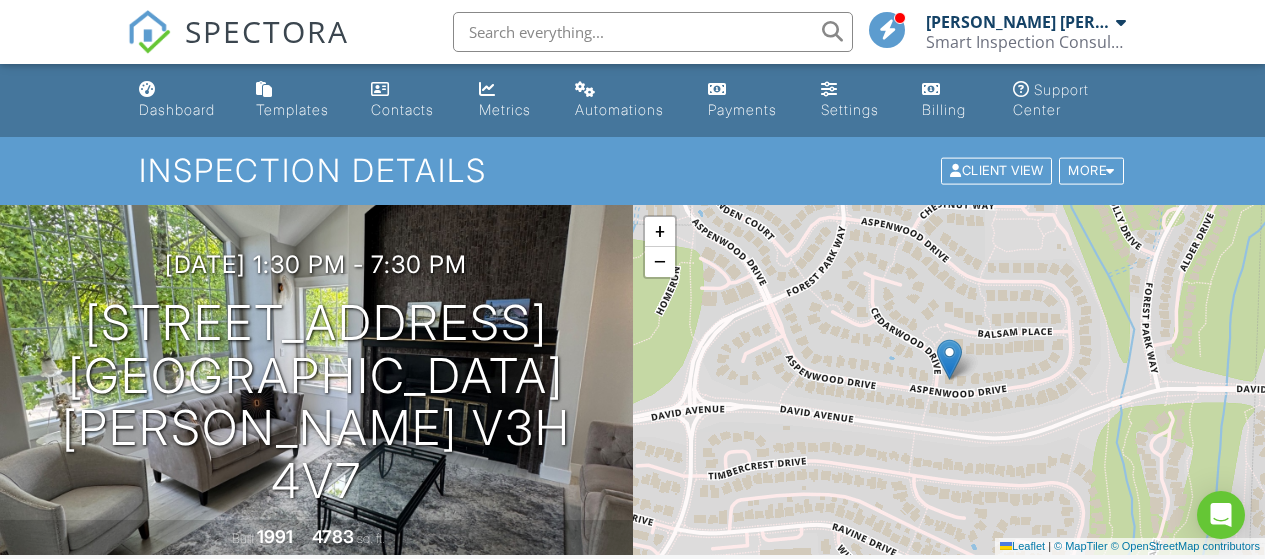 scroll, scrollTop: 0, scrollLeft: 0, axis: both 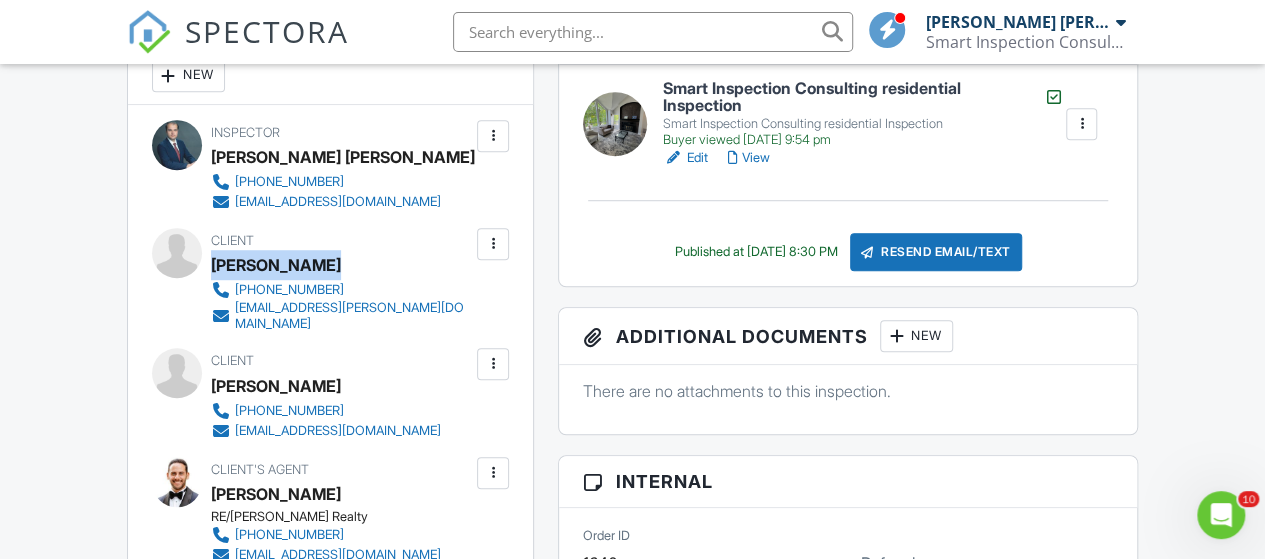 drag, startPoint x: 332, startPoint y: 267, endPoint x: 212, endPoint y: 269, distance: 120.01666 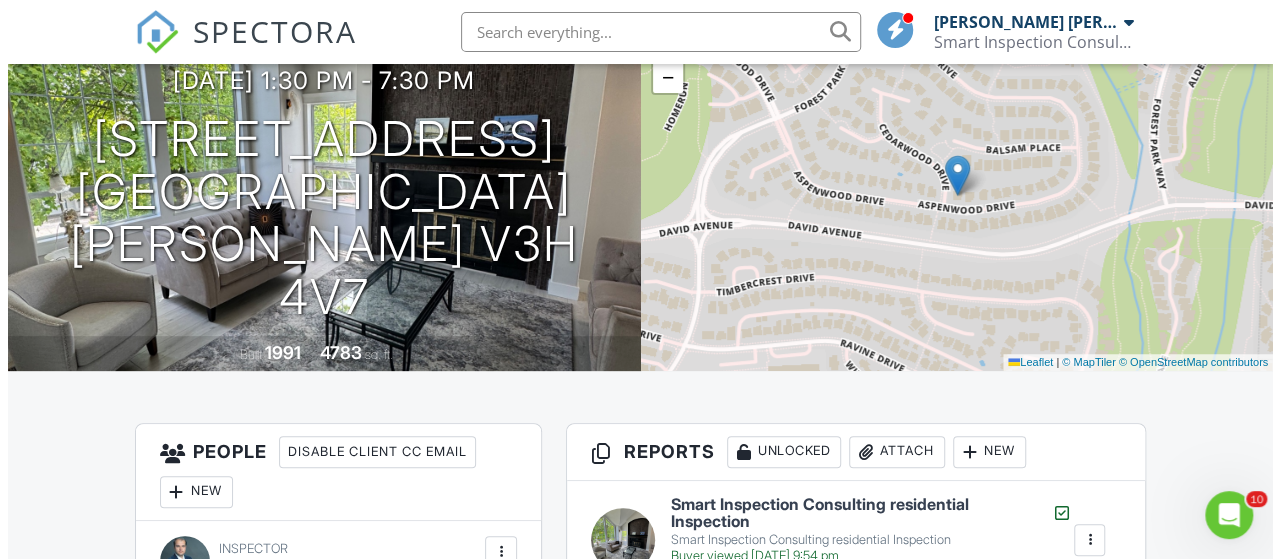 scroll, scrollTop: 100, scrollLeft: 0, axis: vertical 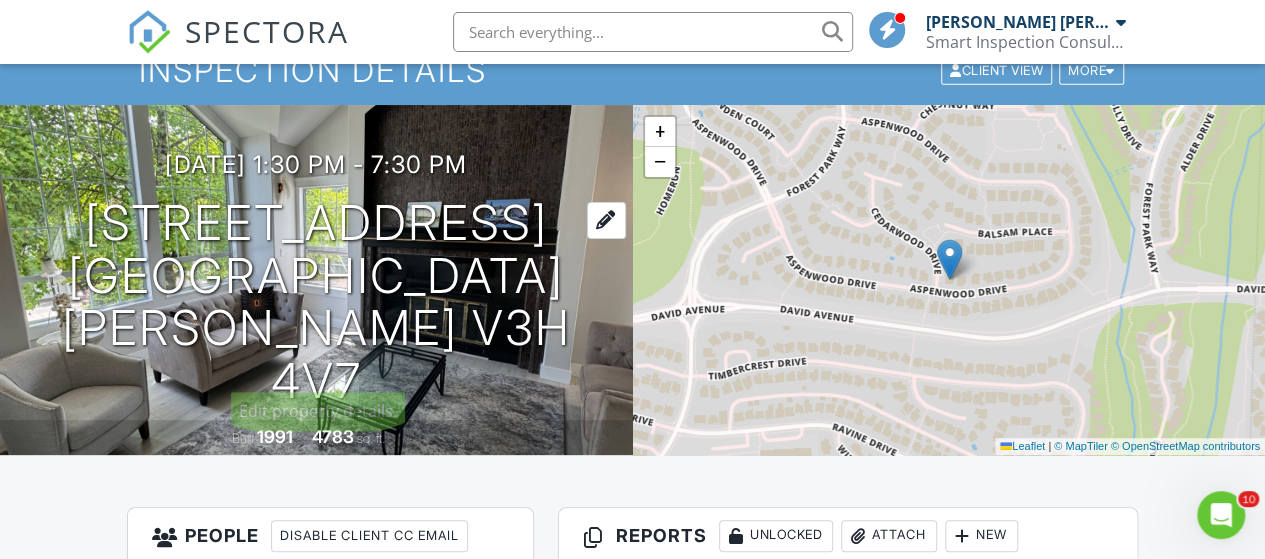 click on "132 Aspenwood Dr
Port Moody, BC V3H 4V7" at bounding box center [316, 302] 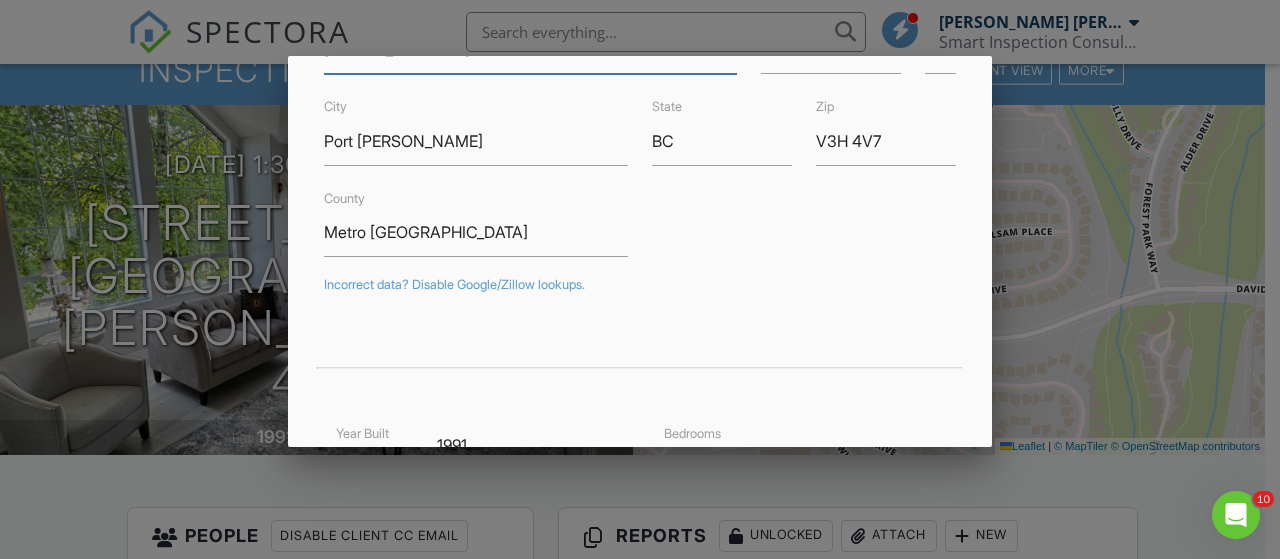 scroll, scrollTop: 300, scrollLeft: 0, axis: vertical 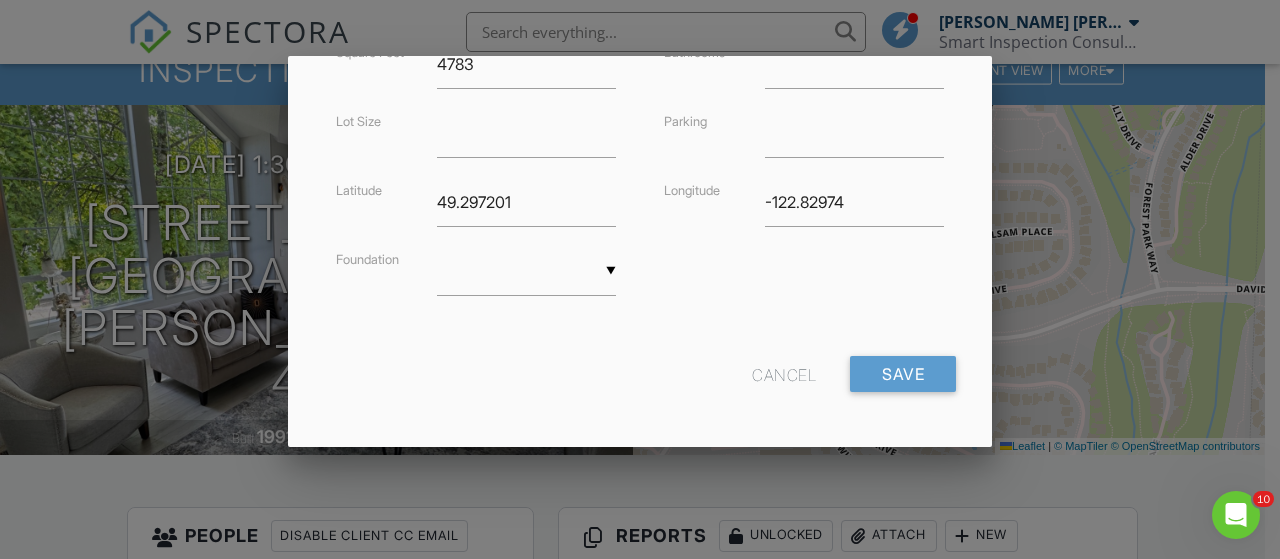 click at bounding box center (640, 249) 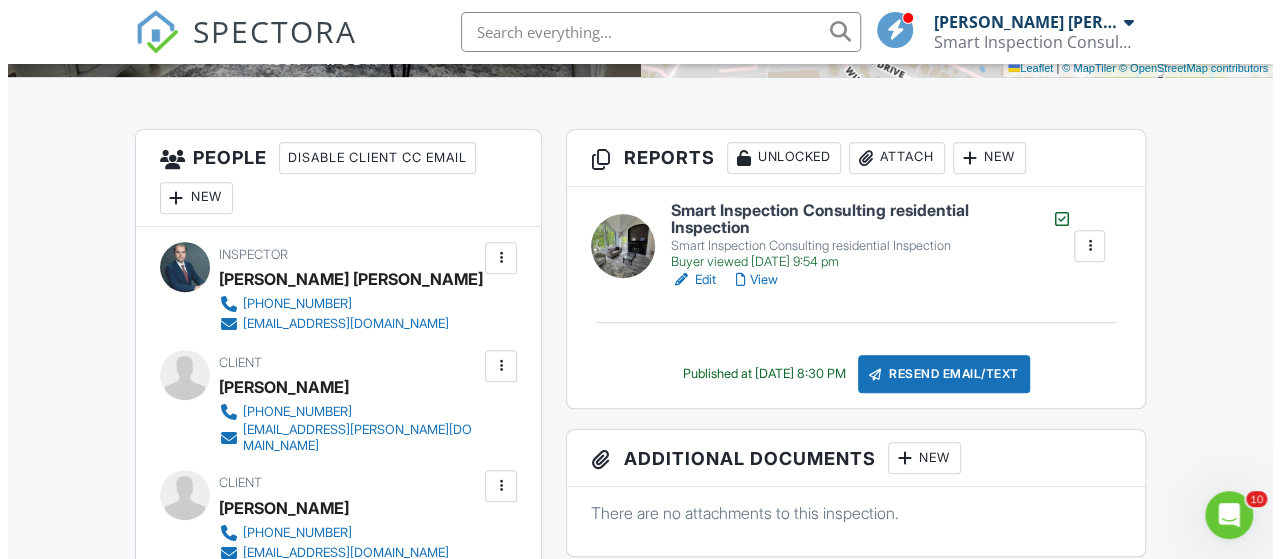 scroll, scrollTop: 500, scrollLeft: 0, axis: vertical 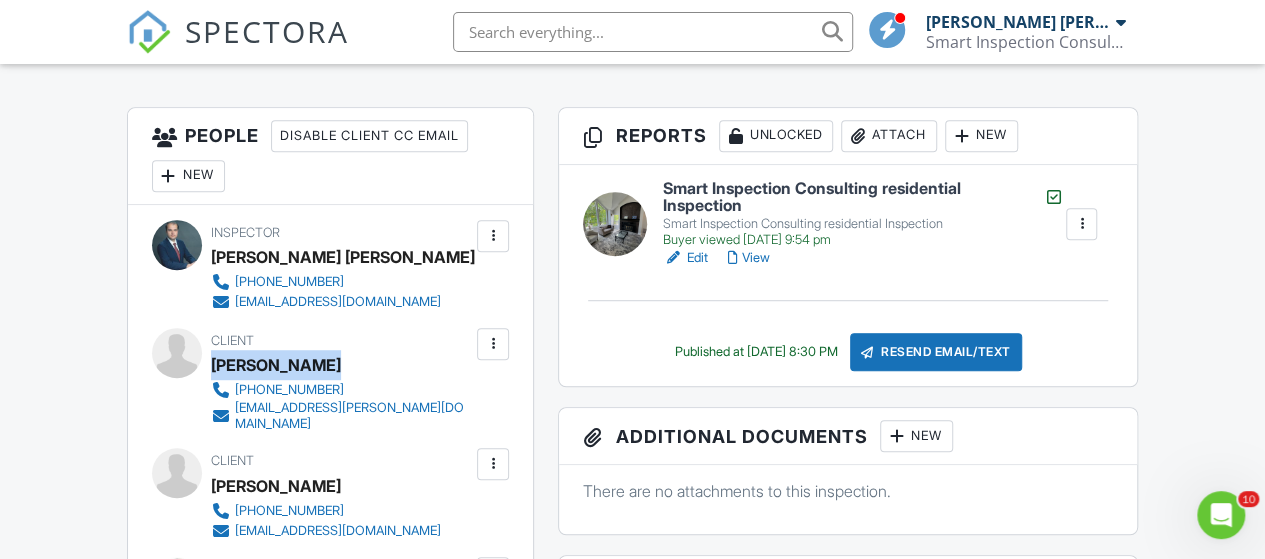 drag, startPoint x: 210, startPoint y: 363, endPoint x: 327, endPoint y: 366, distance: 117.03845 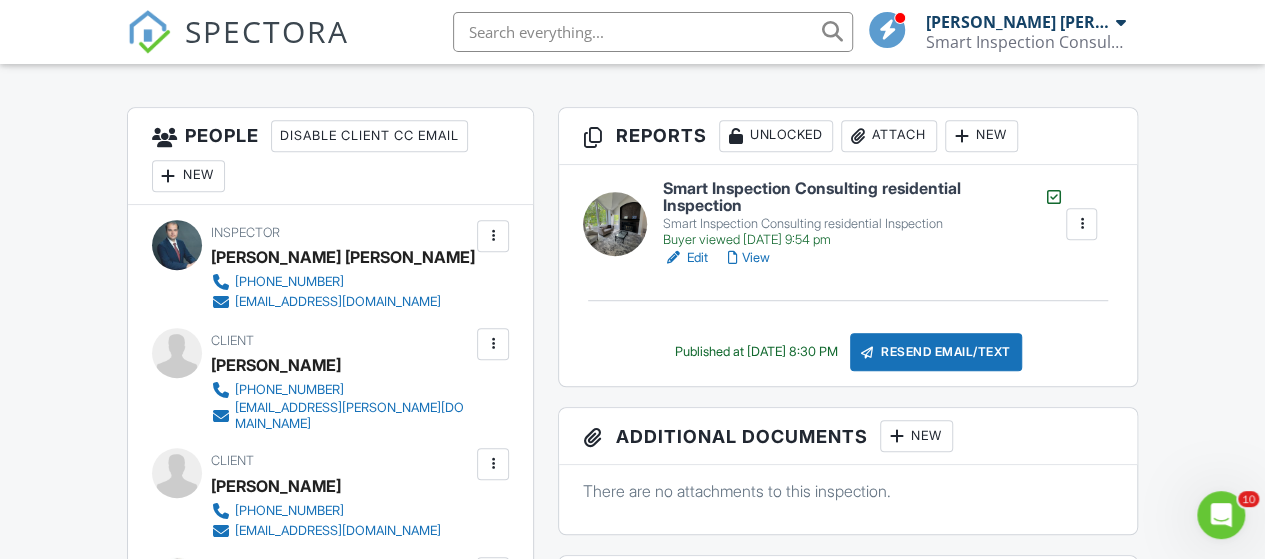 click at bounding box center [493, 344] 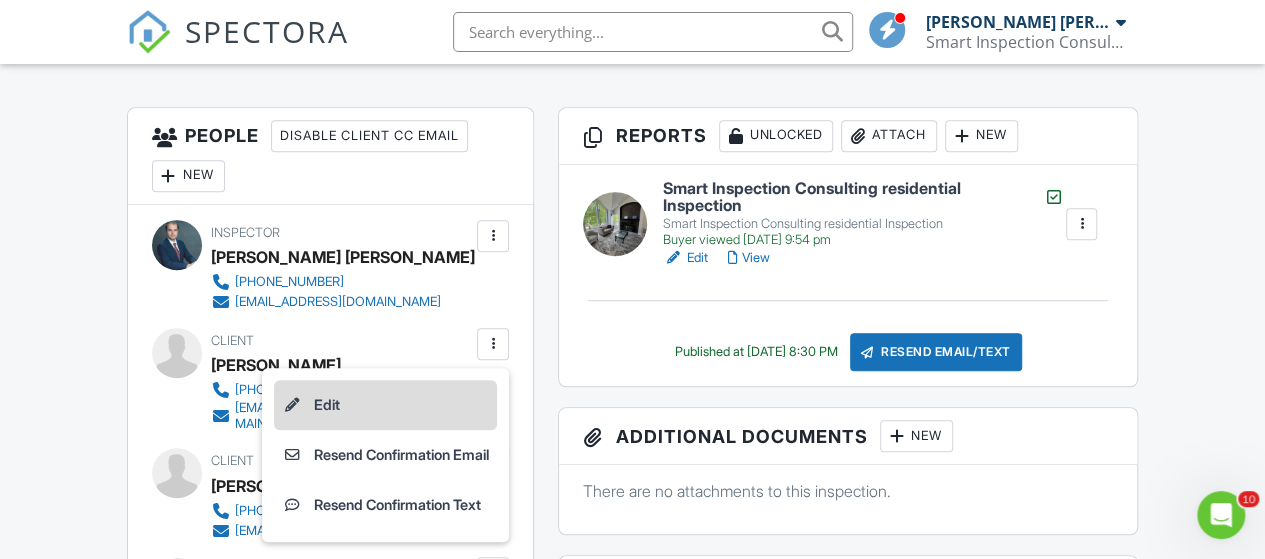 click on "Edit" at bounding box center (385, 405) 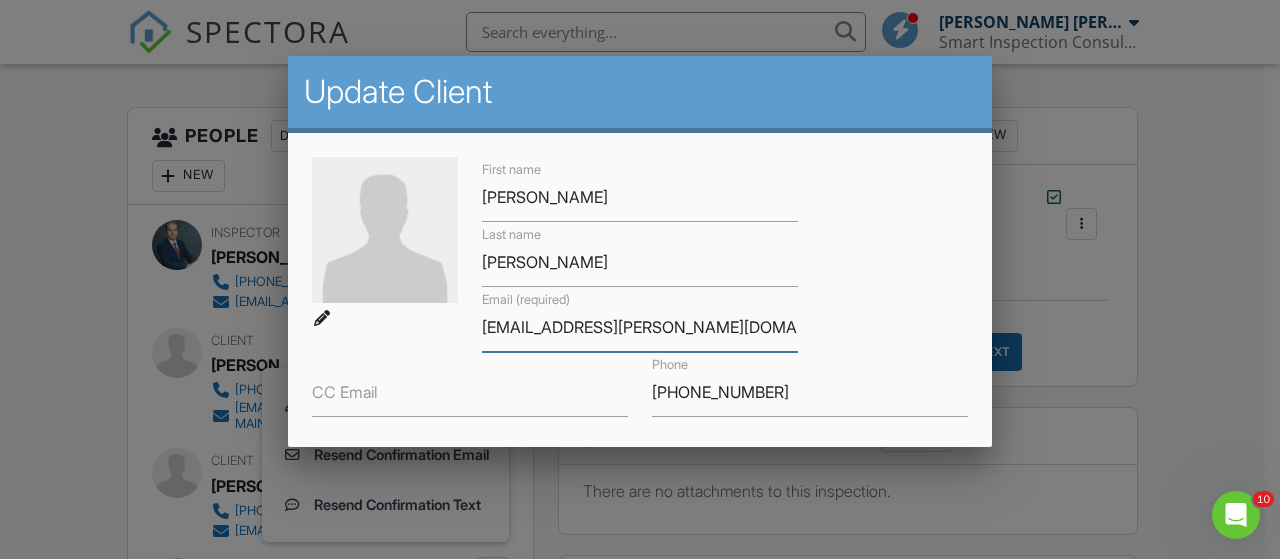 drag, startPoint x: 478, startPoint y: 330, endPoint x: 699, endPoint y: 327, distance: 221.02036 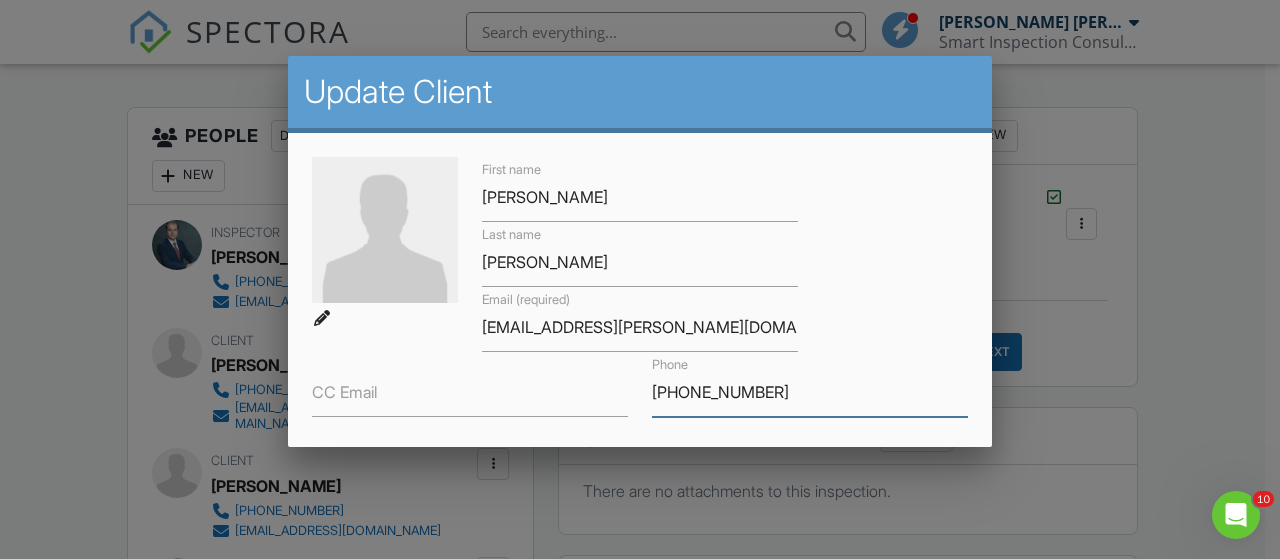 drag, startPoint x: 690, startPoint y: 389, endPoint x: 646, endPoint y: 397, distance: 44.72136 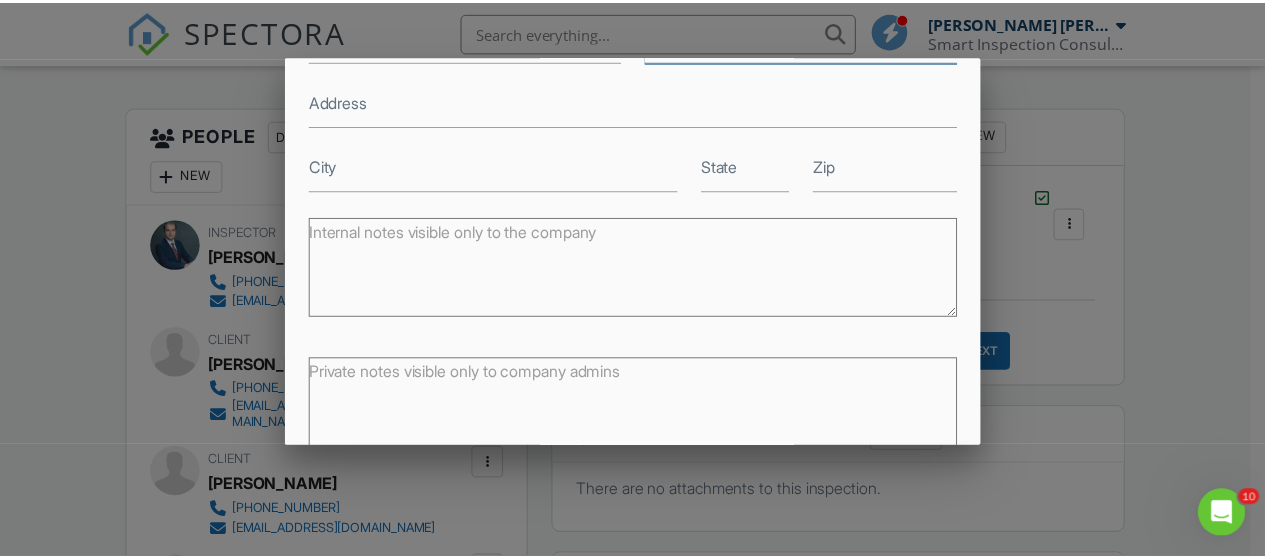 scroll, scrollTop: 456, scrollLeft: 0, axis: vertical 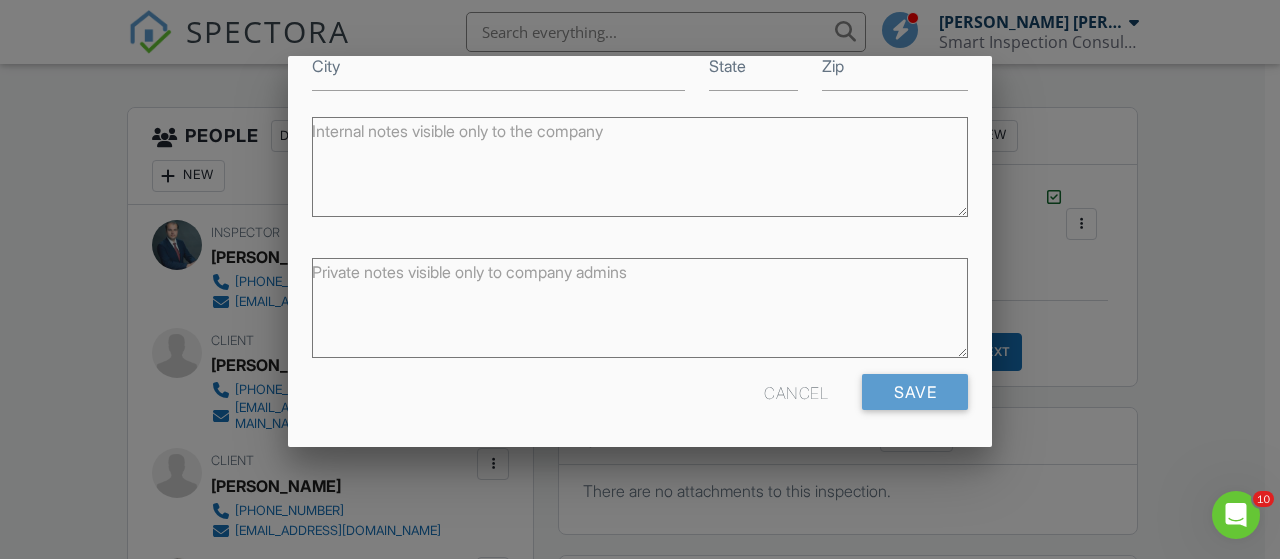 click at bounding box center [640, 249] 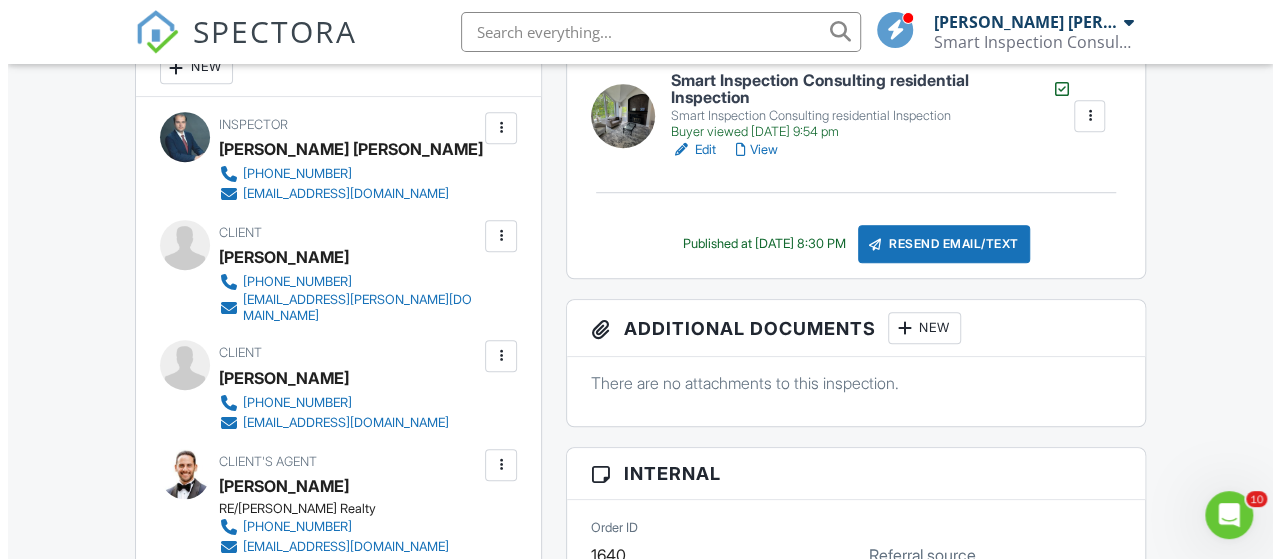scroll, scrollTop: 700, scrollLeft: 0, axis: vertical 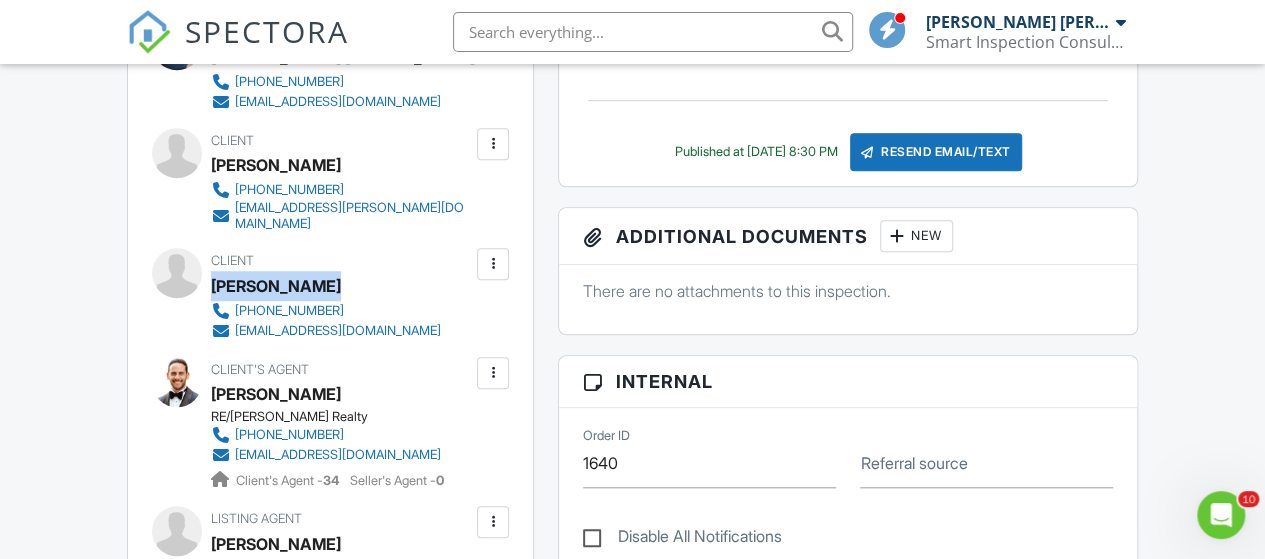 drag, startPoint x: 329, startPoint y: 278, endPoint x: 214, endPoint y: 275, distance: 115.03912 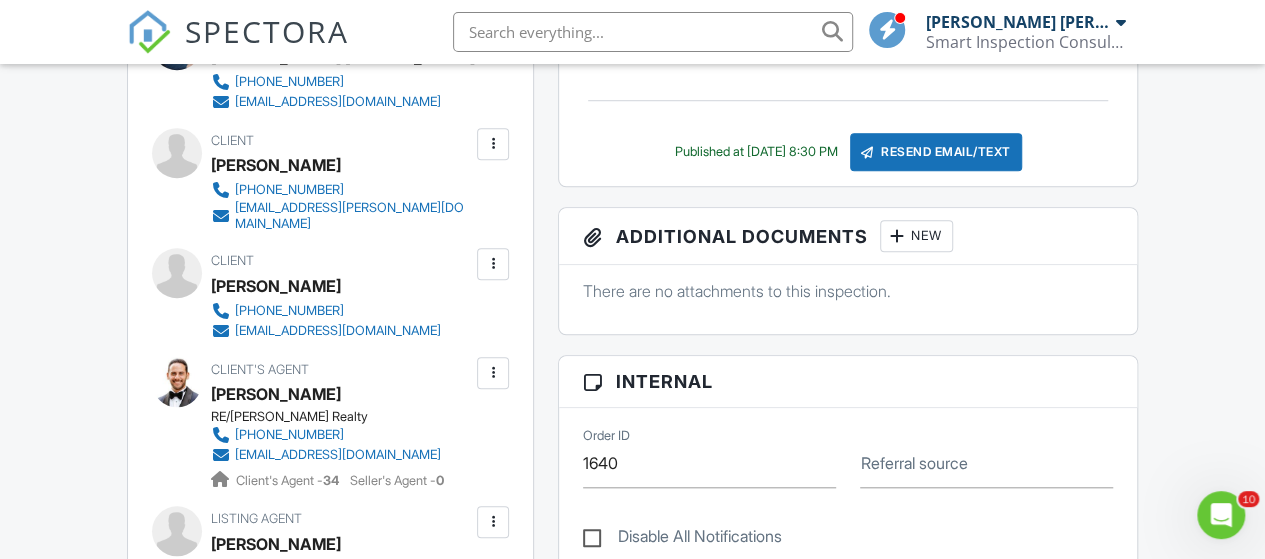click at bounding box center [493, 264] 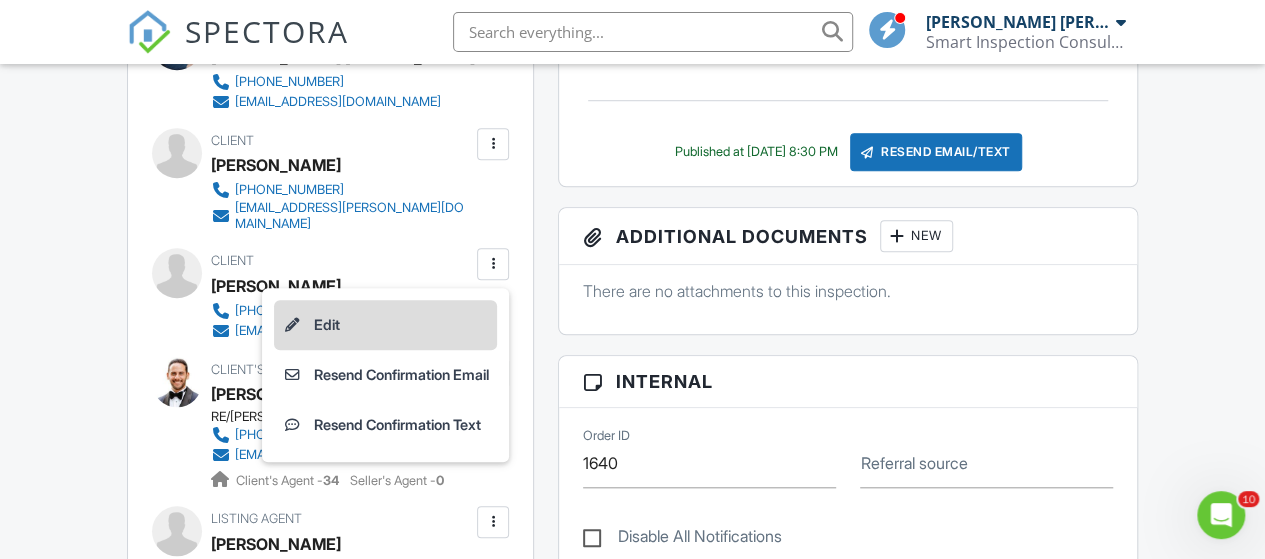 click on "Edit" at bounding box center [385, 325] 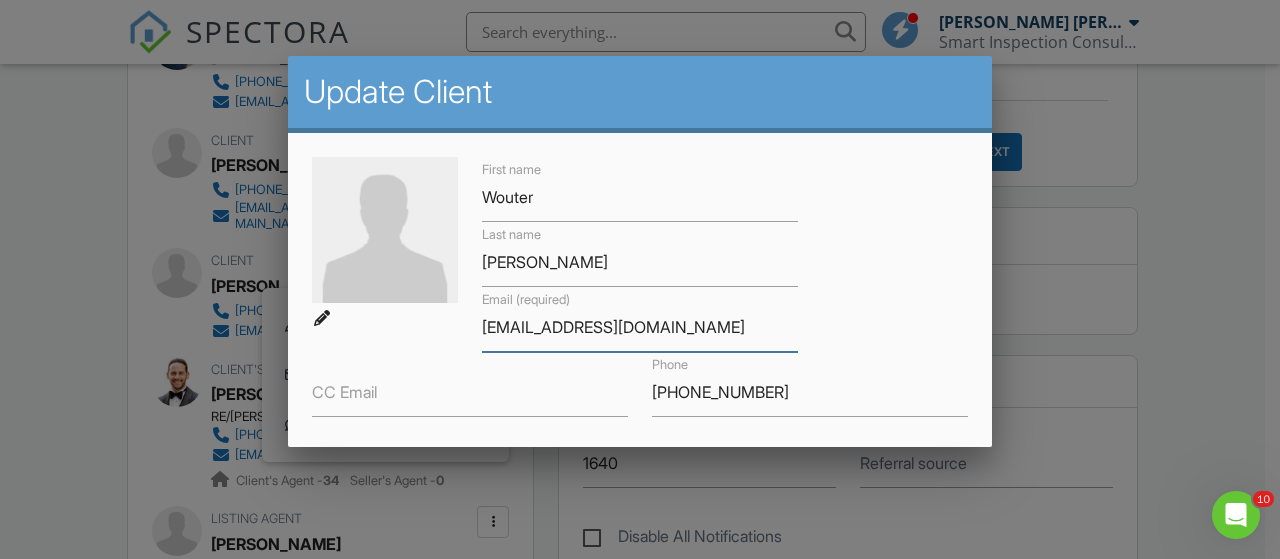 drag, startPoint x: 684, startPoint y: 337, endPoint x: 464, endPoint y: 336, distance: 220.00227 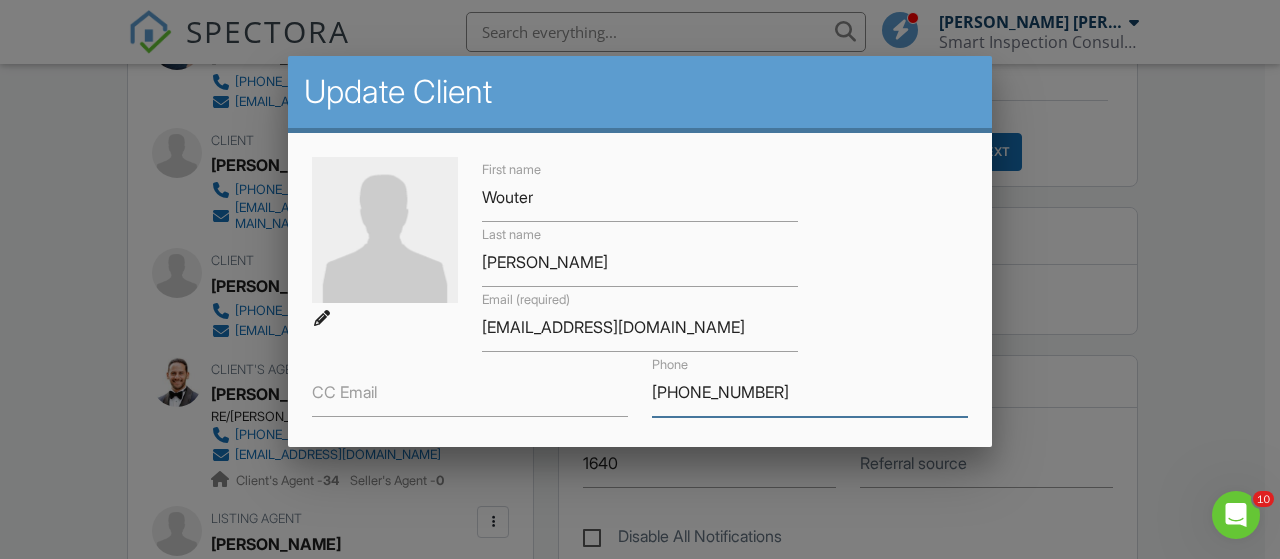 drag, startPoint x: 760, startPoint y: 397, endPoint x: 642, endPoint y: 396, distance: 118.004234 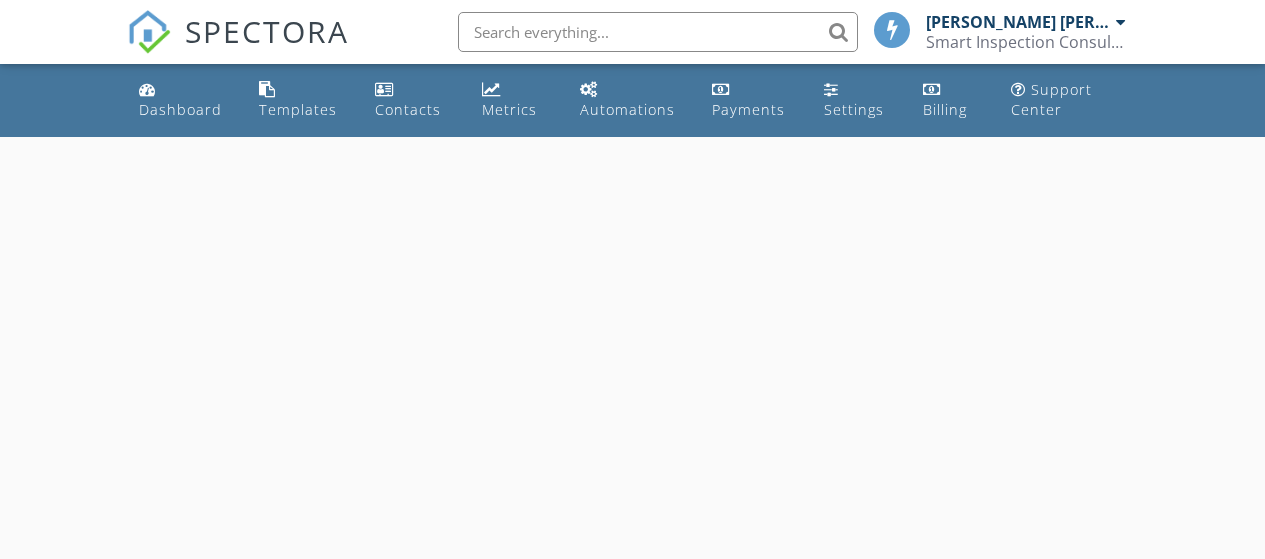 scroll, scrollTop: 0, scrollLeft: 0, axis: both 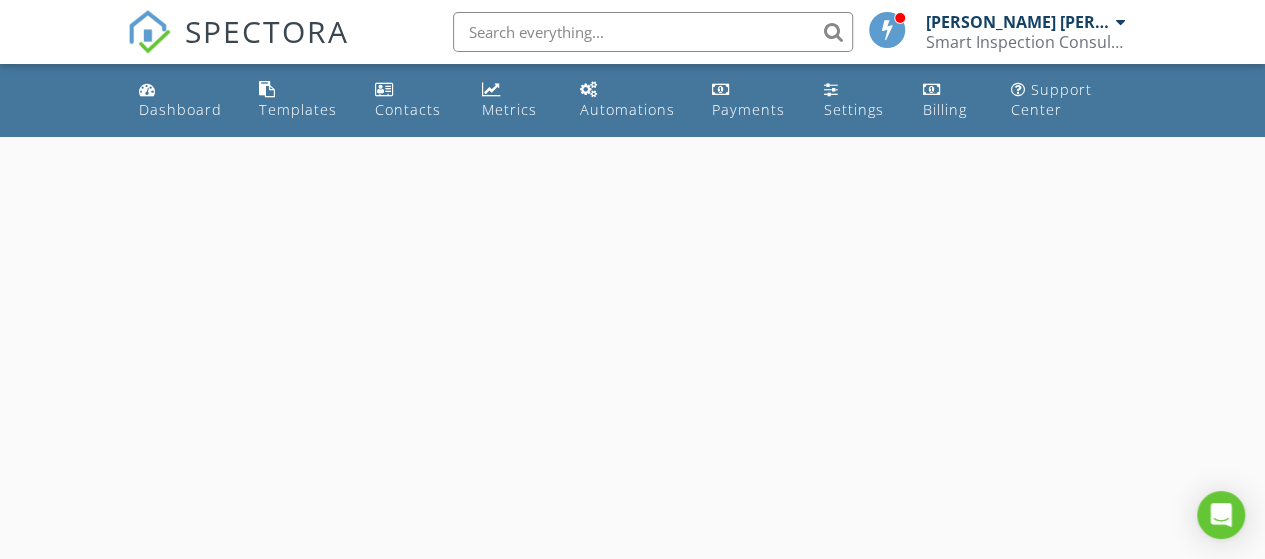select on "6" 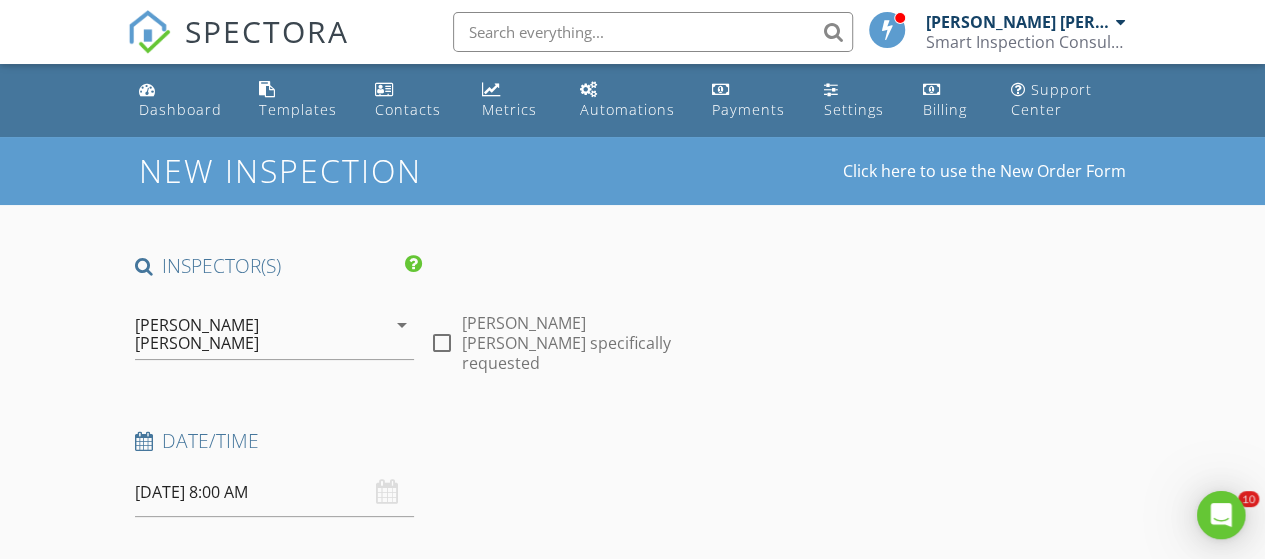 scroll, scrollTop: 0, scrollLeft: 0, axis: both 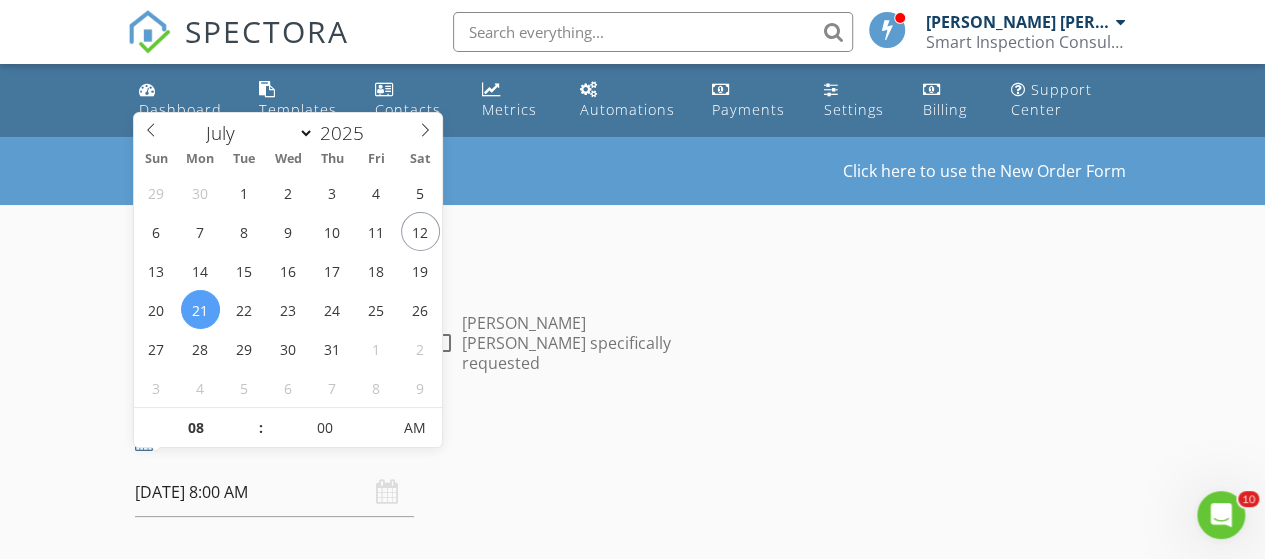 click on "[DATE] 8:00 AM" at bounding box center [274, 492] 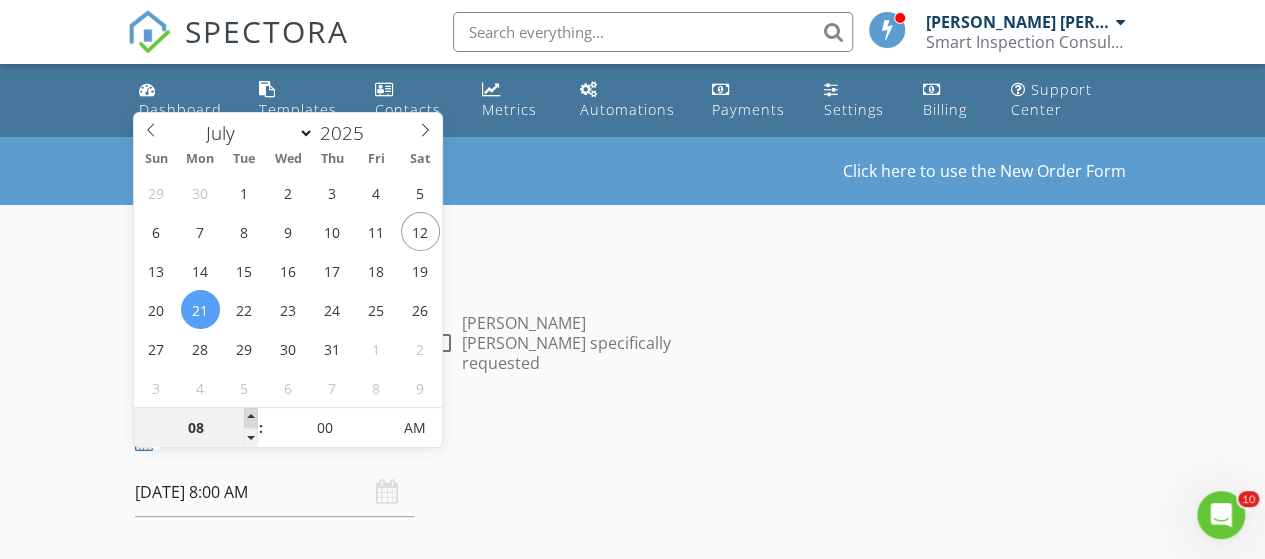type on "09" 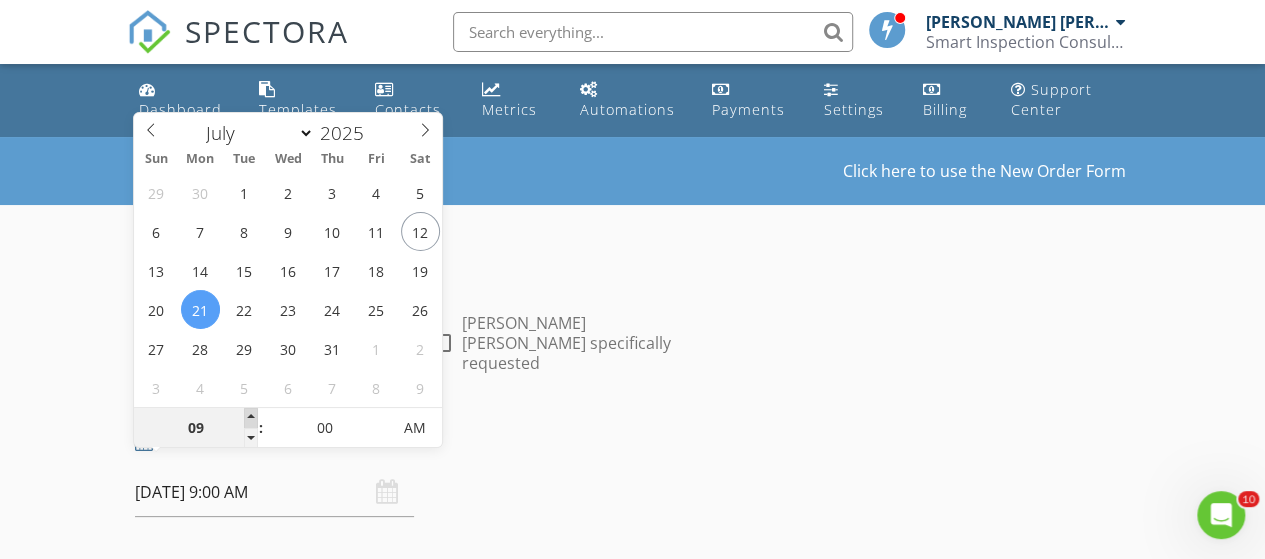 click at bounding box center (251, 418) 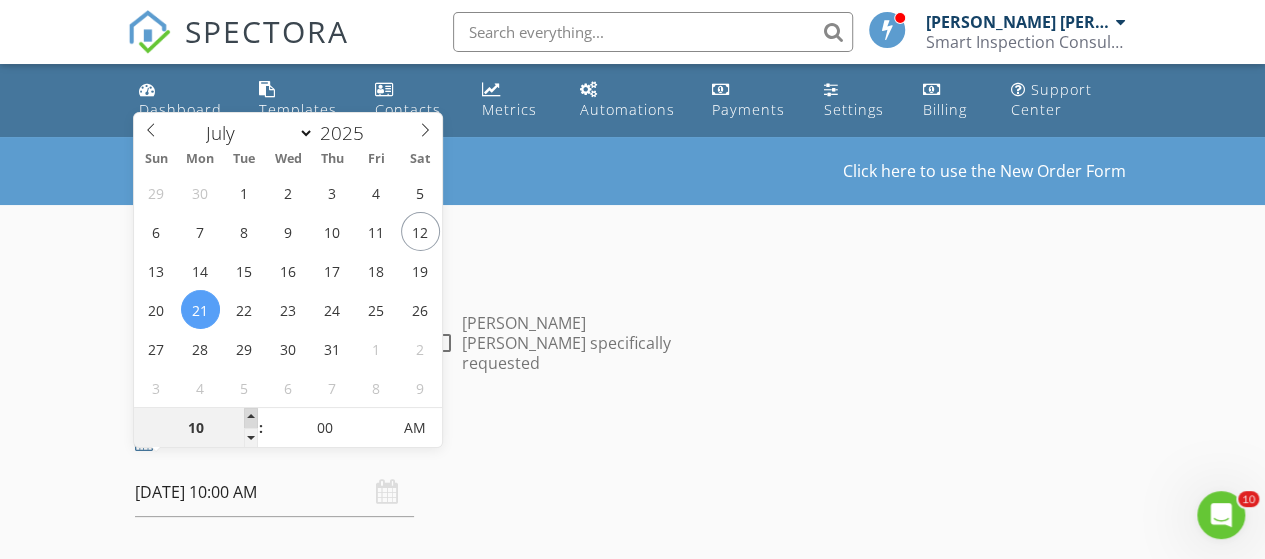 click at bounding box center [251, 418] 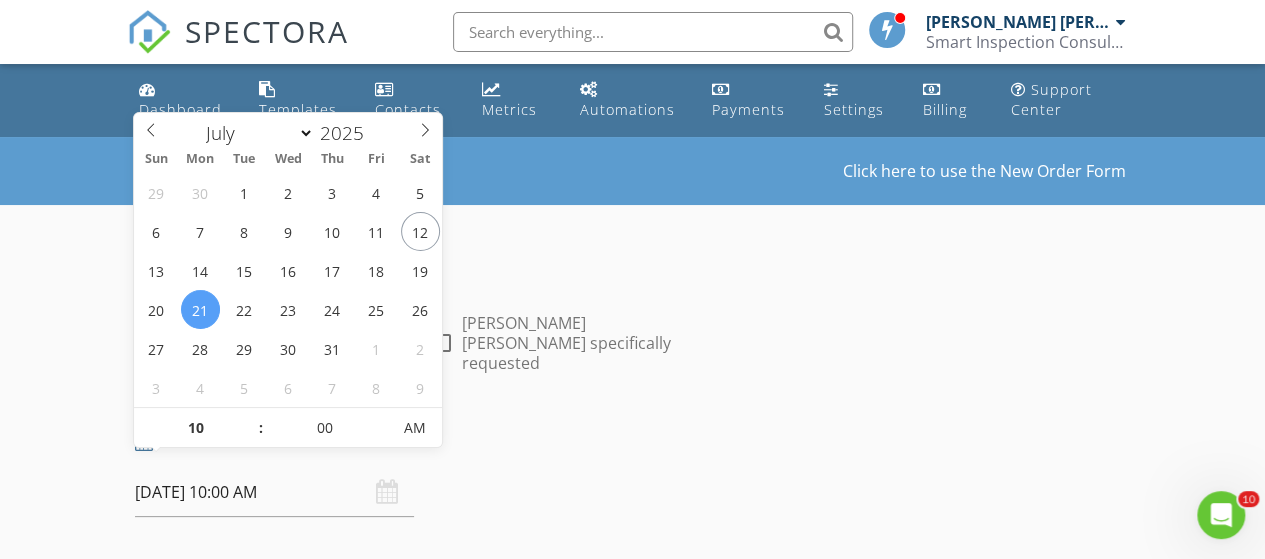 click on "Date/Time" at bounding box center [422, 441] 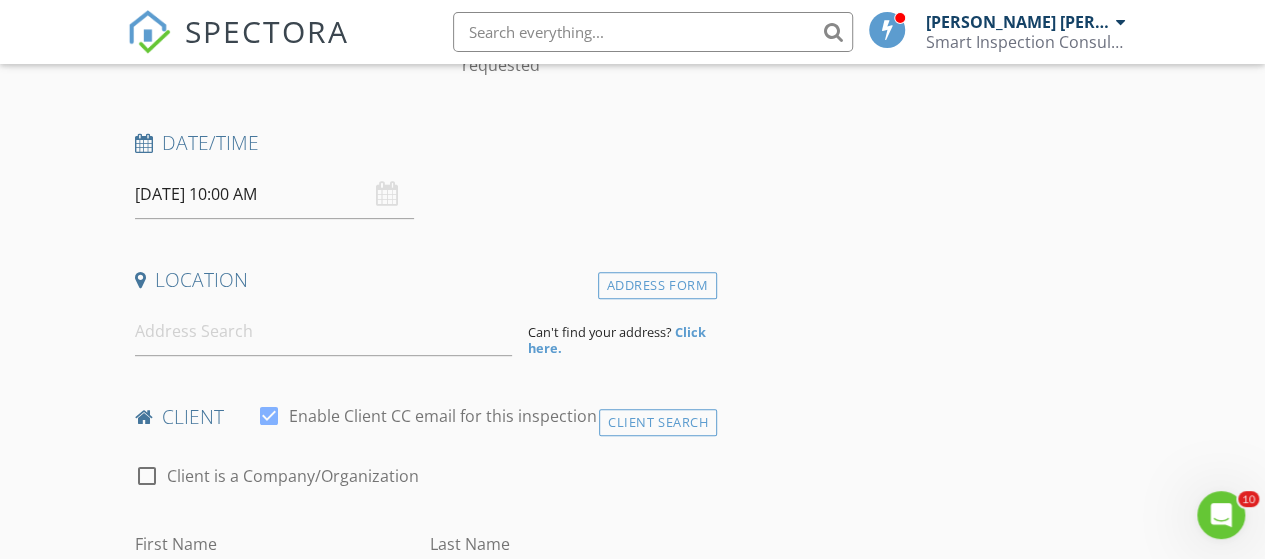 scroll, scrollTop: 300, scrollLeft: 0, axis: vertical 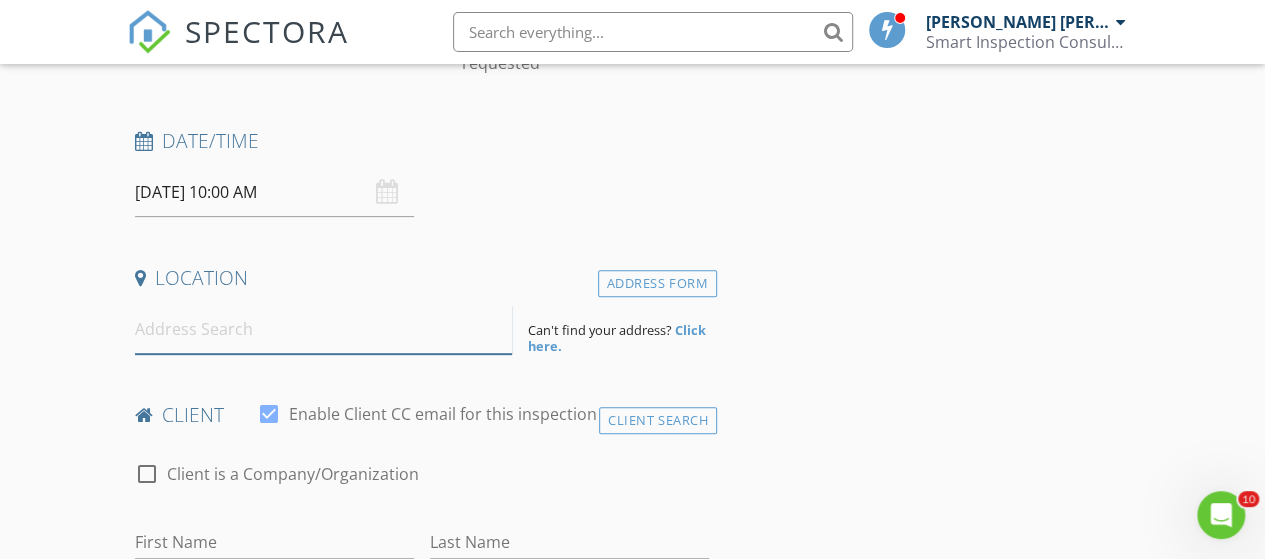 click at bounding box center [324, 329] 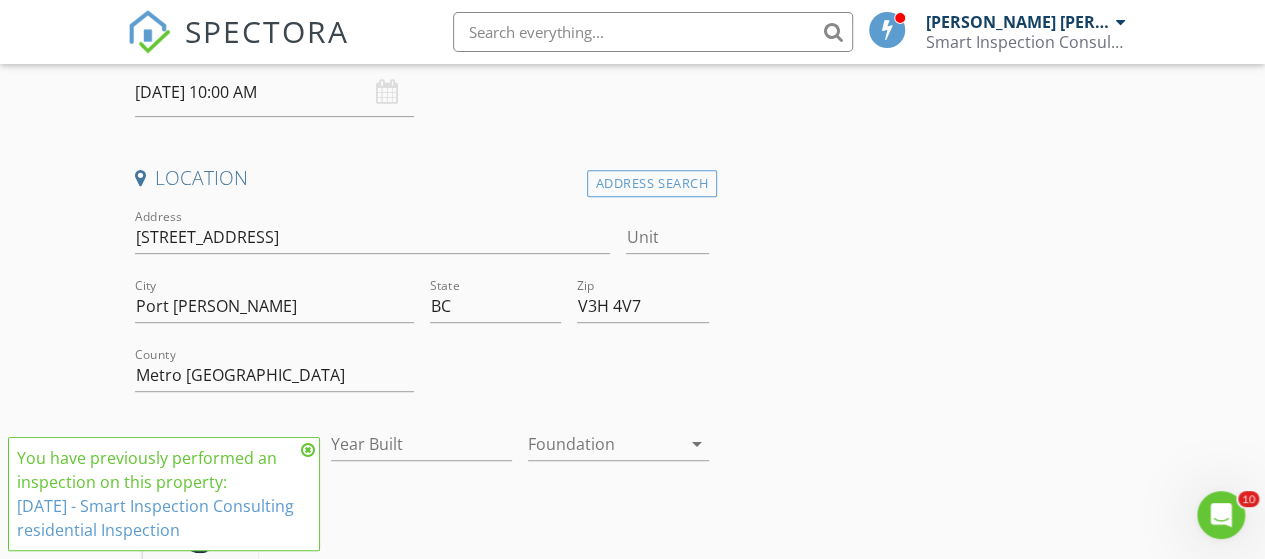 scroll, scrollTop: 500, scrollLeft: 0, axis: vertical 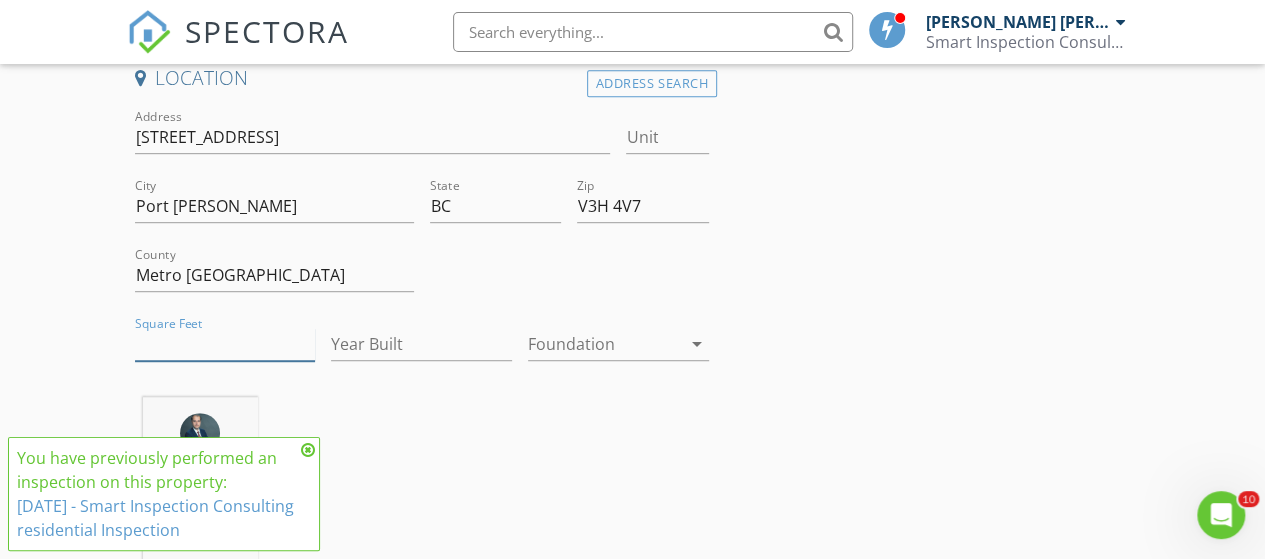 click on "Square Feet" at bounding box center [225, 344] 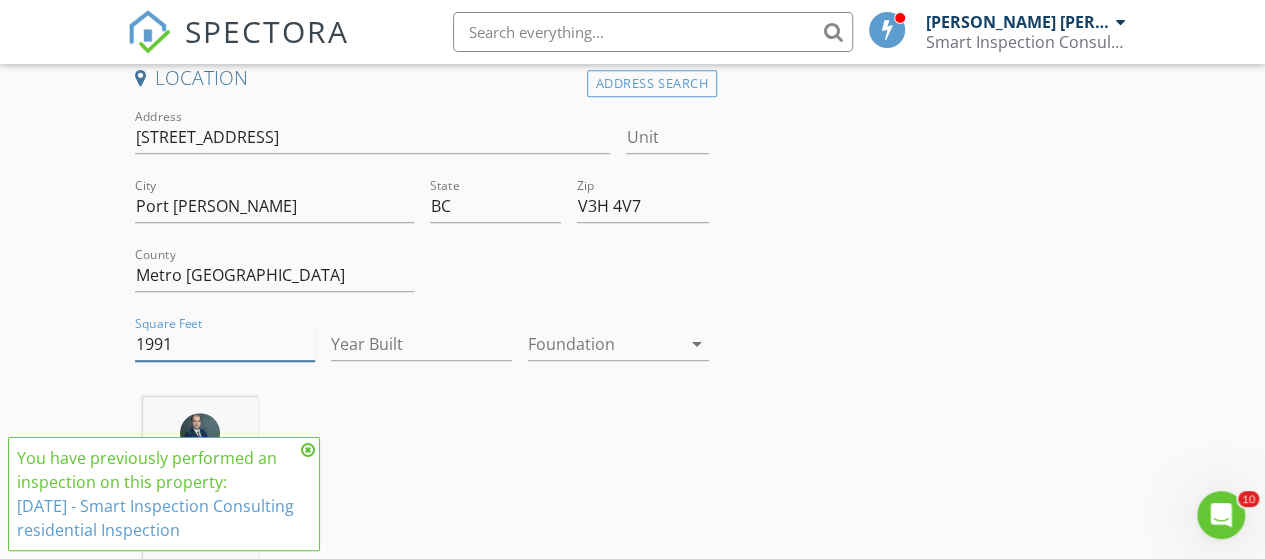 type on "1991" 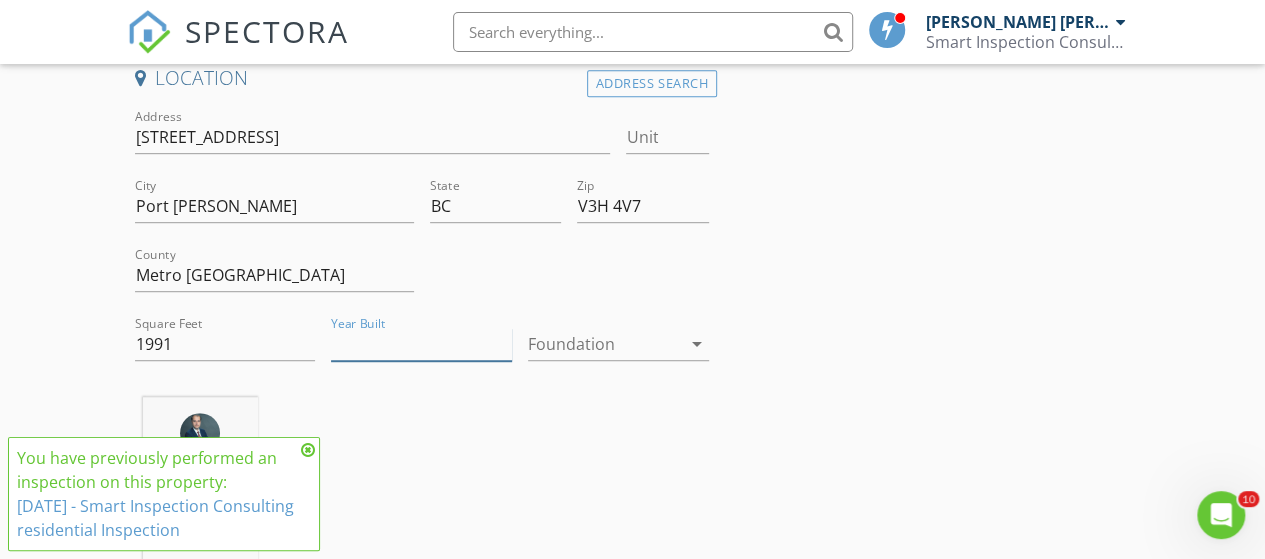 click on "Year Built" at bounding box center (421, 344) 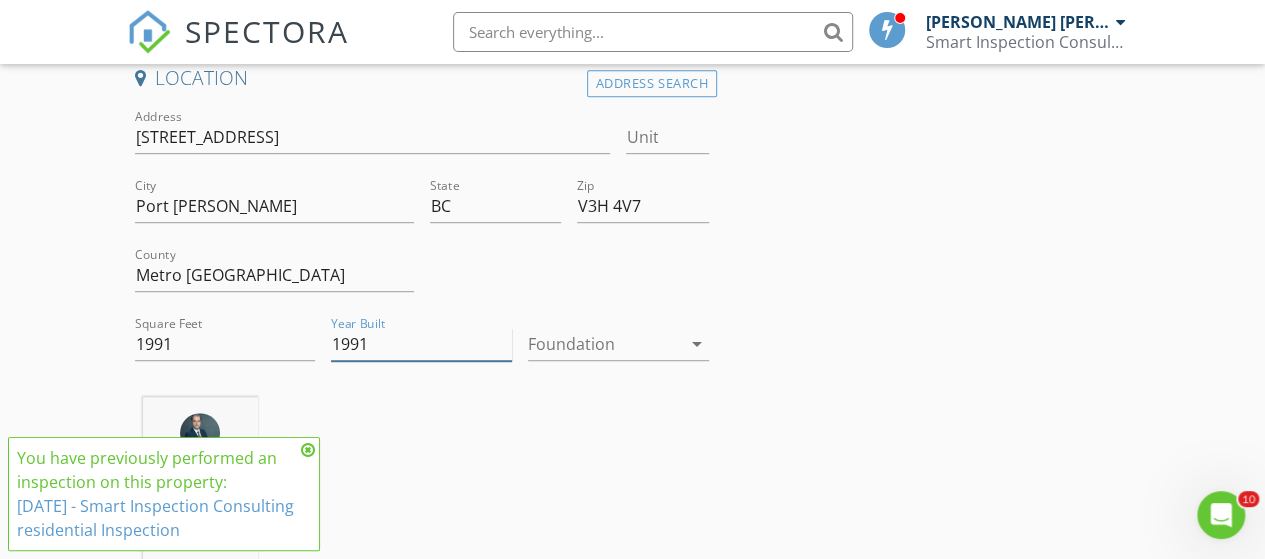 type on "1991" 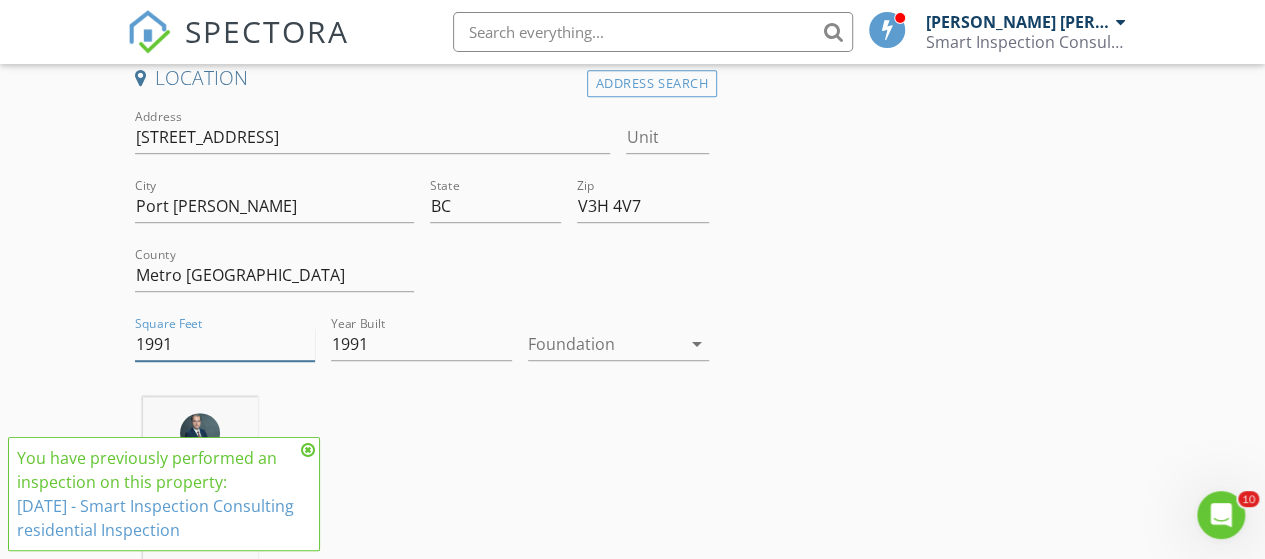 drag, startPoint x: 194, startPoint y: 322, endPoint x: 75, endPoint y: 337, distance: 119.94165 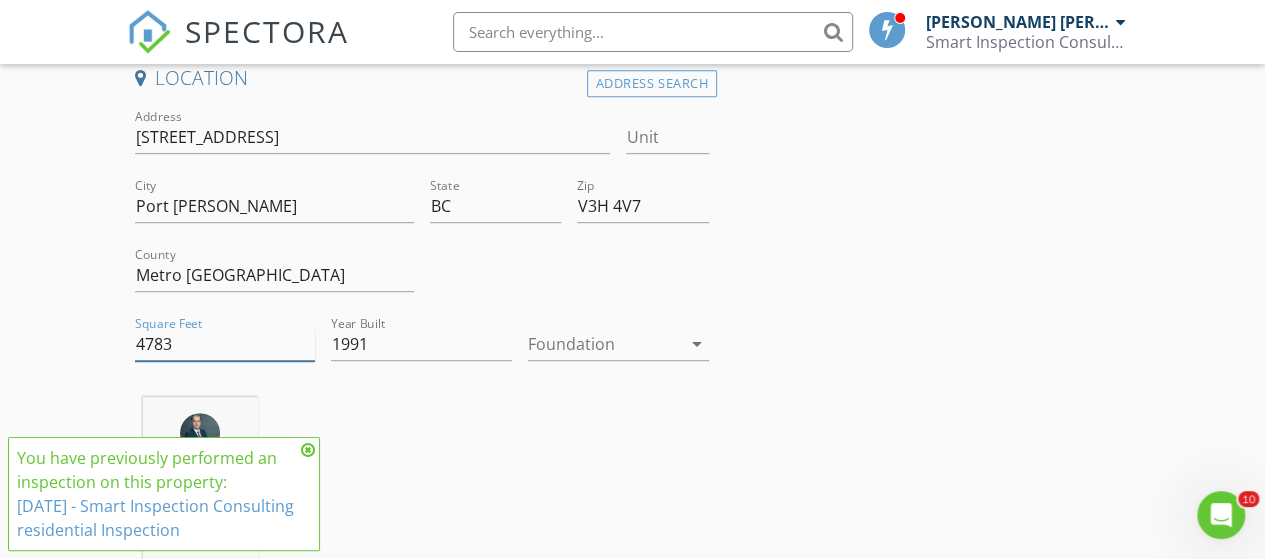 type on "4783" 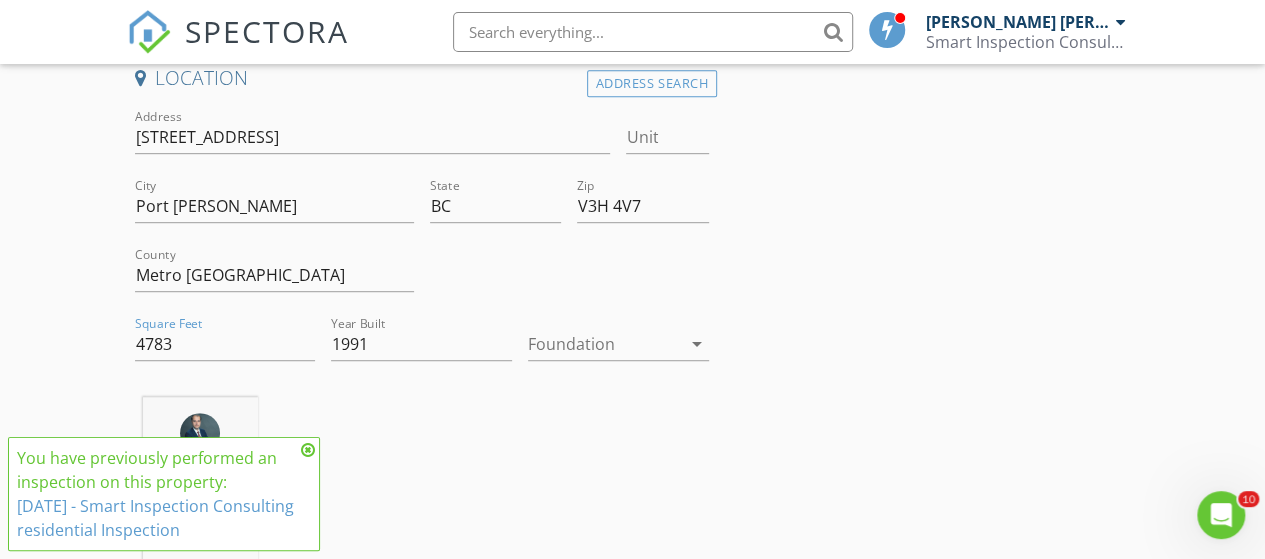 click on "Mohsen Salarpour Goodarzi     19.3 miles     (33 minutes)" at bounding box center [422, 489] 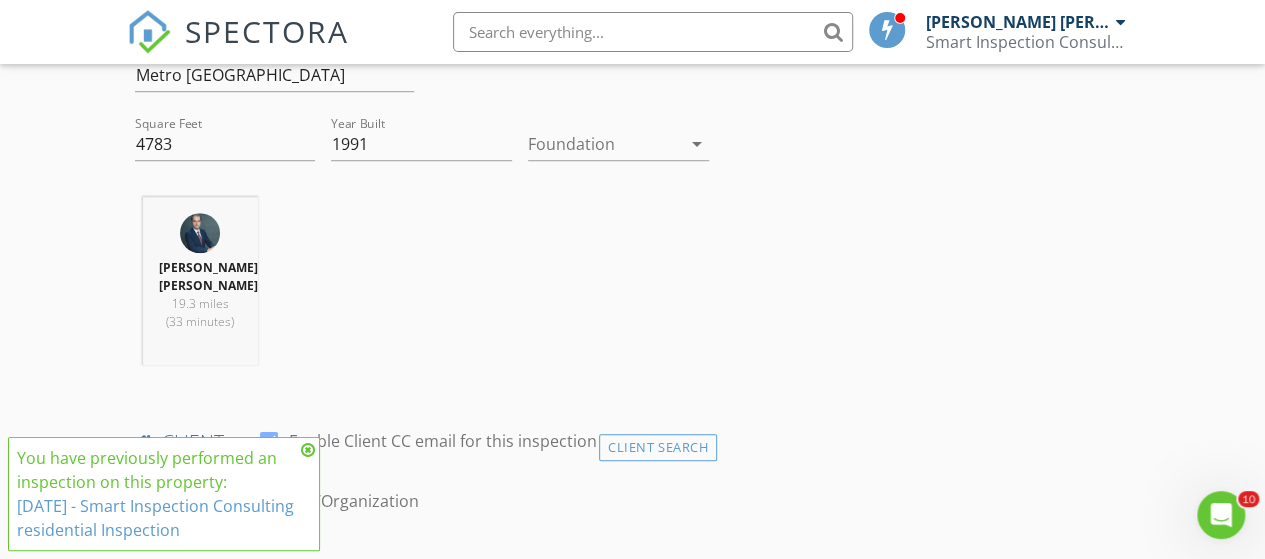 scroll, scrollTop: 900, scrollLeft: 0, axis: vertical 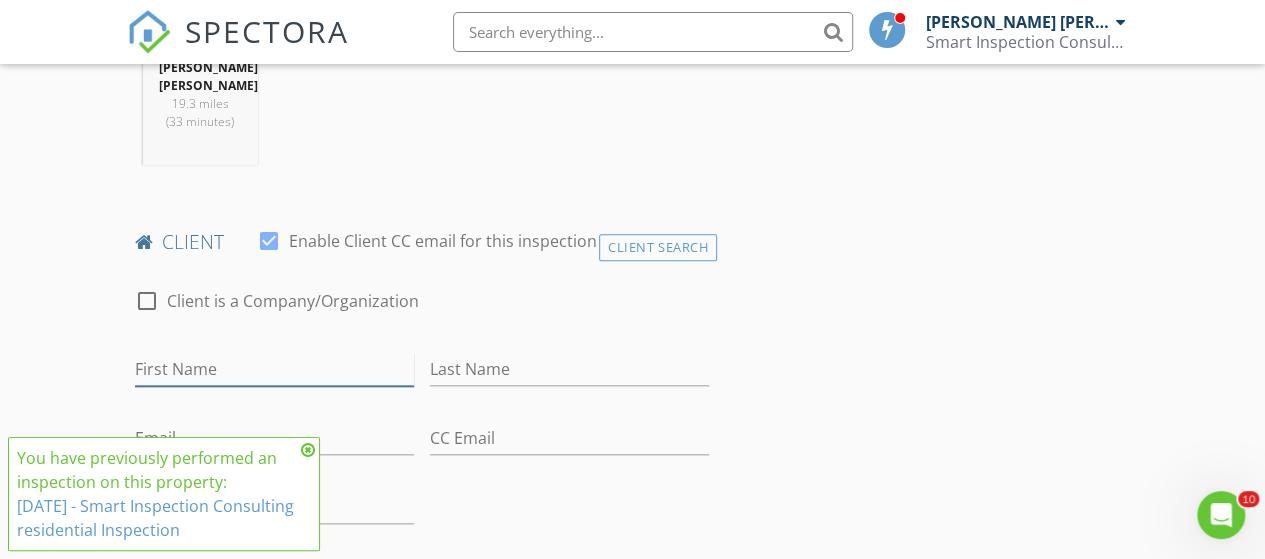 click on "First Name" at bounding box center [274, 369] 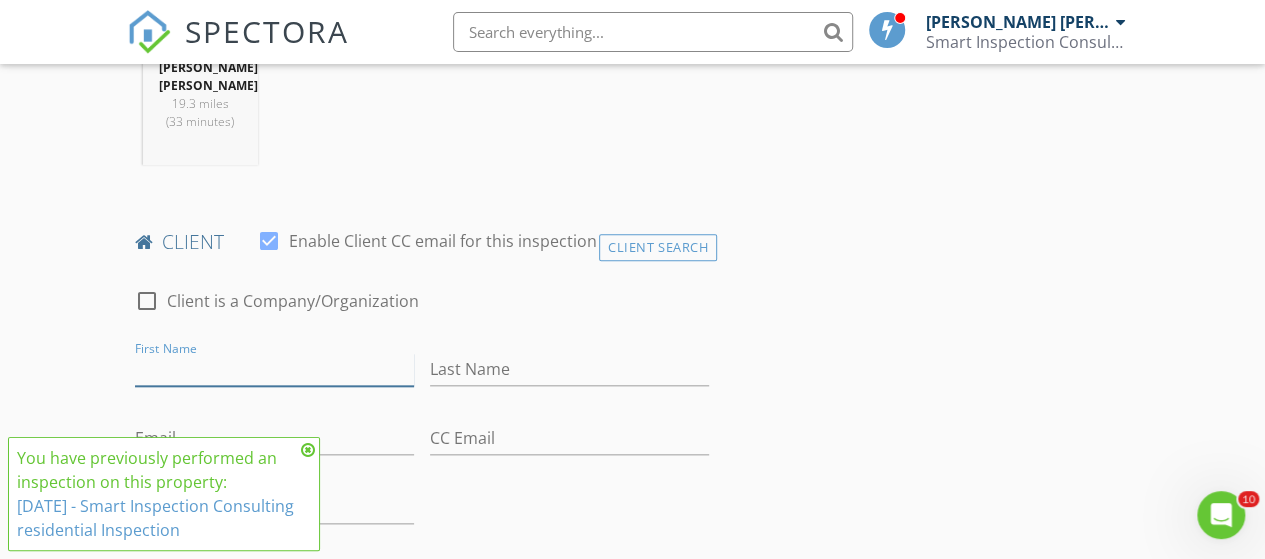 paste on "[PERSON_NAME]" 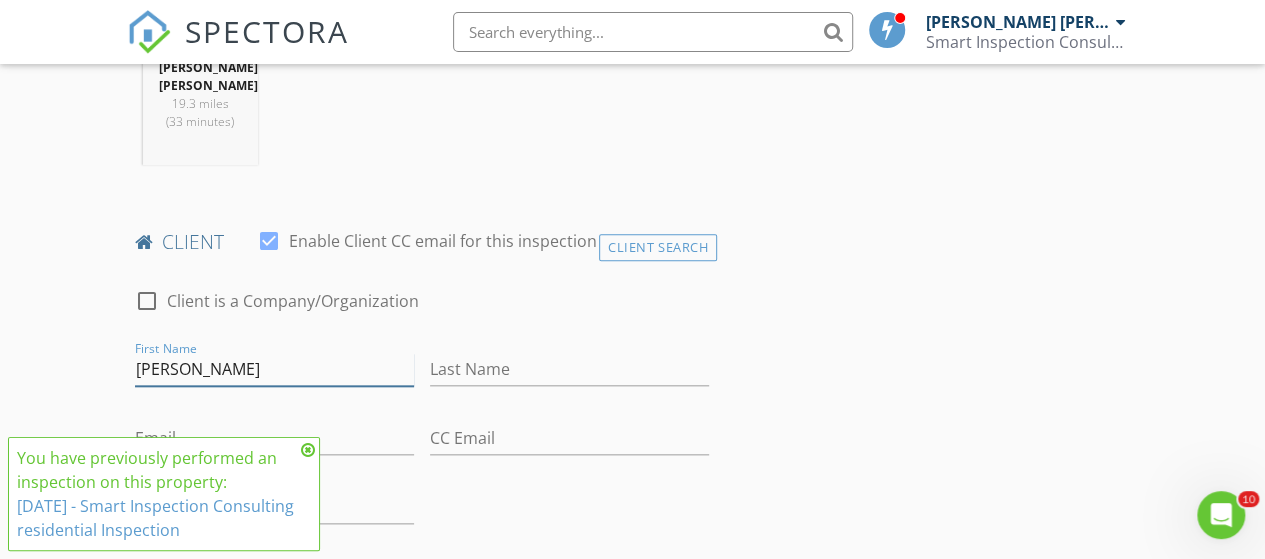 type on "[PERSON_NAME]" 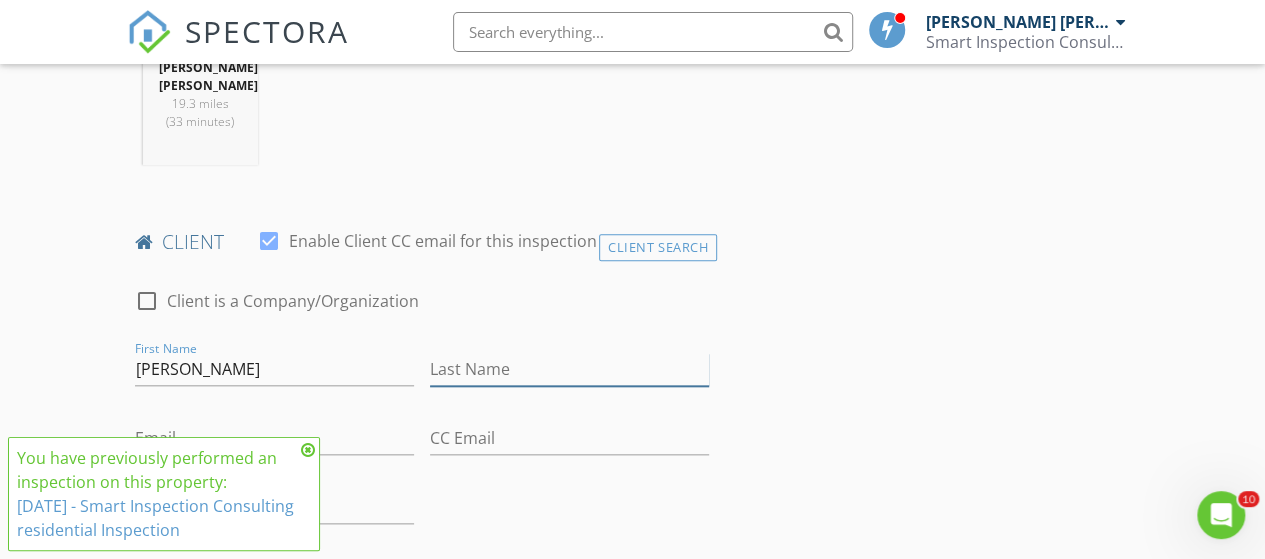 click on "Last Name" at bounding box center (569, 369) 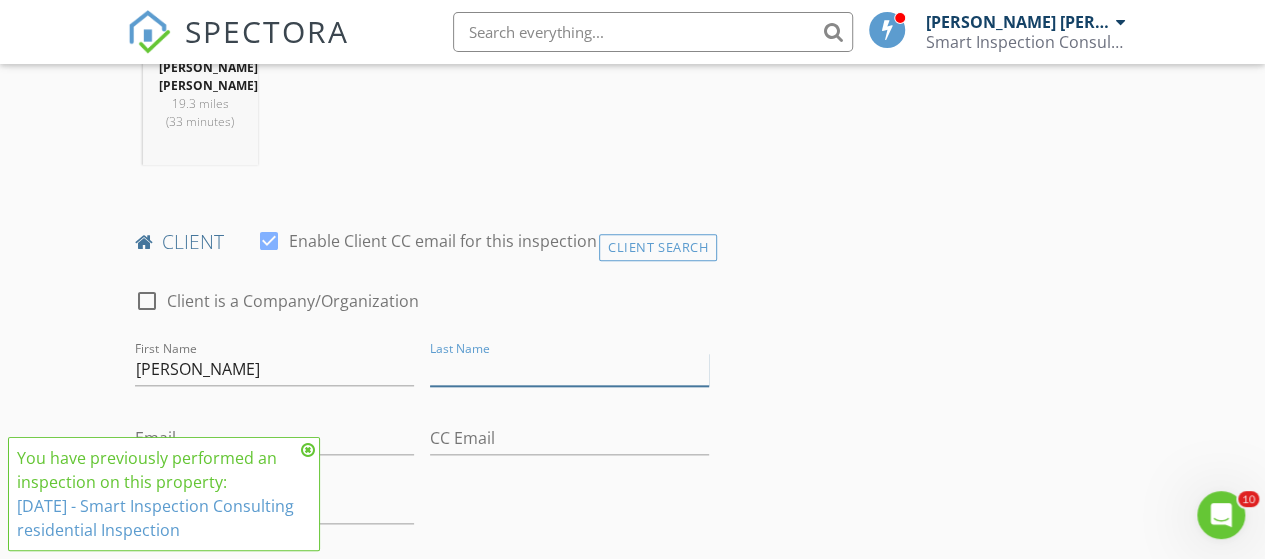 paste on "[PERSON_NAME]" 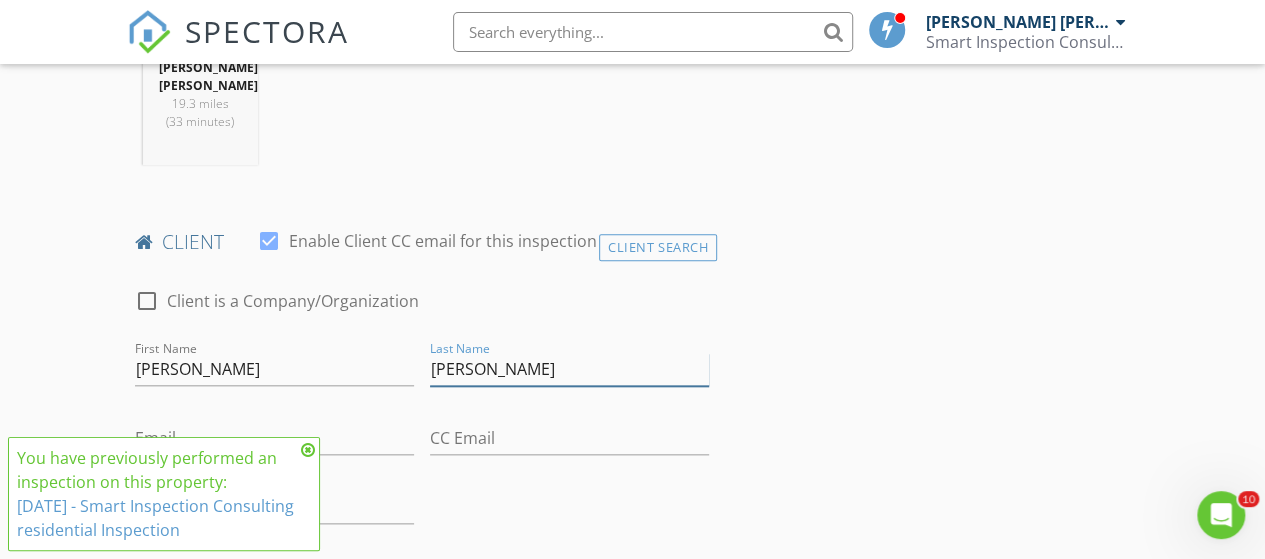 click on "[PERSON_NAME]" at bounding box center [569, 369] 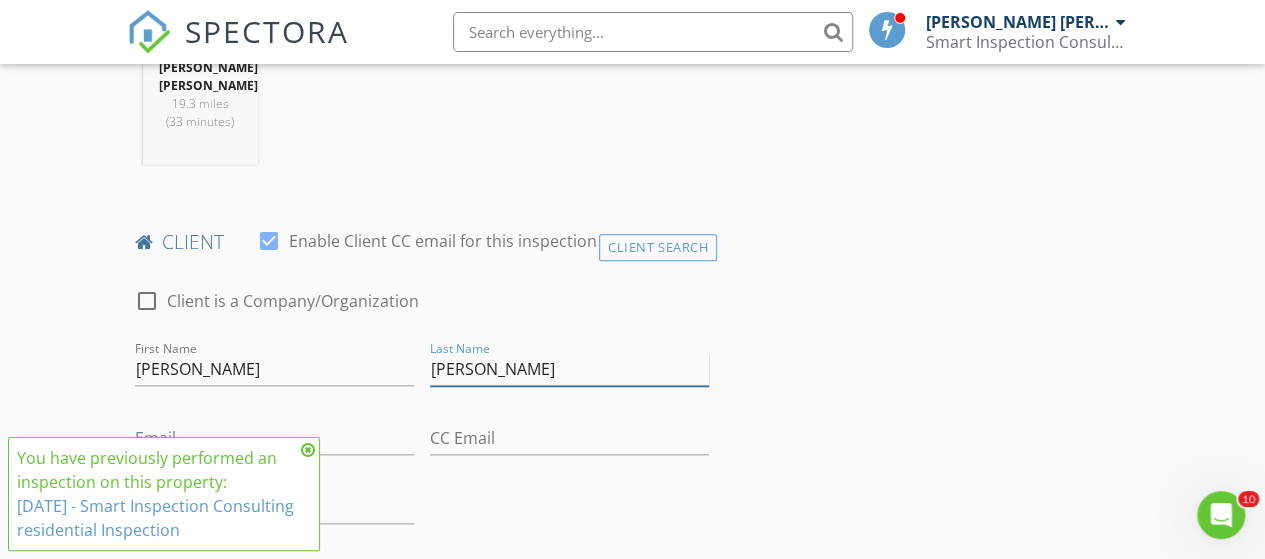 type on "[PERSON_NAME]" 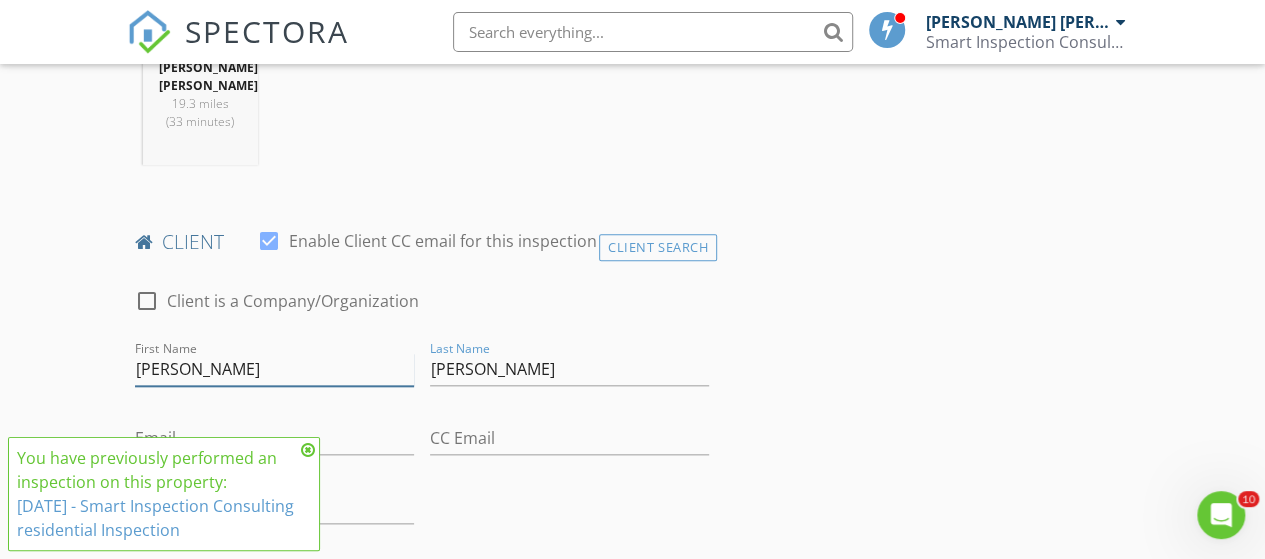 click on "[PERSON_NAME]" at bounding box center [274, 369] 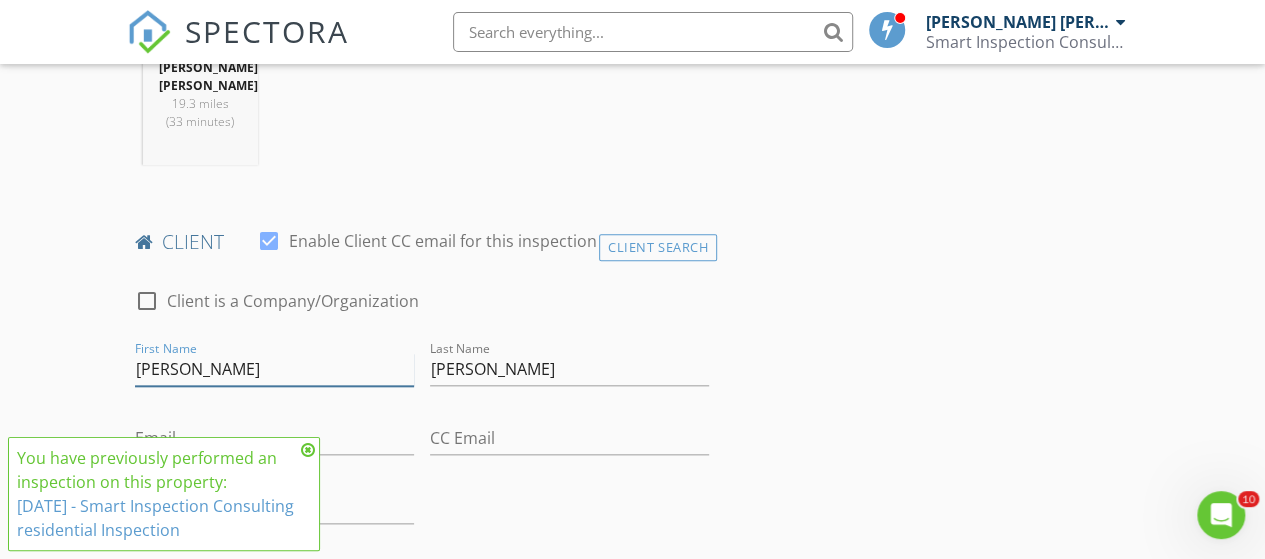 type on "[PERSON_NAME]" 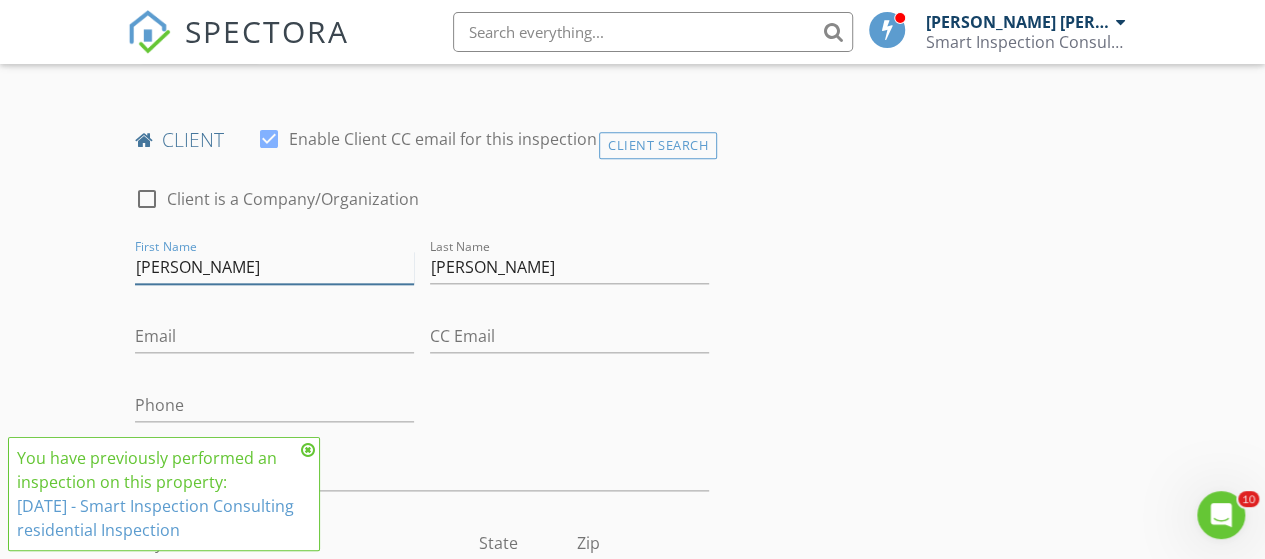 scroll, scrollTop: 1200, scrollLeft: 0, axis: vertical 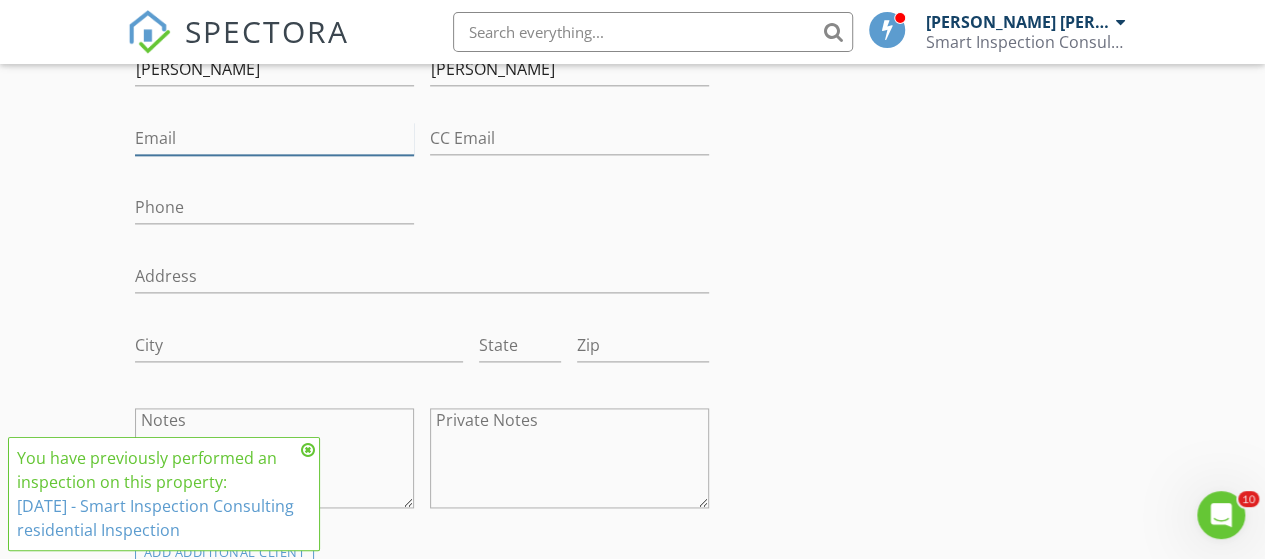 click on "Email" at bounding box center [274, 138] 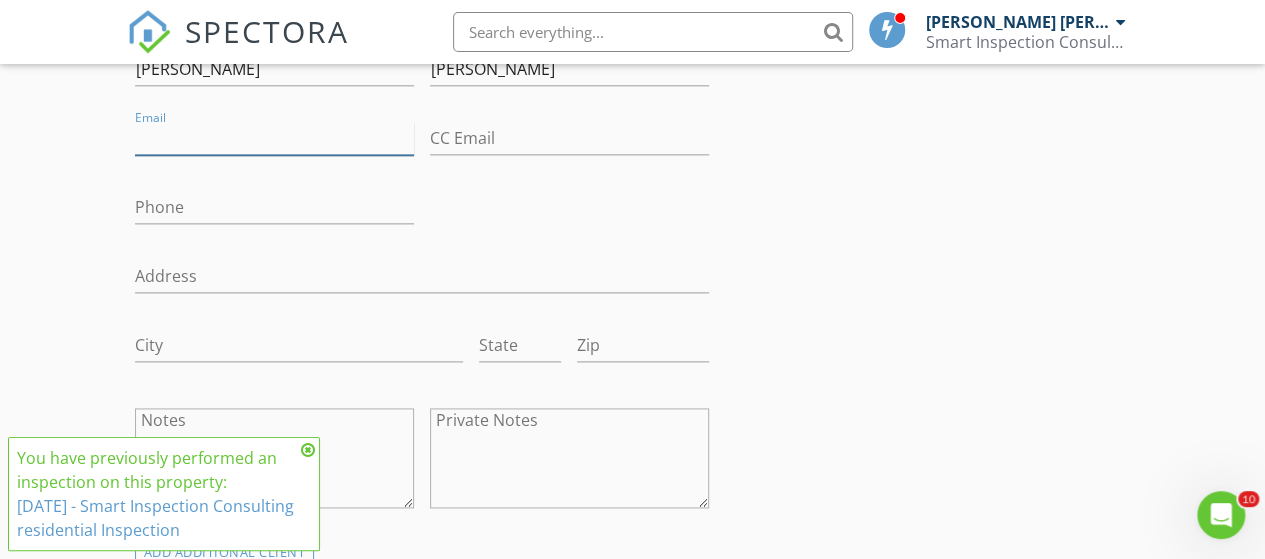 paste on "[EMAIL_ADDRESS][PERSON_NAME][DOMAIN_NAME]" 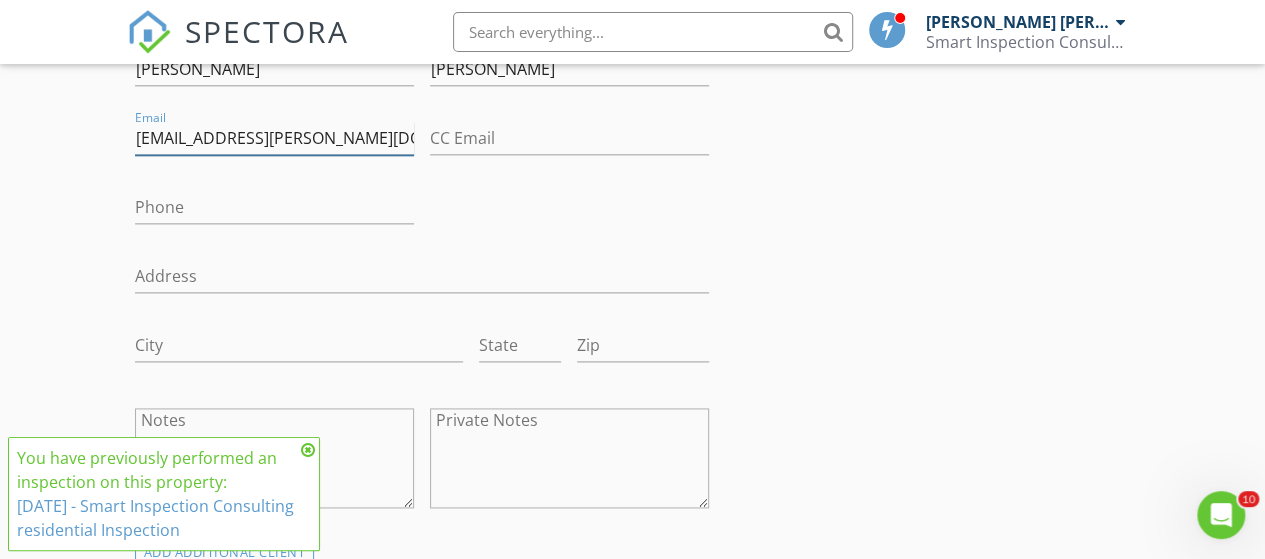 type on "[EMAIL_ADDRESS][PERSON_NAME][DOMAIN_NAME]" 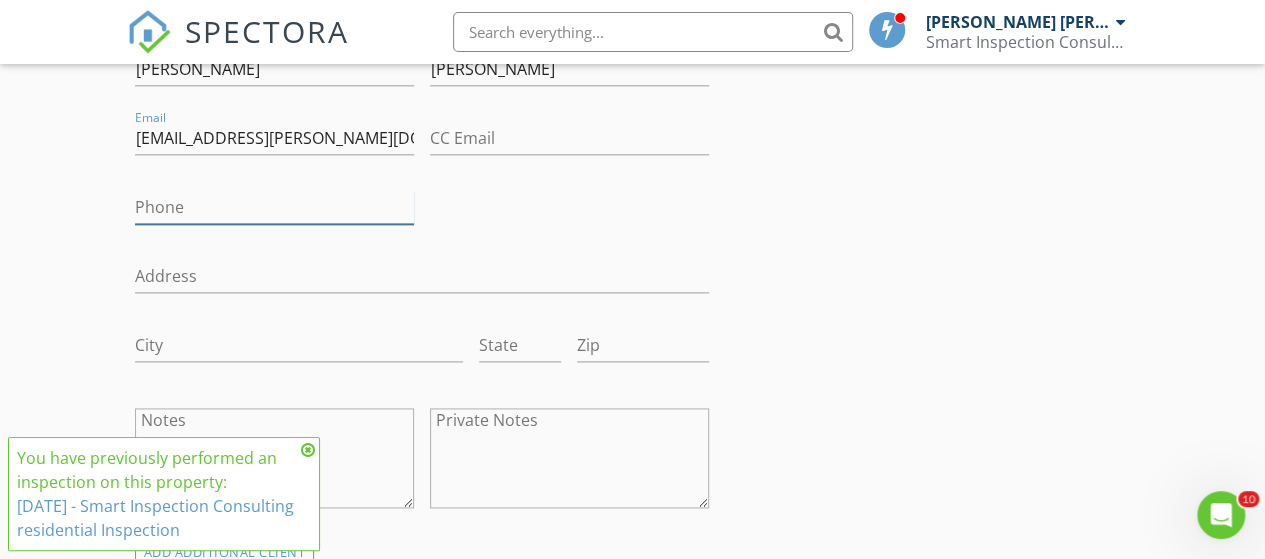 click on "Phone" at bounding box center [274, 207] 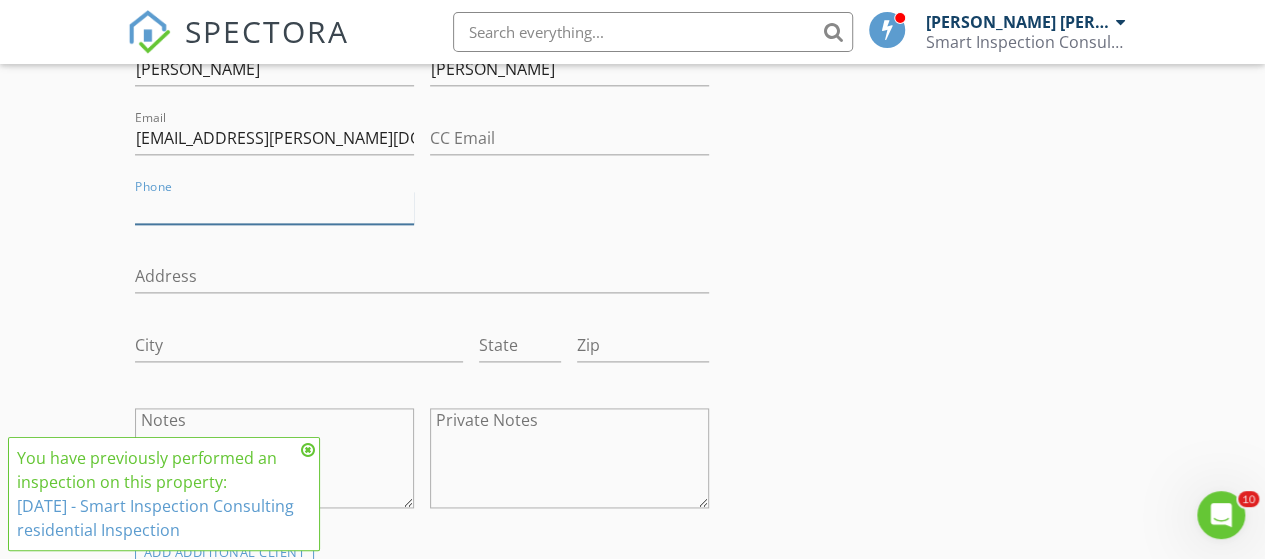 paste on "[PHONE_NUMBER]" 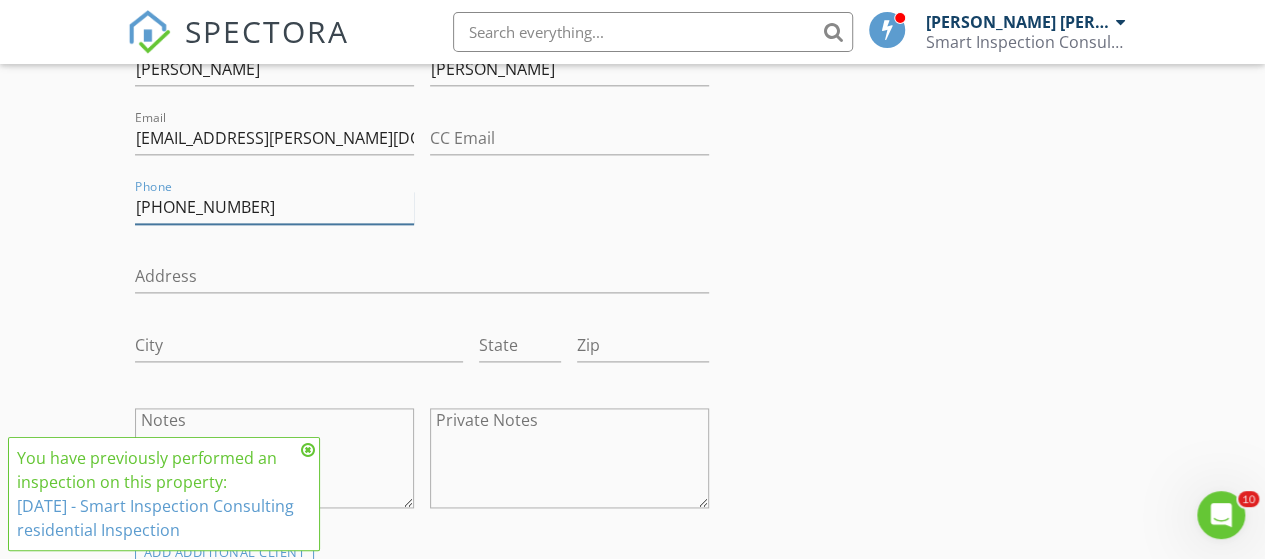 type on "[PHONE_NUMBER]" 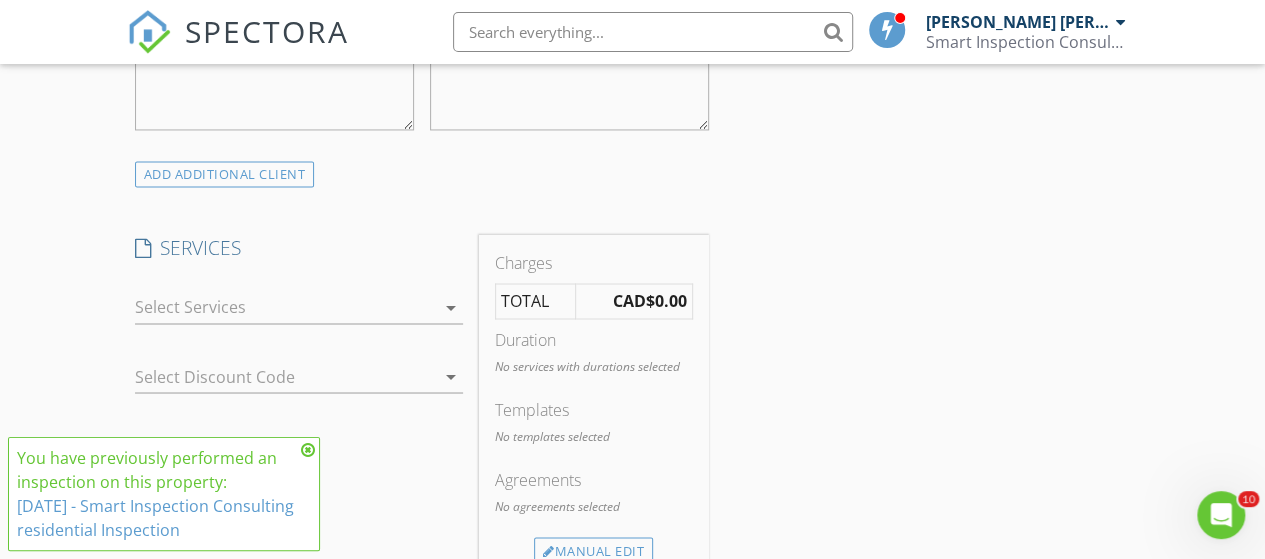 scroll, scrollTop: 1600, scrollLeft: 0, axis: vertical 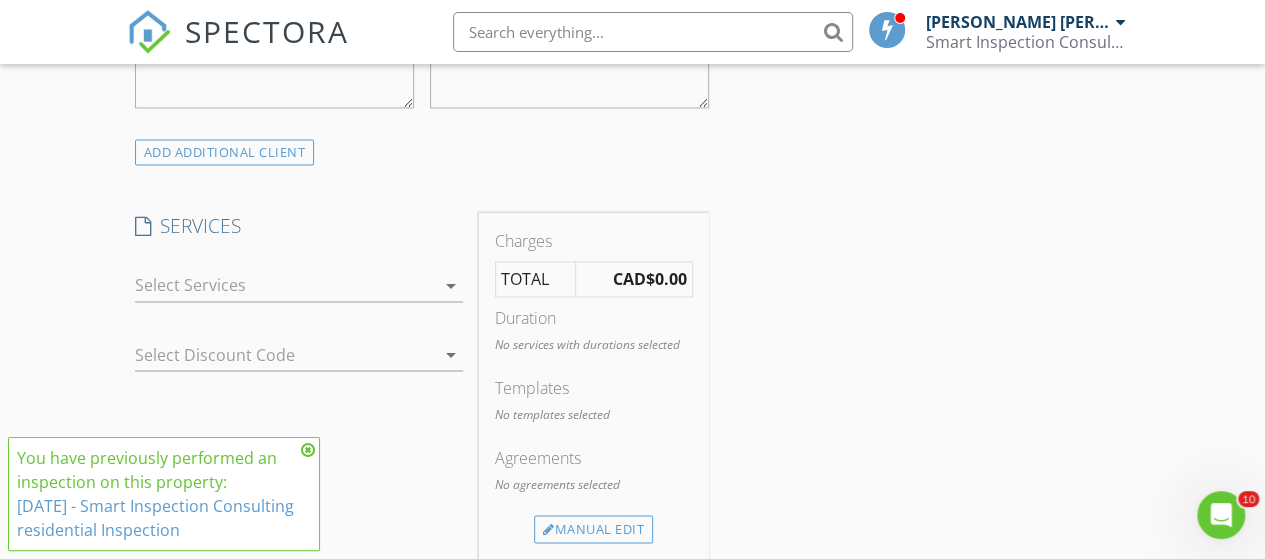 click on "ADD ADDITIONAL client" at bounding box center (225, 152) 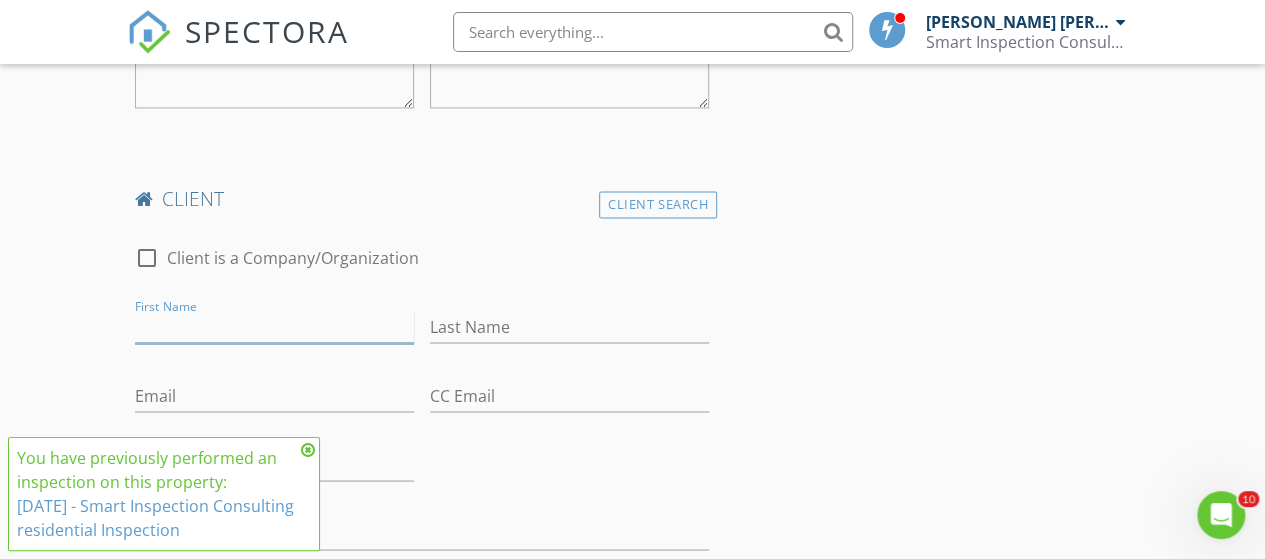 click on "First Name" at bounding box center (274, 326) 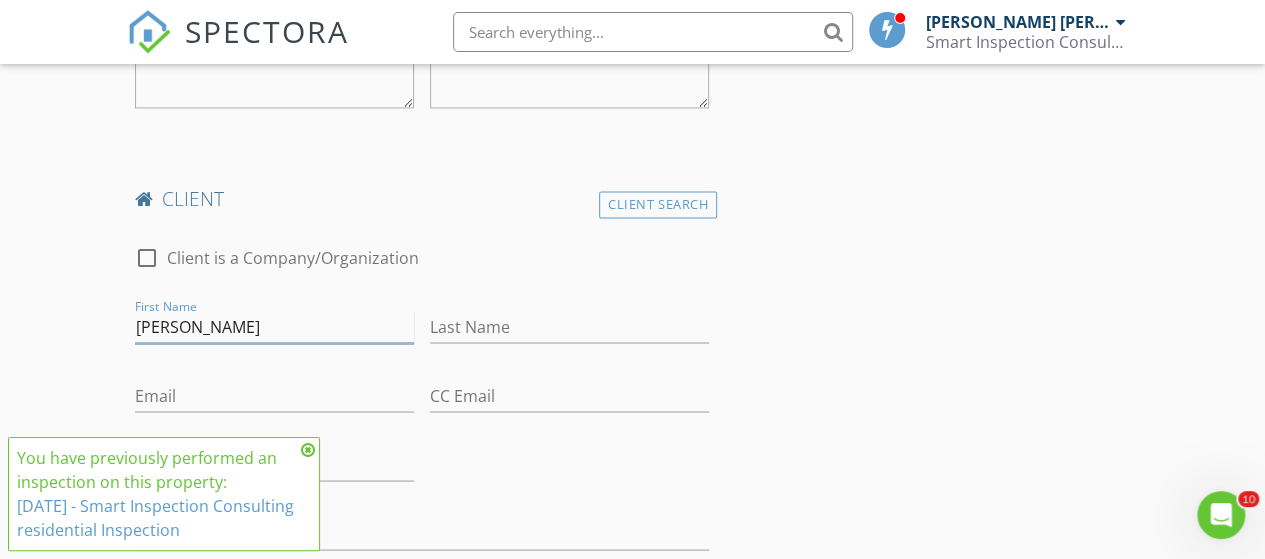 type on "Wouter Postma" 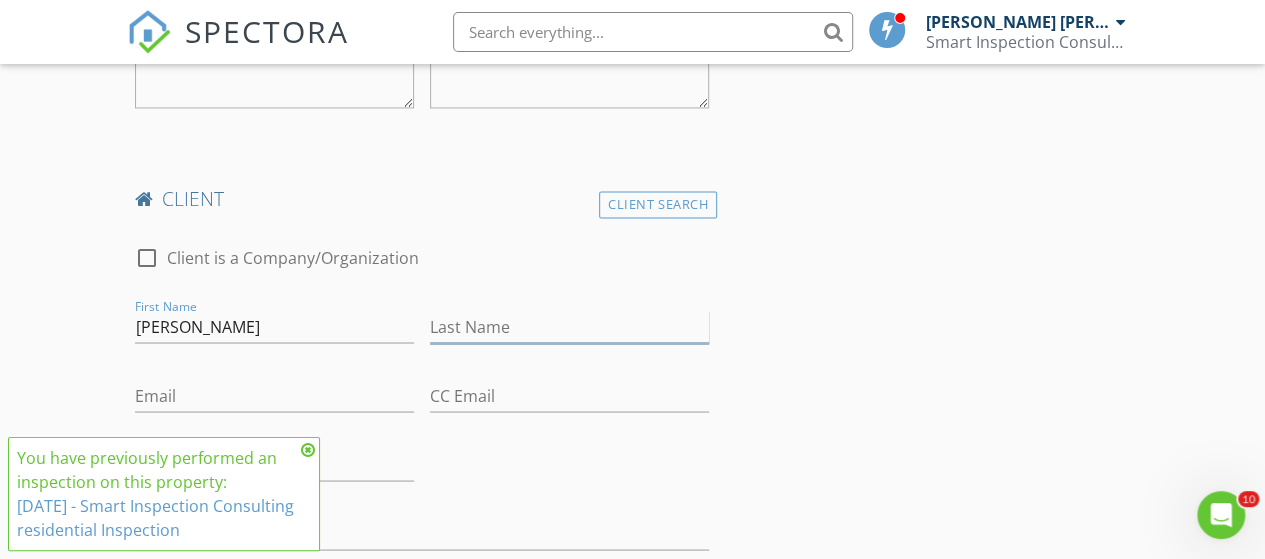 click on "Last Name" at bounding box center [569, 326] 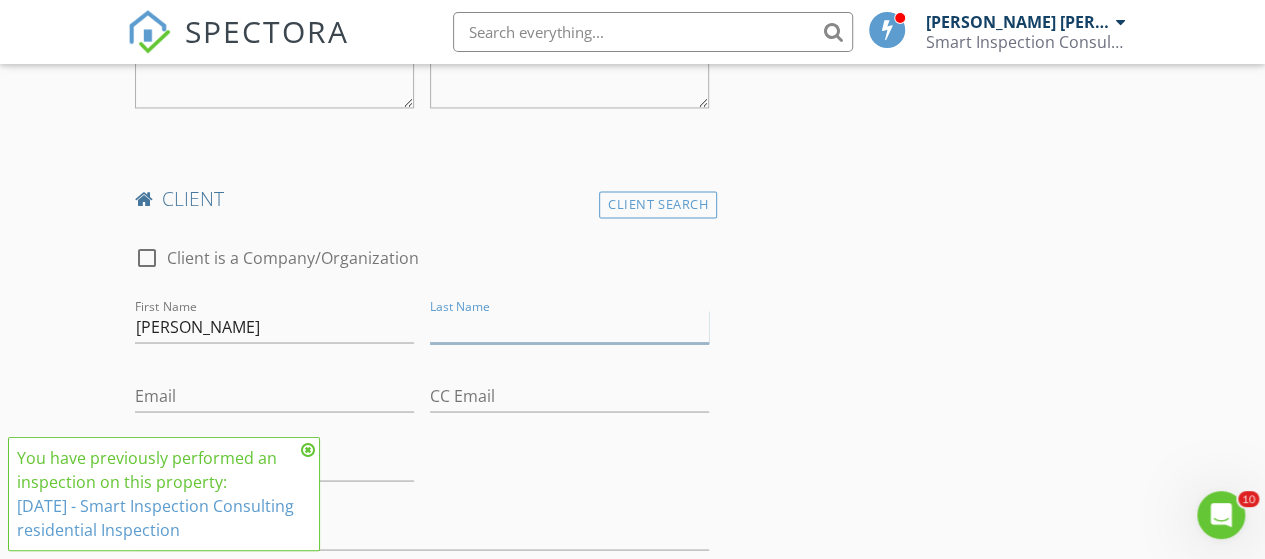 paste on "Wouter Postma" 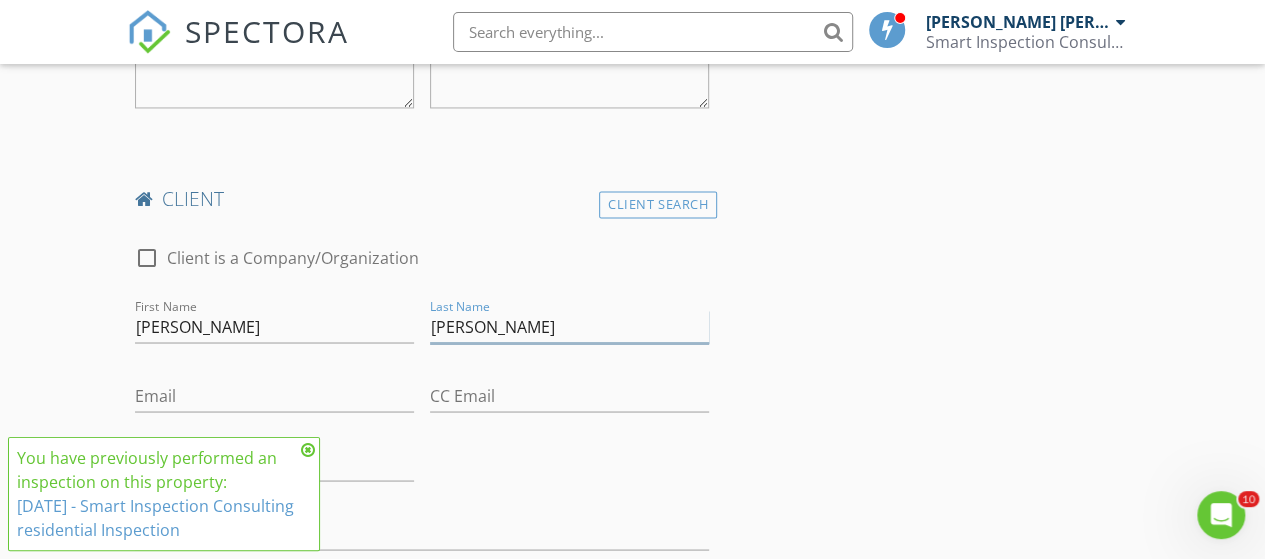 click on "Wouter Postma" at bounding box center [569, 326] 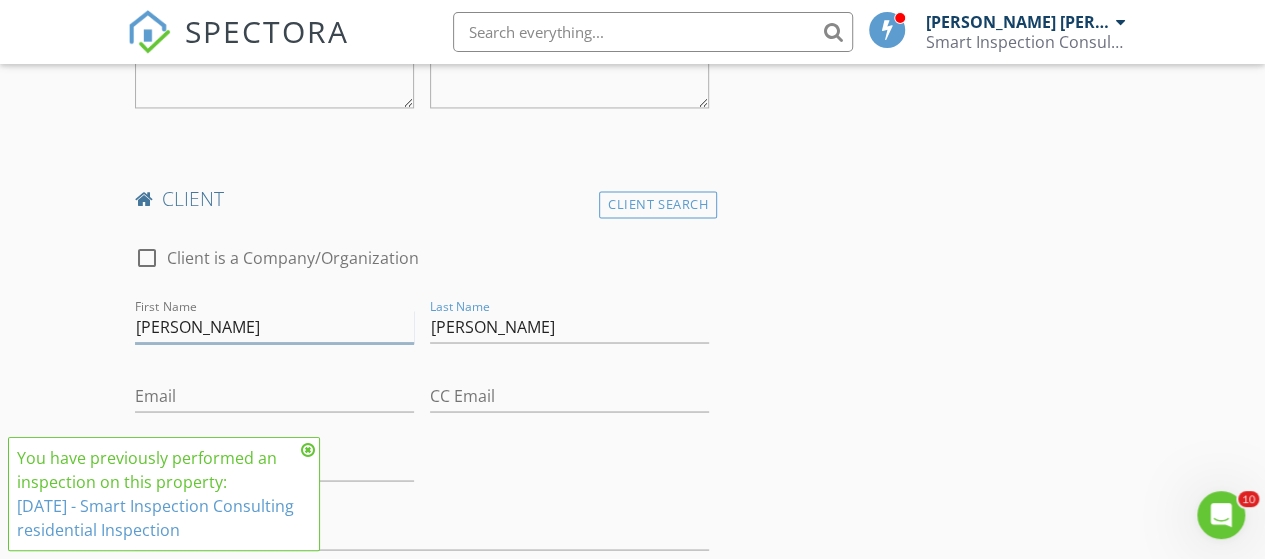 click on "[PERSON_NAME]" at bounding box center [274, 326] 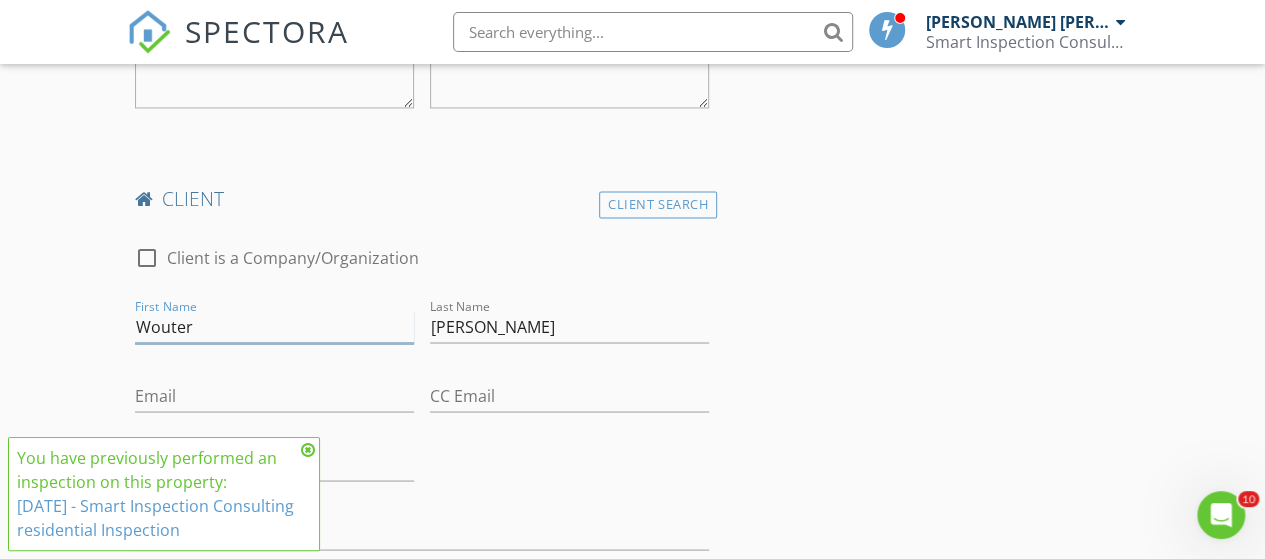 type on "Wouter" 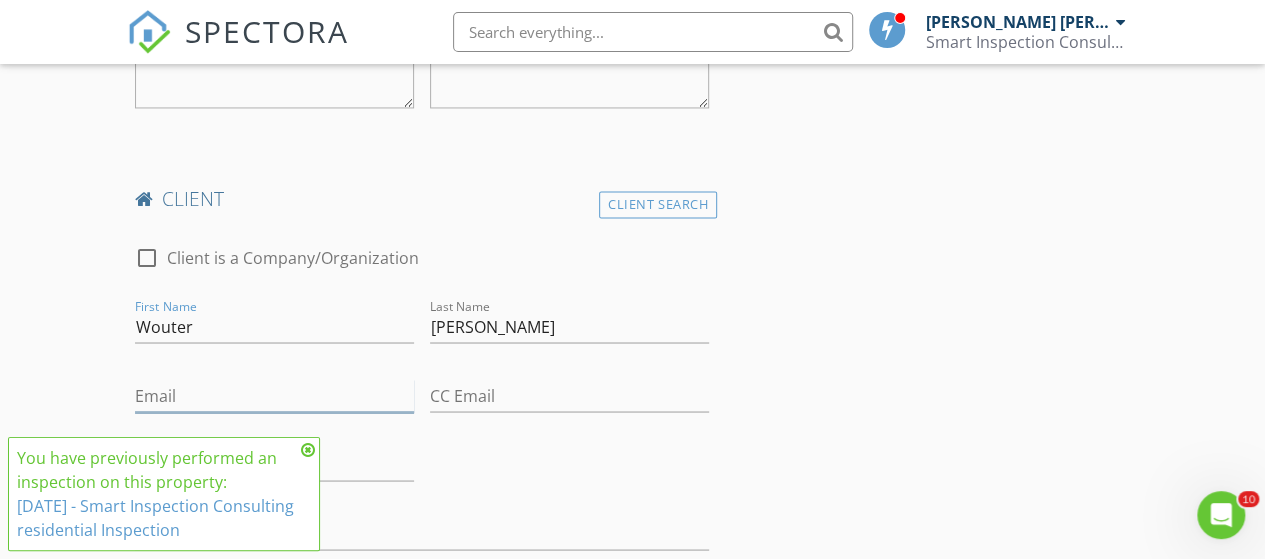 click on "Email" at bounding box center (274, 395) 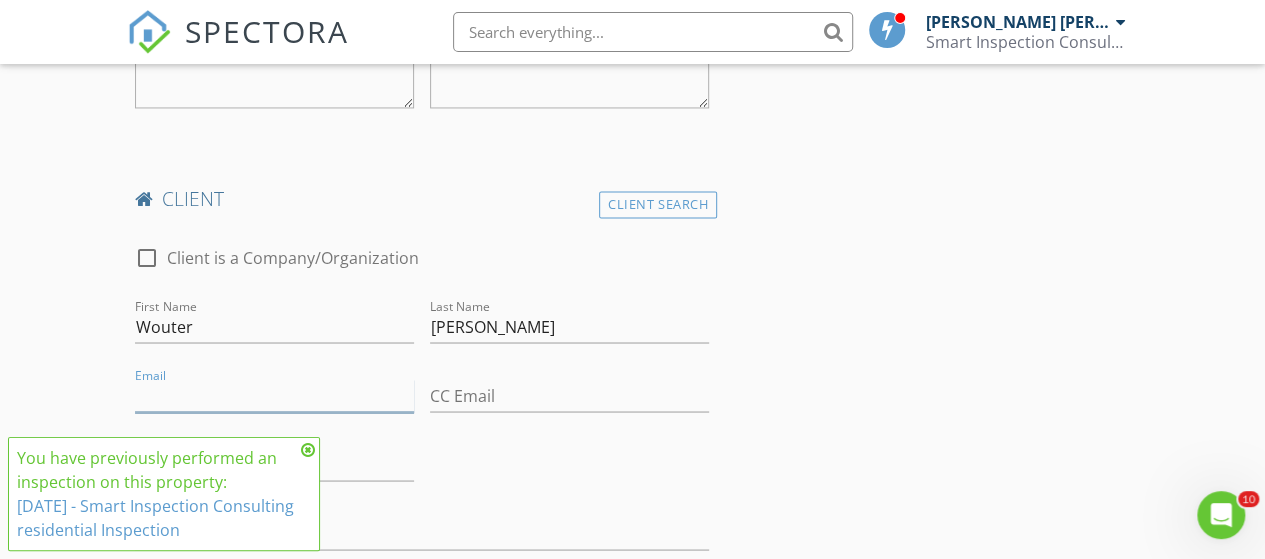 paste on "wjpostma2000@gmail.com" 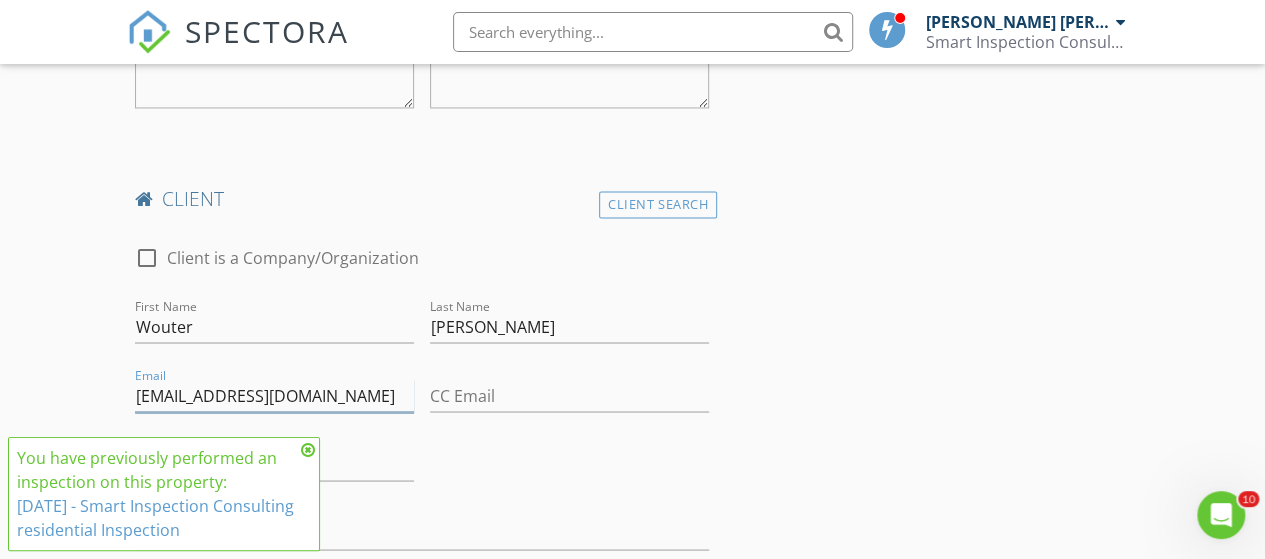 type on "wjpostma2000@gmail.com" 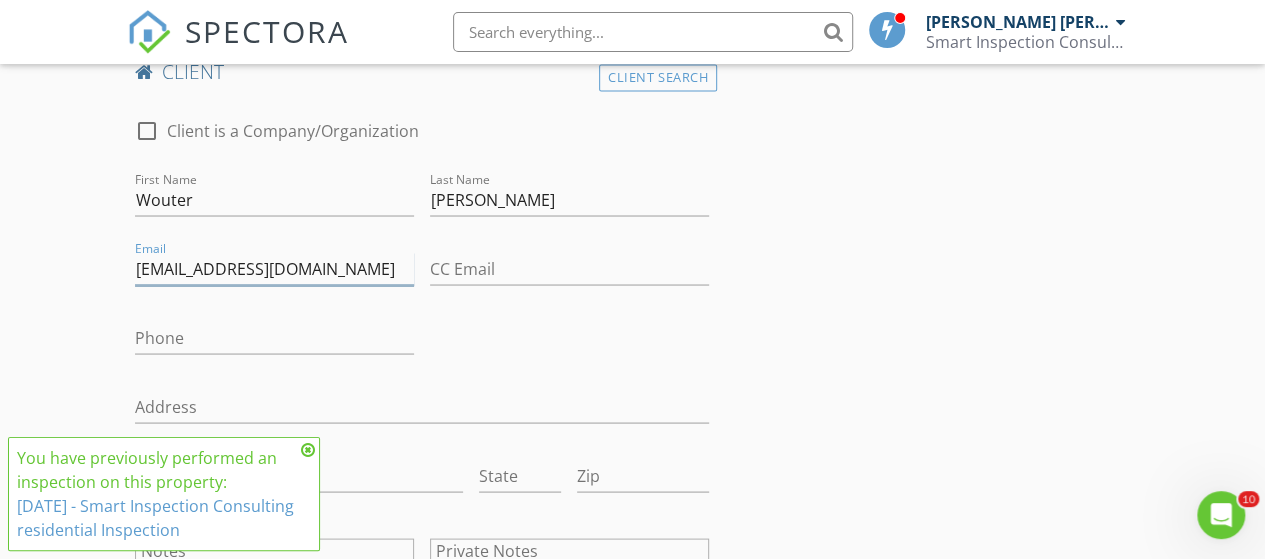 scroll, scrollTop: 1800, scrollLeft: 0, axis: vertical 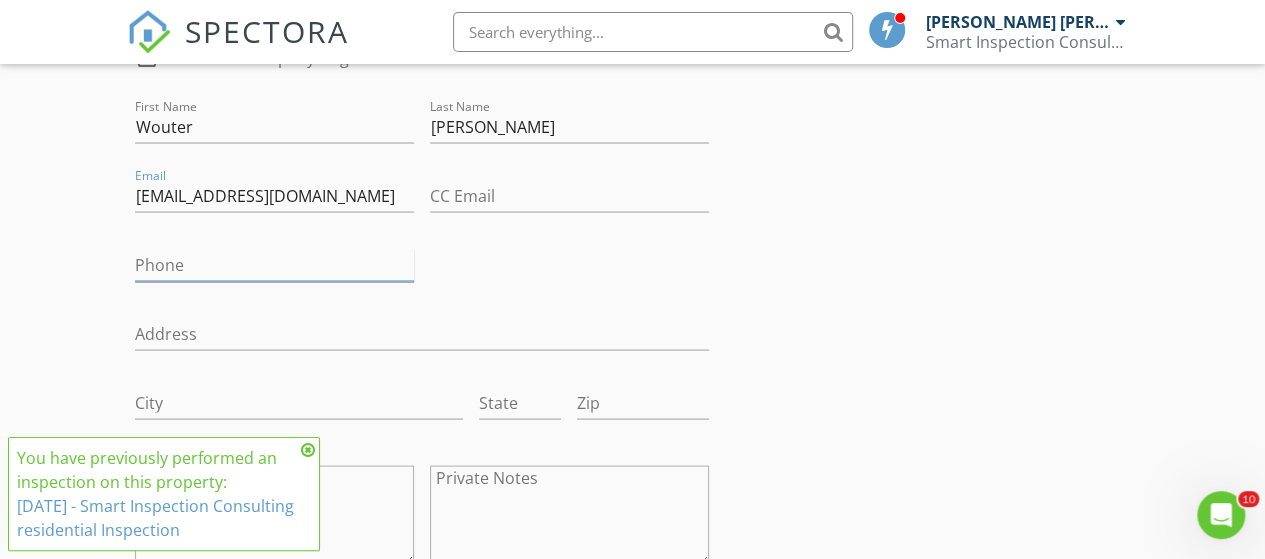 click on "Phone" at bounding box center [274, 264] 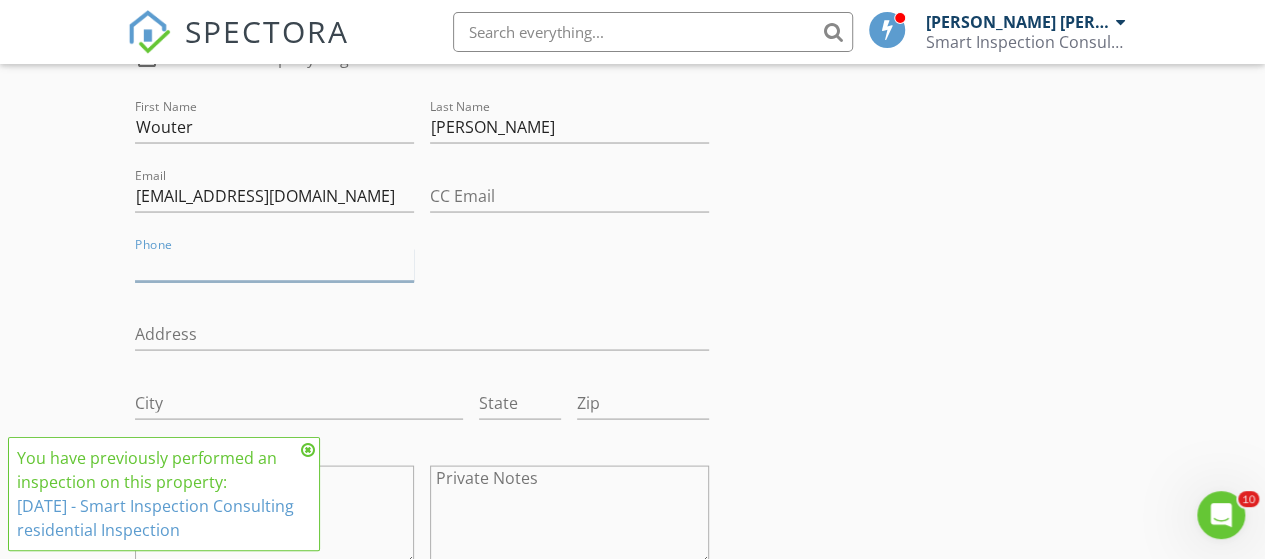 paste on "604-652-2928" 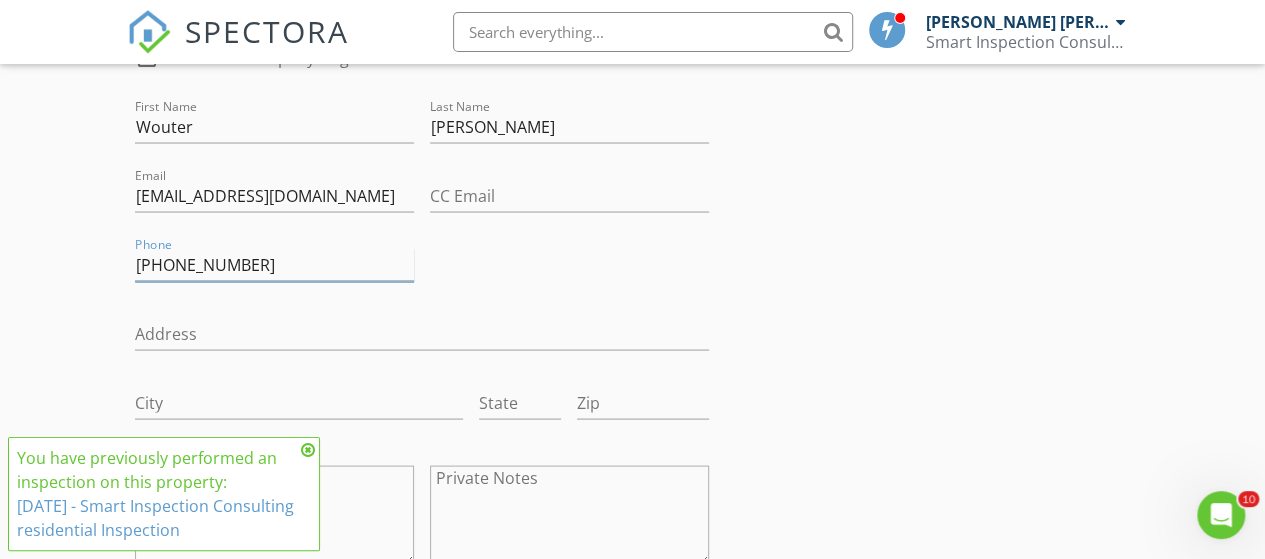 type on "604-652-2928" 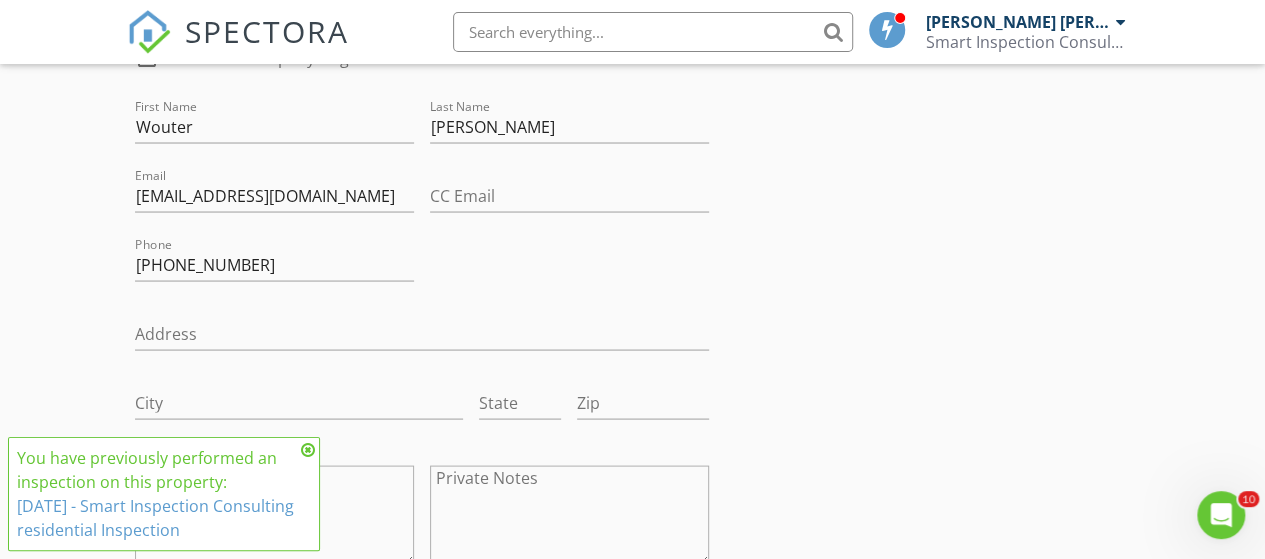 click on "INSPECTOR(S)
check_box   Mohsen Salarpour Goodarzi   PRIMARY   Mohsen Salarpour Goodarzi arrow_drop_down   check_box_outline_blank Mohsen Salarpour Goodarzi specifically requested
Date/Time
07/21/2025 10:00 AM
Location
Address Search       Address 132 Aspenwood Dr   Unit   City Port Moody   State BC   Zip V3H 4V7   County Metro Vancouver     Square Feet 4783   Year Built 1991   Foundation arrow_drop_down     Mohsen Salarpour Goodarzi     19.3 miles     (33 minutes)
client
check_box Enable Client CC email for this inspection   Client Search     check_box_outline_blank Client is a Company/Organization     First Name Aaron   Last Name Morency   Email aaronmorency1984@shaw.ca   CC Email   Phone 604-202-7963   Address   City   State   Zip       Notes   Private Notes
client
Client Search     check_box_outline_blank     Wouter" at bounding box center (633, 451) 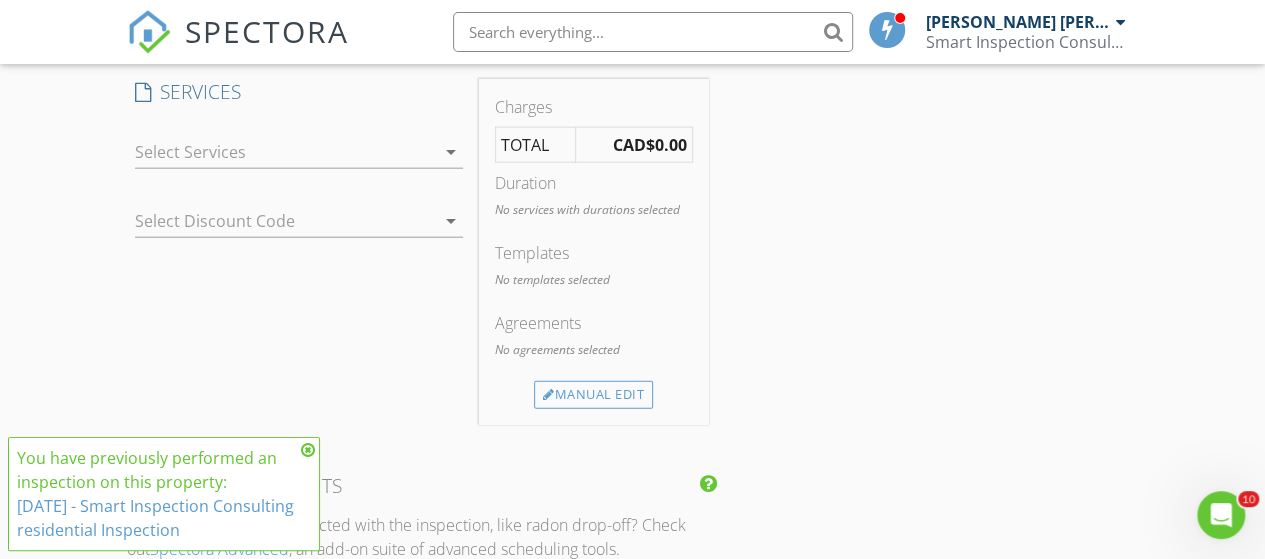 scroll, scrollTop: 2300, scrollLeft: 0, axis: vertical 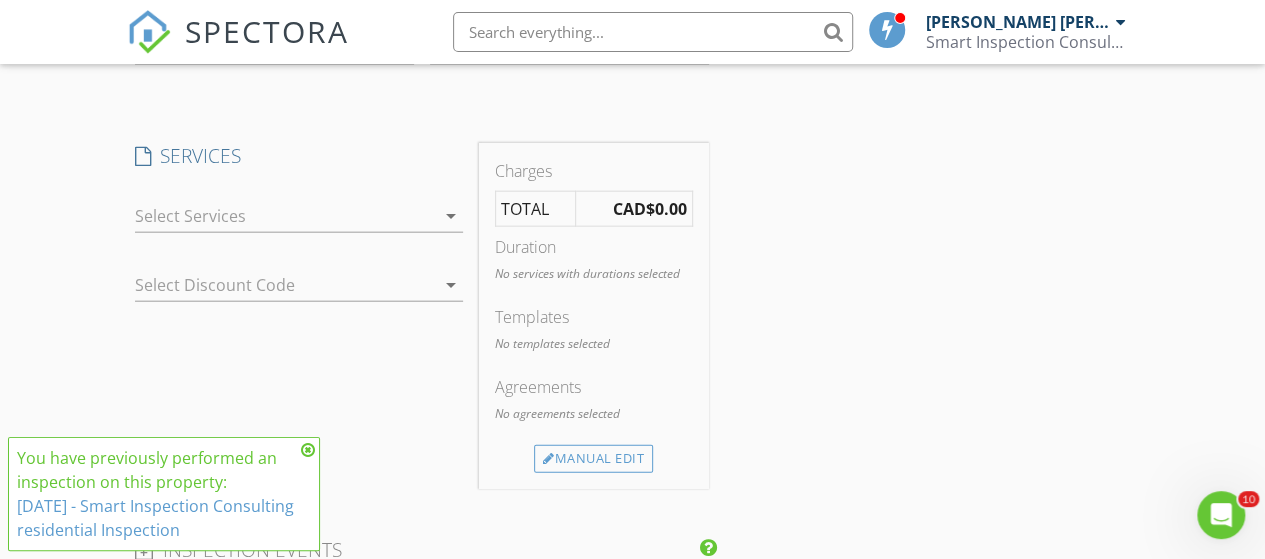 click at bounding box center (285, 216) 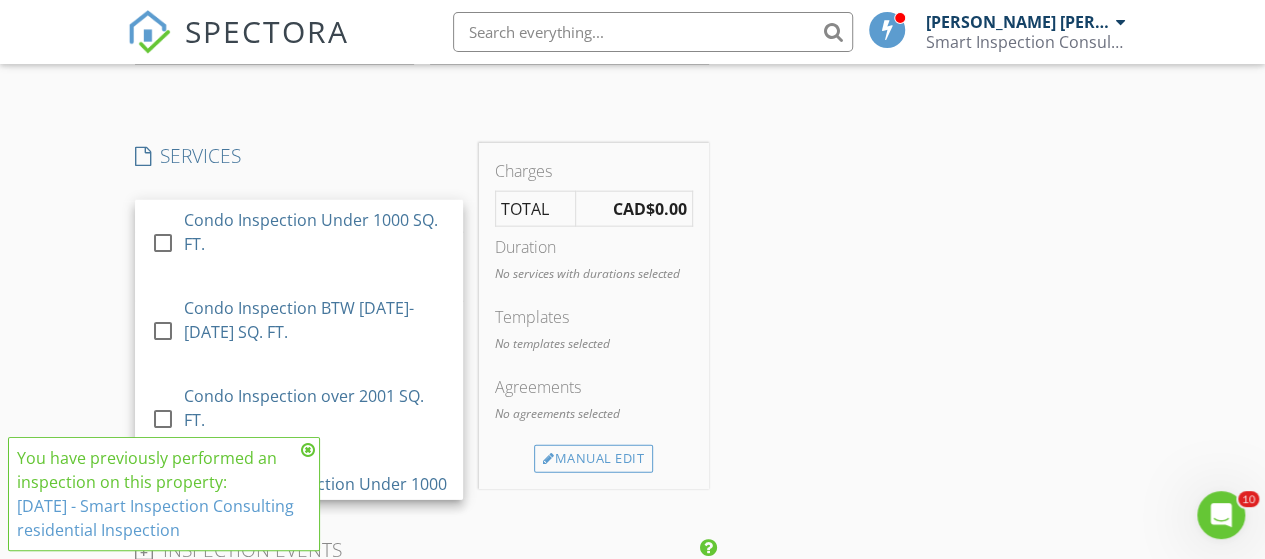 click at bounding box center (308, 450) 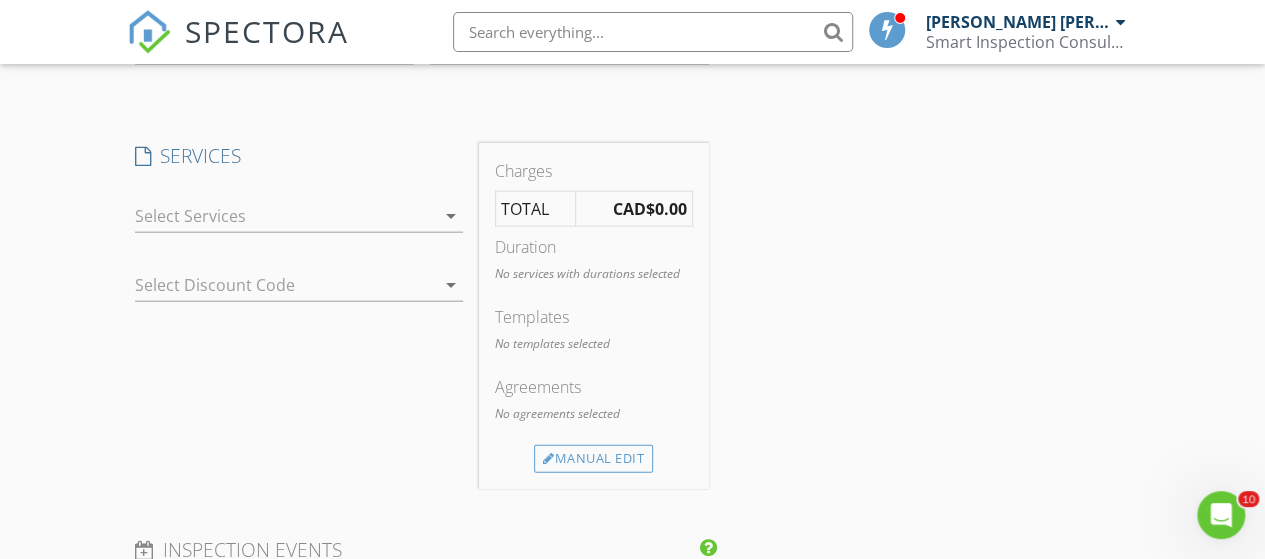click on "arrow_drop_down" at bounding box center [451, 216] 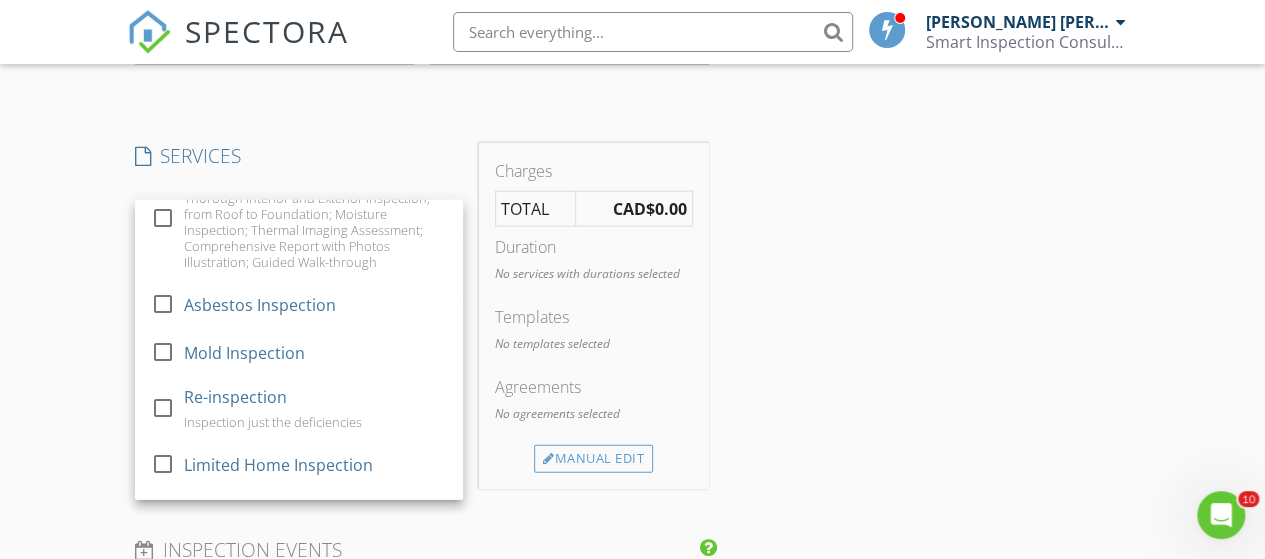 scroll, scrollTop: 1909, scrollLeft: 0, axis: vertical 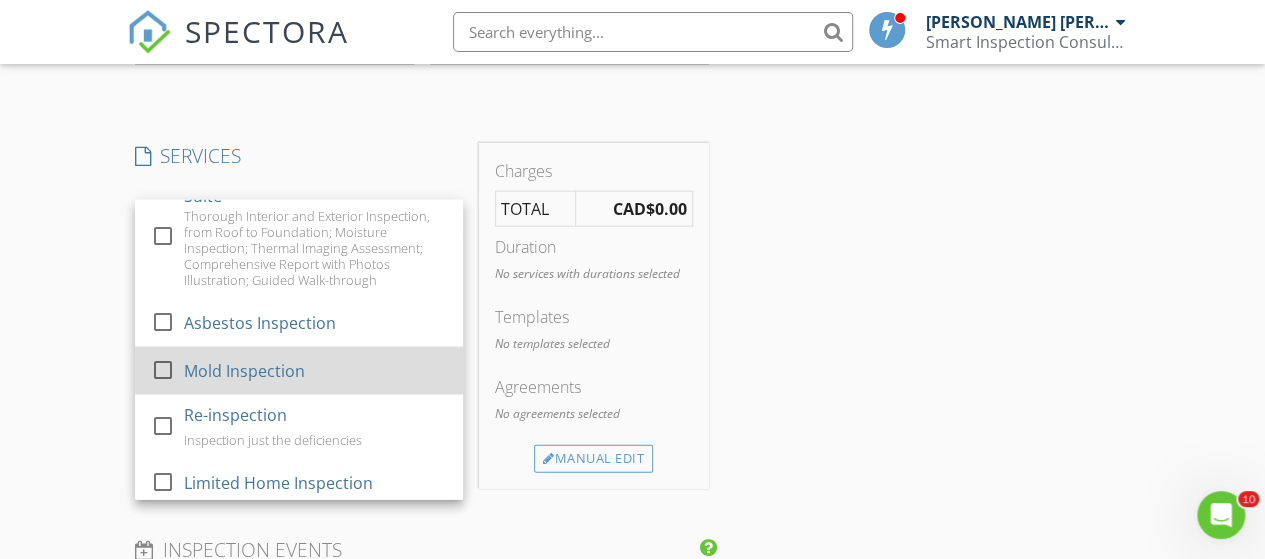 click at bounding box center [163, 369] 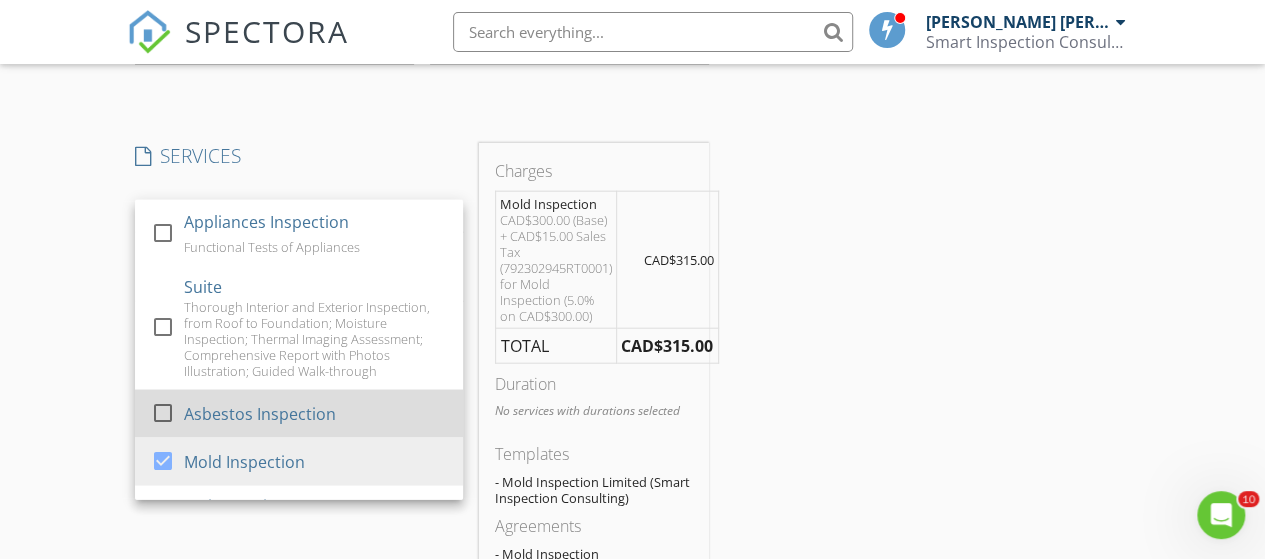 scroll, scrollTop: 1709, scrollLeft: 0, axis: vertical 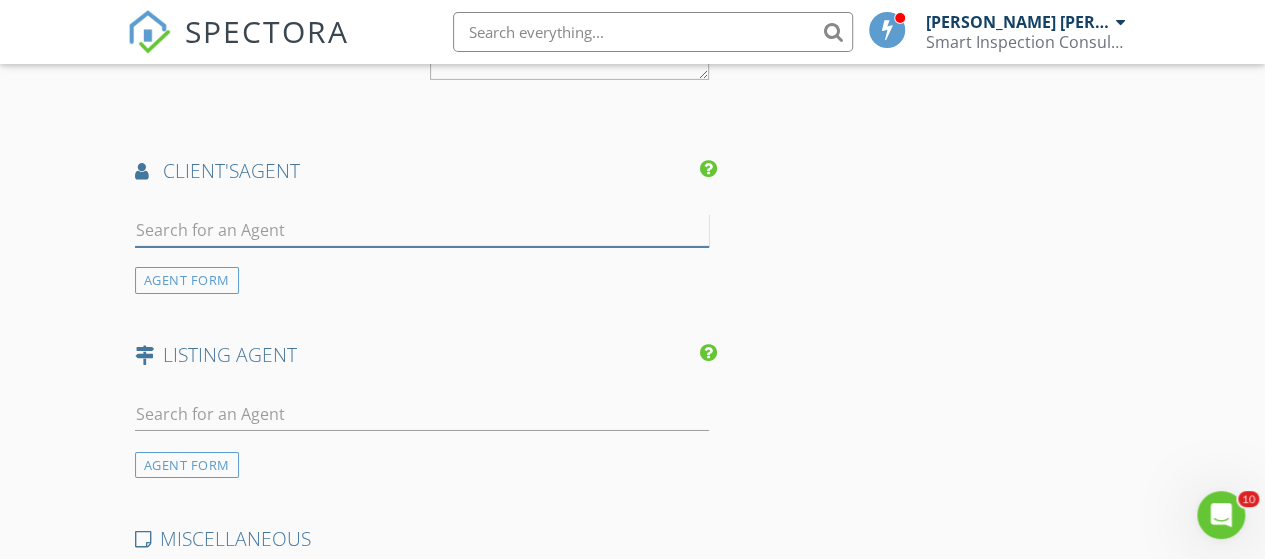 click at bounding box center [422, 230] 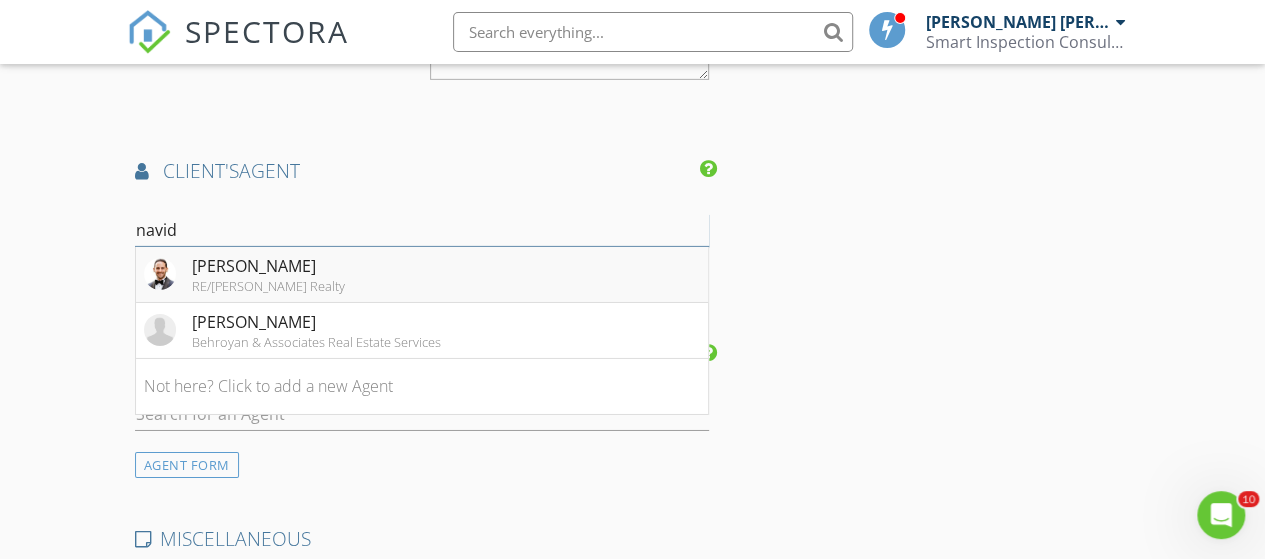 type on "navid" 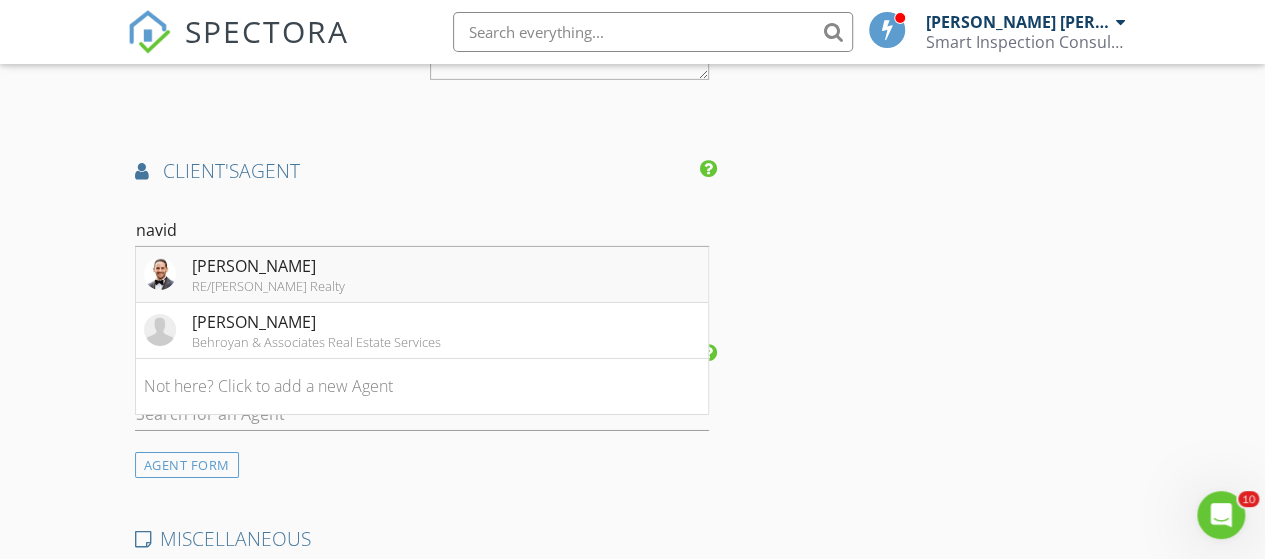 click on "[PERSON_NAME]" at bounding box center (268, 266) 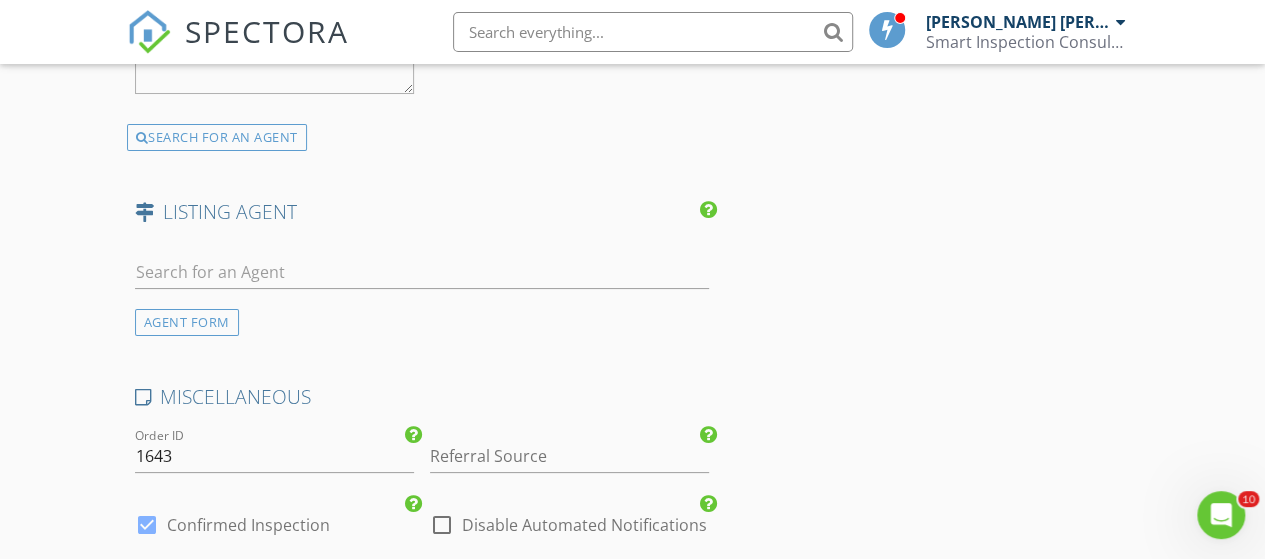 scroll, scrollTop: 3800, scrollLeft: 0, axis: vertical 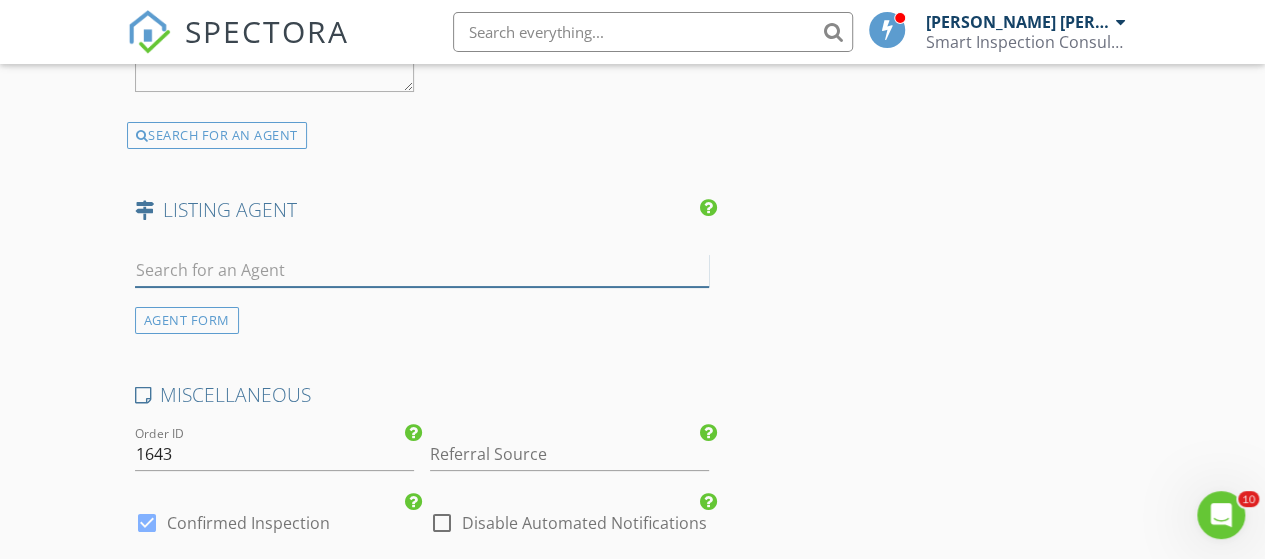 click at bounding box center (422, 270) 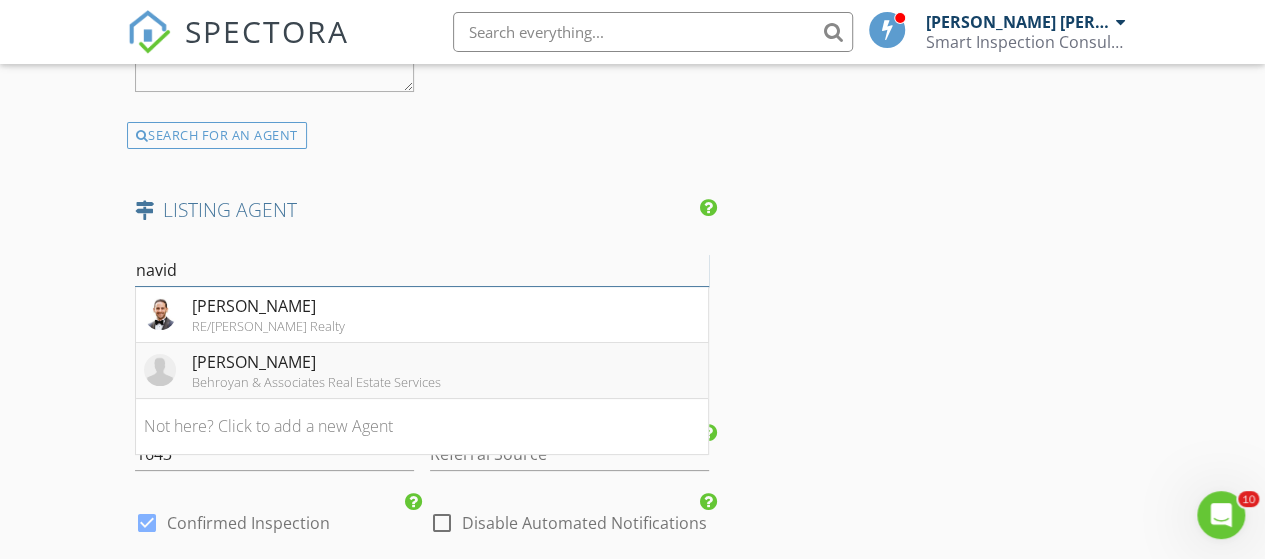type on "navid" 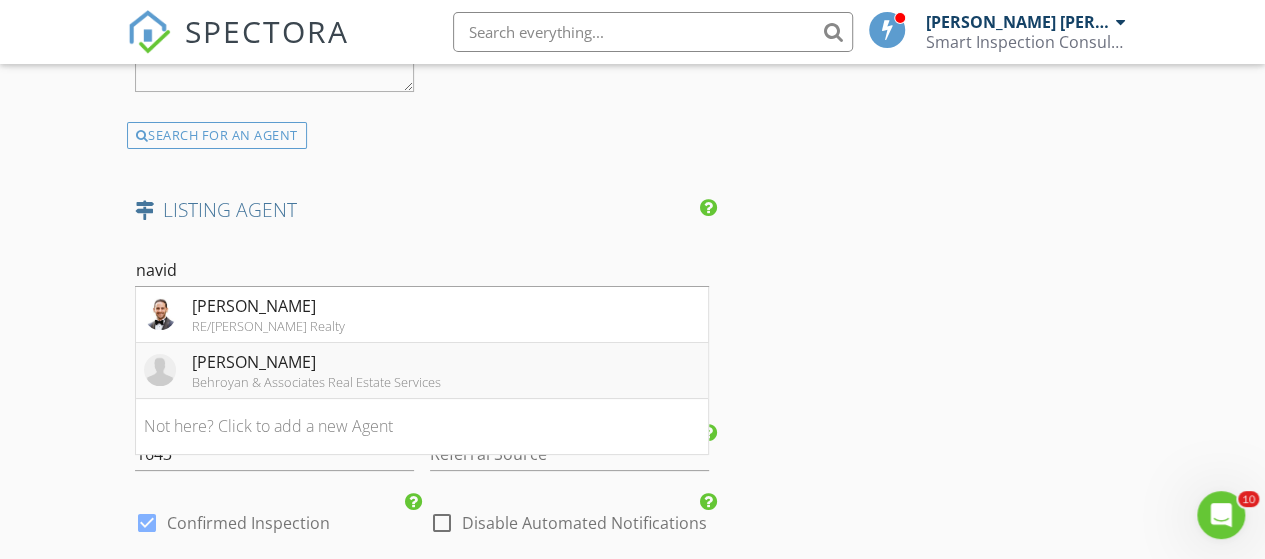 click on "[PERSON_NAME]" at bounding box center [316, 362] 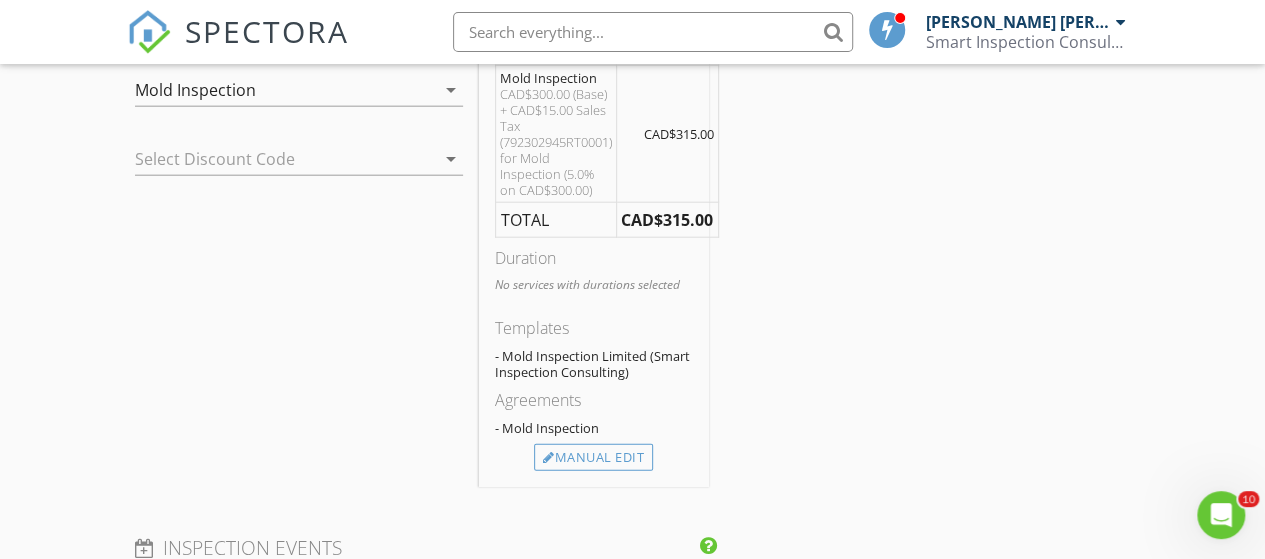 scroll, scrollTop: 2400, scrollLeft: 0, axis: vertical 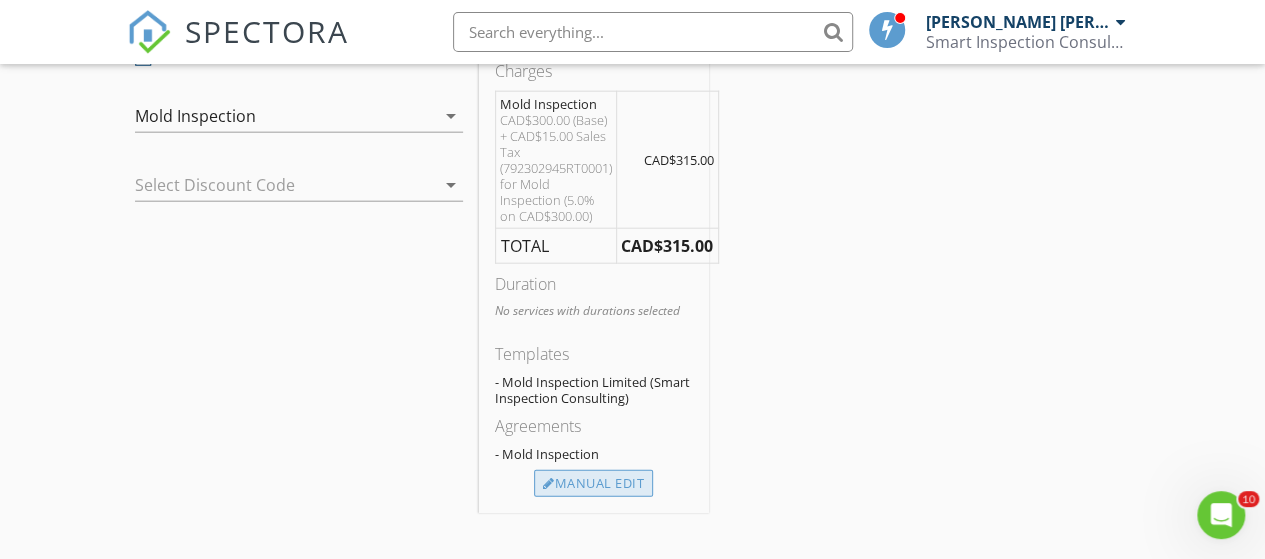 click on "Manual Edit" at bounding box center (593, 484) 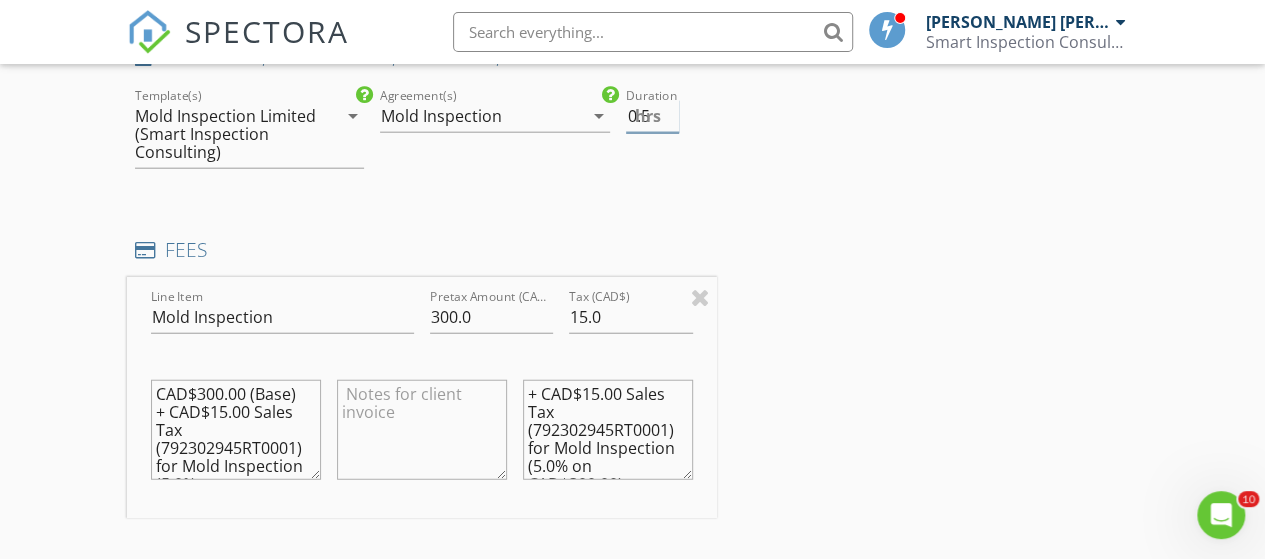 click on "0.5" at bounding box center [652, 116] 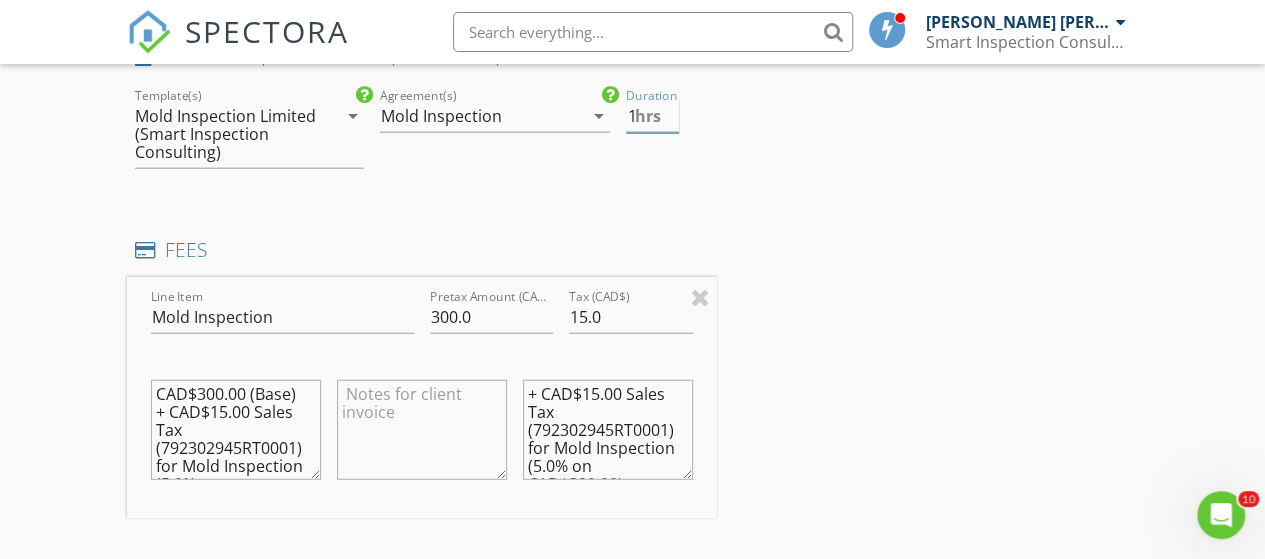click on "1" at bounding box center (652, 116) 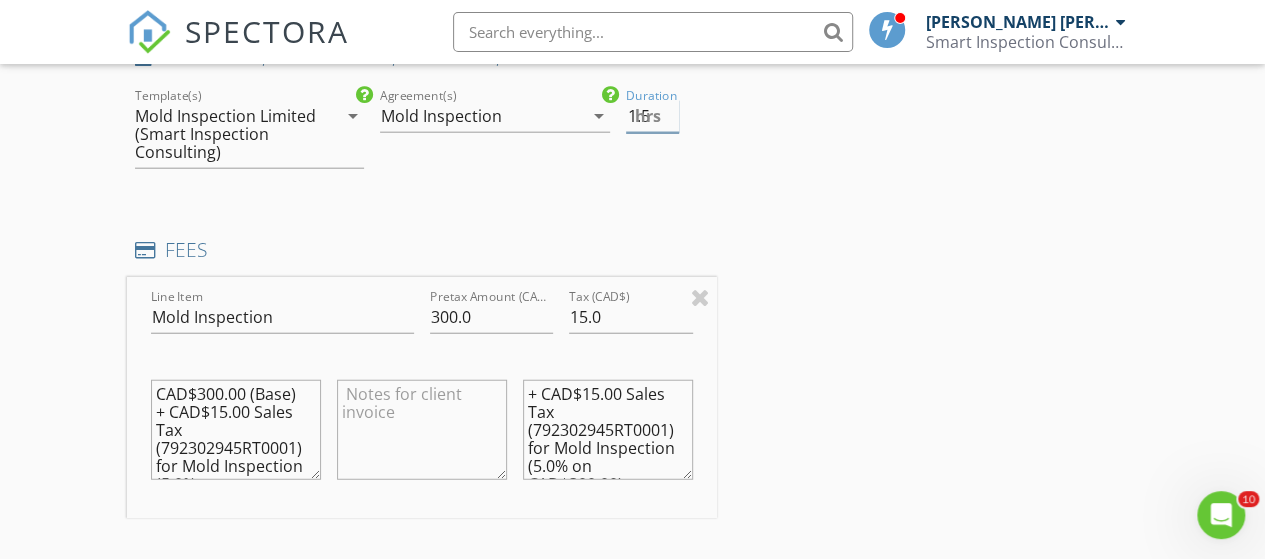 click on "1.5" at bounding box center [652, 116] 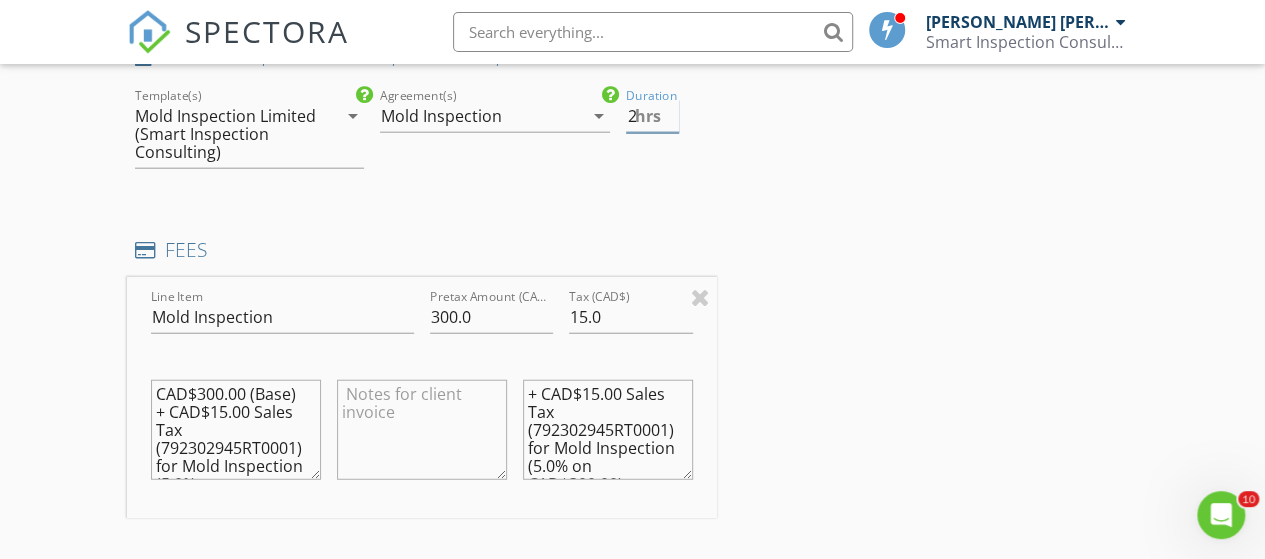 type on "2" 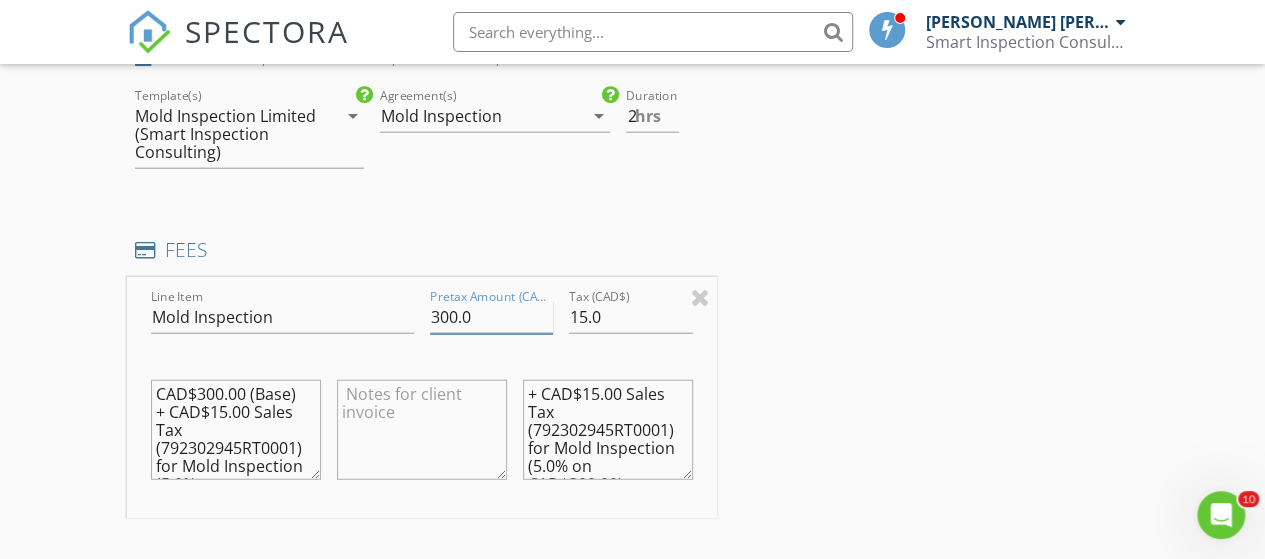 click on "Pretax Amount (CAD$) 300.0" at bounding box center (492, 319) 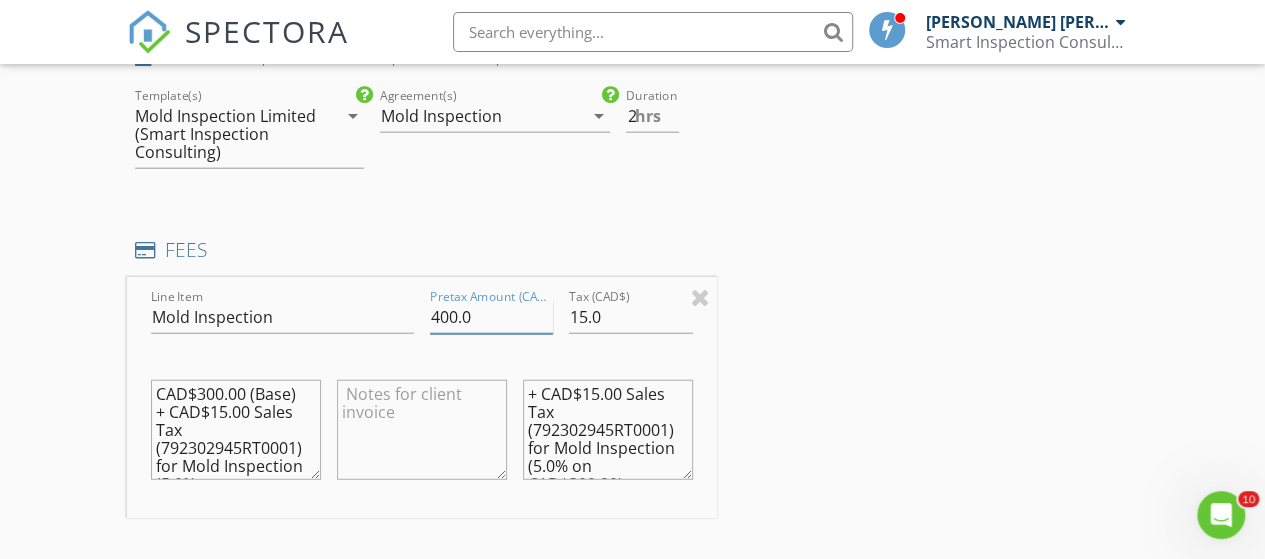 type on "400.0" 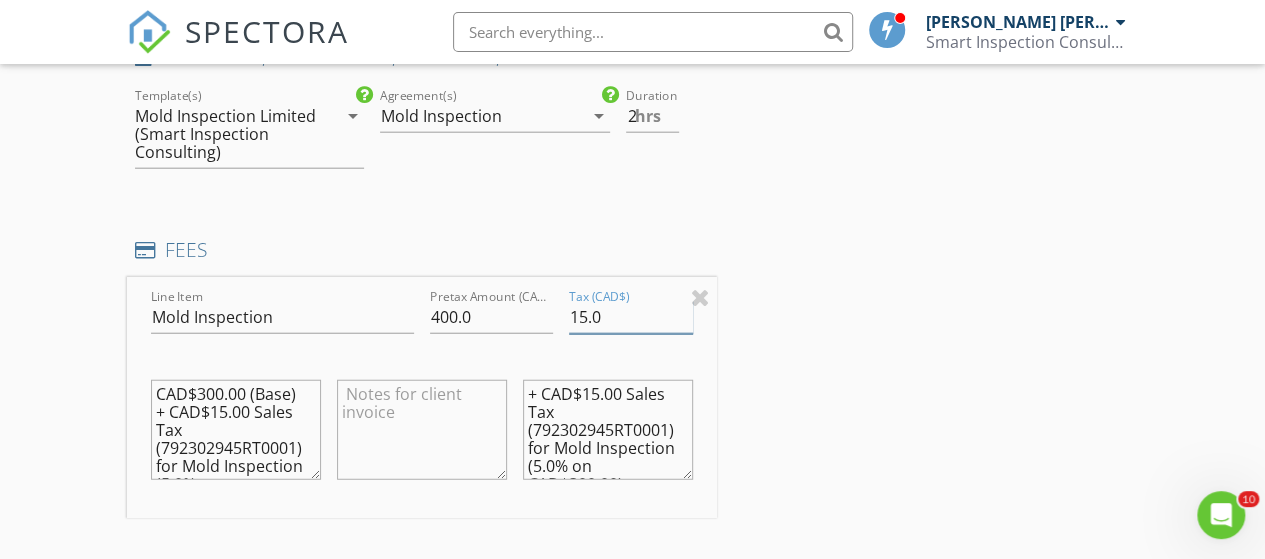click on "15.0" at bounding box center (631, 317) 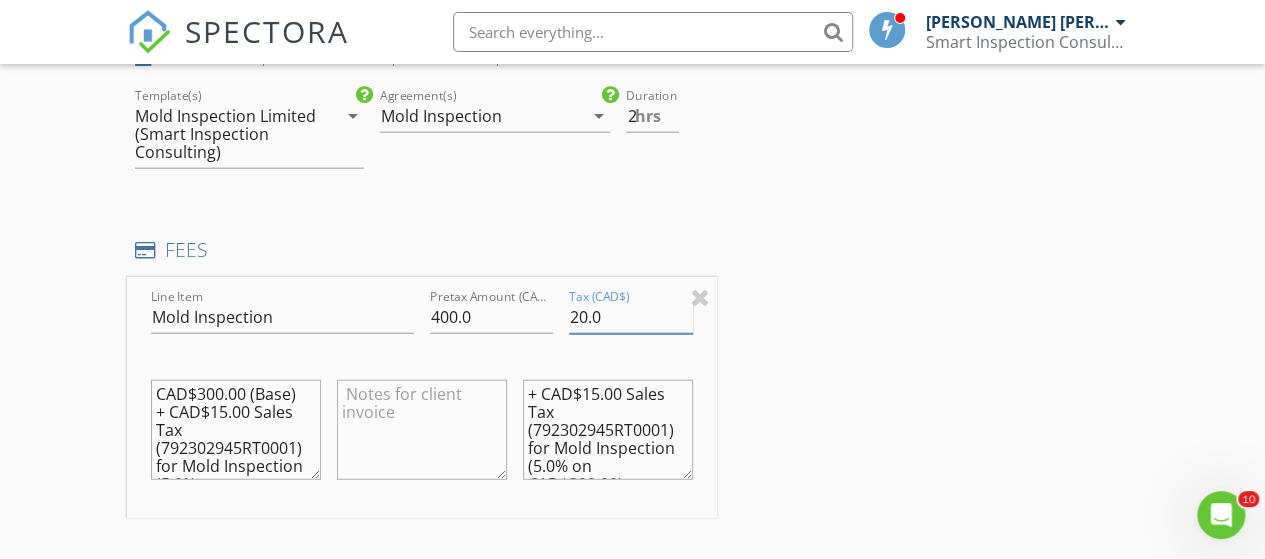 type on "20.0" 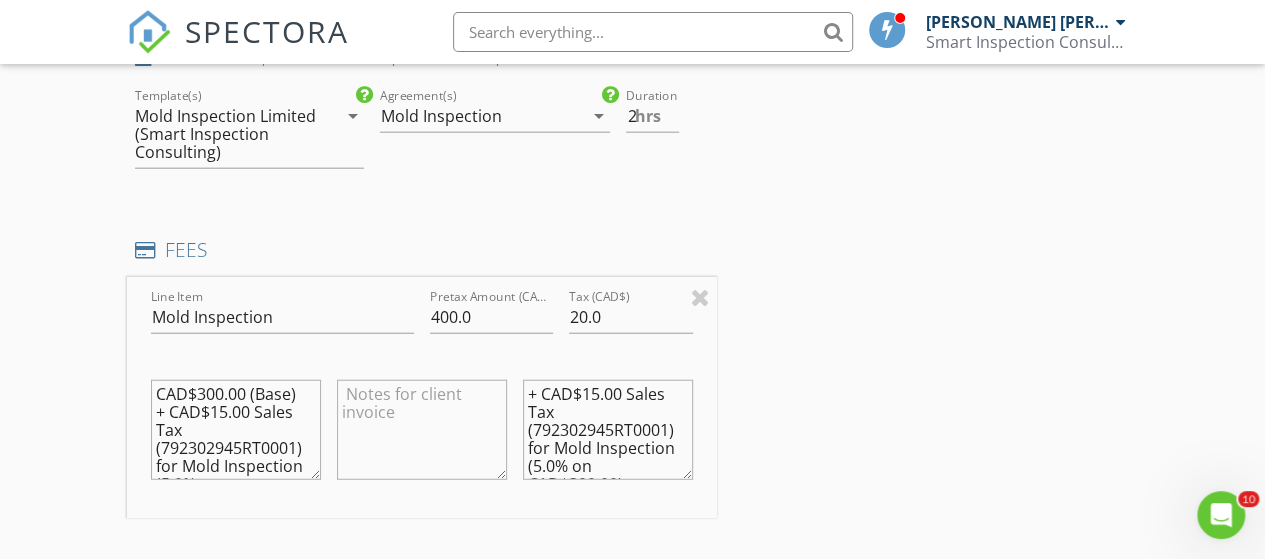 click on "CAD$300.00 (Base)
+ CAD$15.00 Sales Tax (792302945RT0001) for Mold Inspection (5.0% on CAD$300.00)" at bounding box center (236, 430) 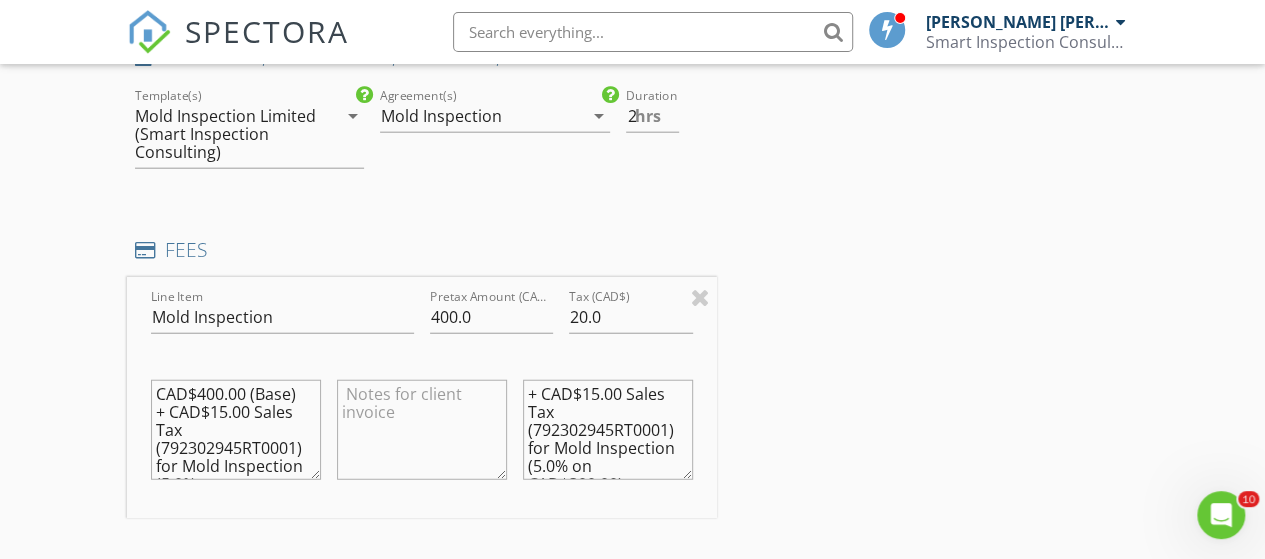 drag, startPoint x: 213, startPoint y: 413, endPoint x: 226, endPoint y: 413, distance: 13 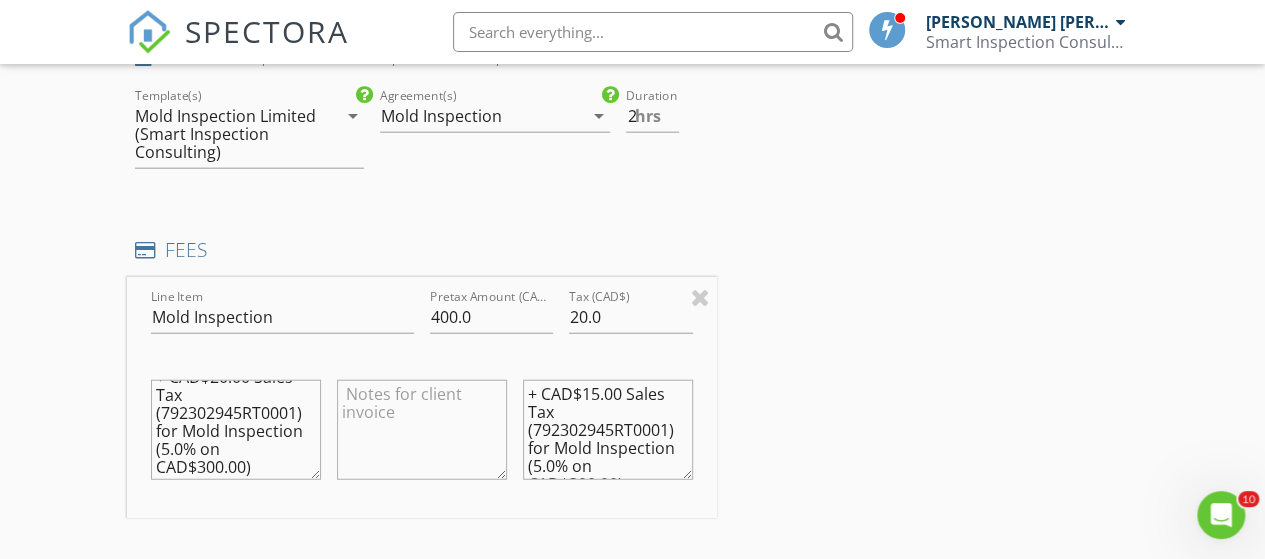 scroll, scrollTop: 53, scrollLeft: 0, axis: vertical 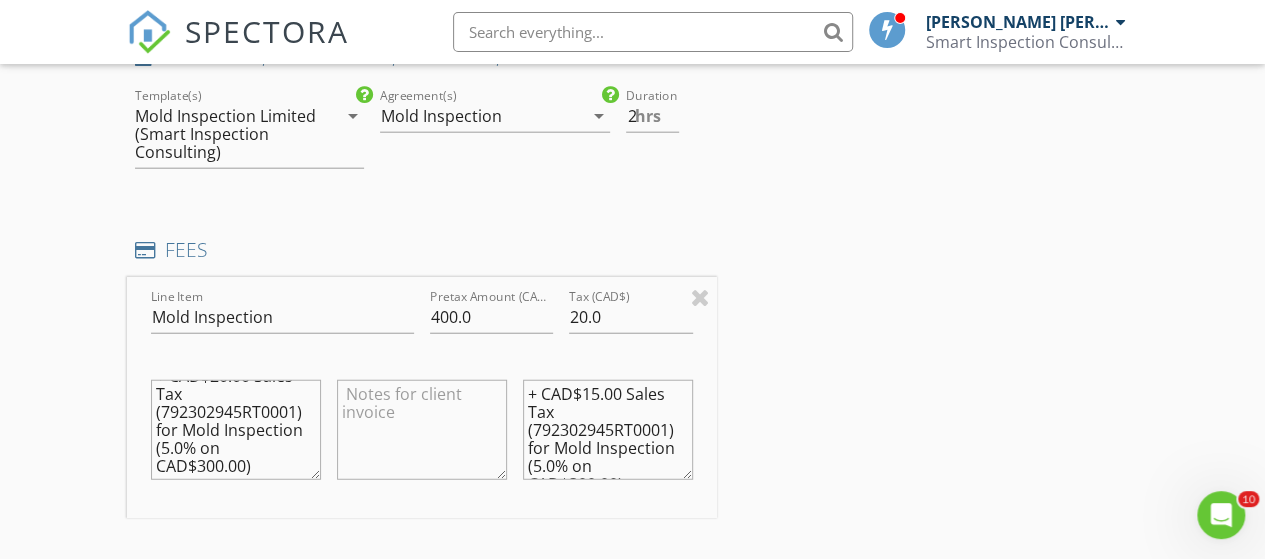 click on "CAD$400.00 (Base)
+ CAD$20.00 Sales Tax (792302945RT0001) for Mold Inspection (5.0% on CAD$300.00)" at bounding box center (236, 430) 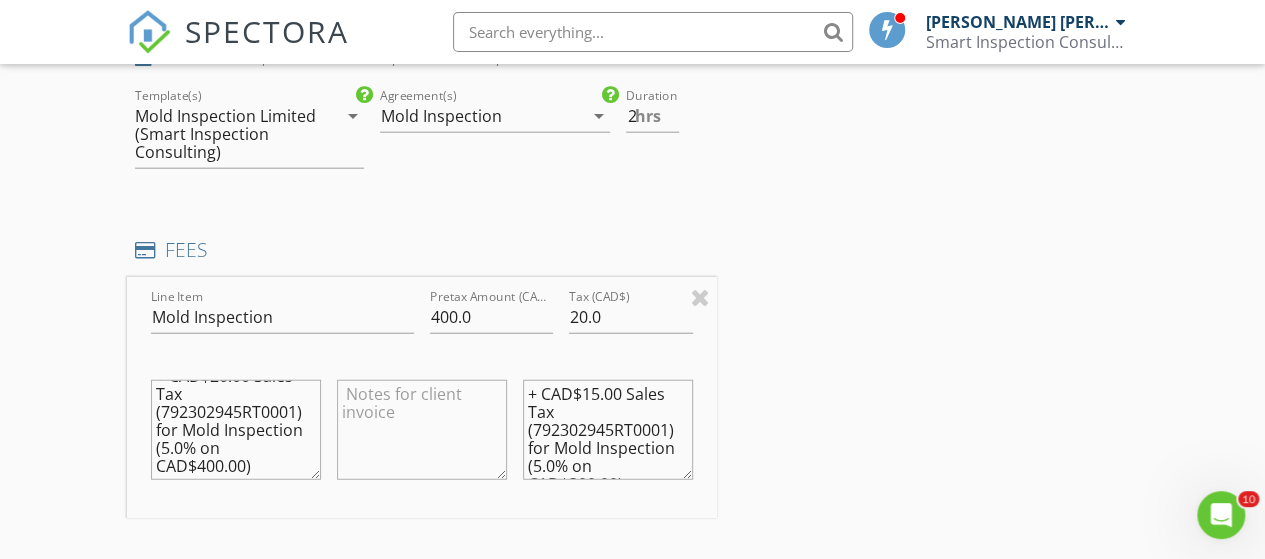 type on "CAD$400.00 (Base)
+ CAD$20.00 Sales Tax (792302945RT0001) for Mold Inspection (5.0% on CAD$400.00)" 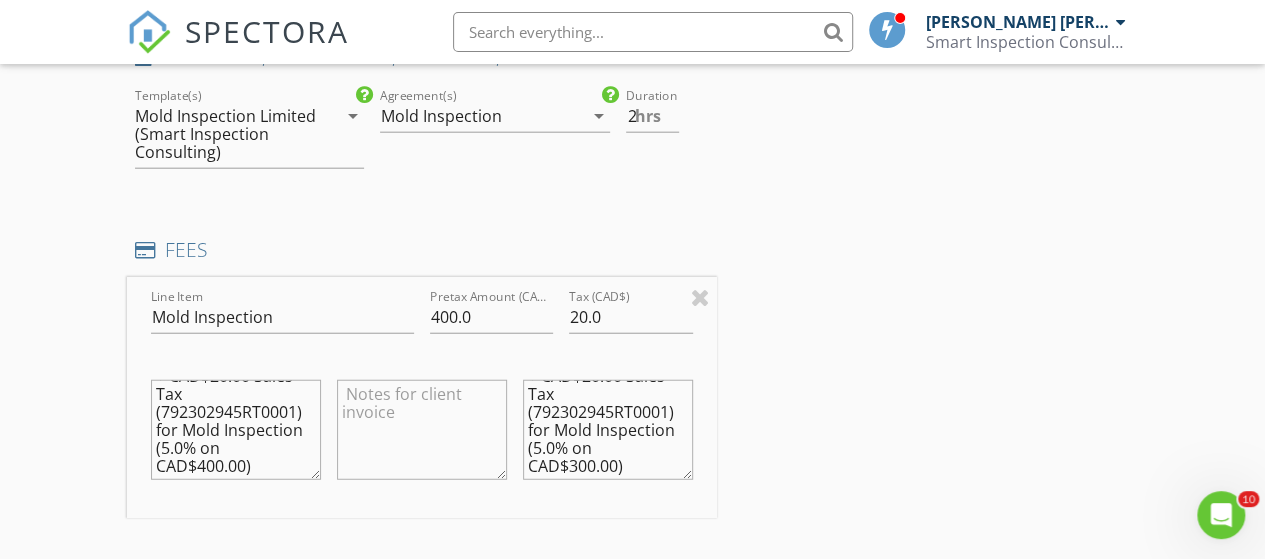 scroll, scrollTop: 35, scrollLeft: 0, axis: vertical 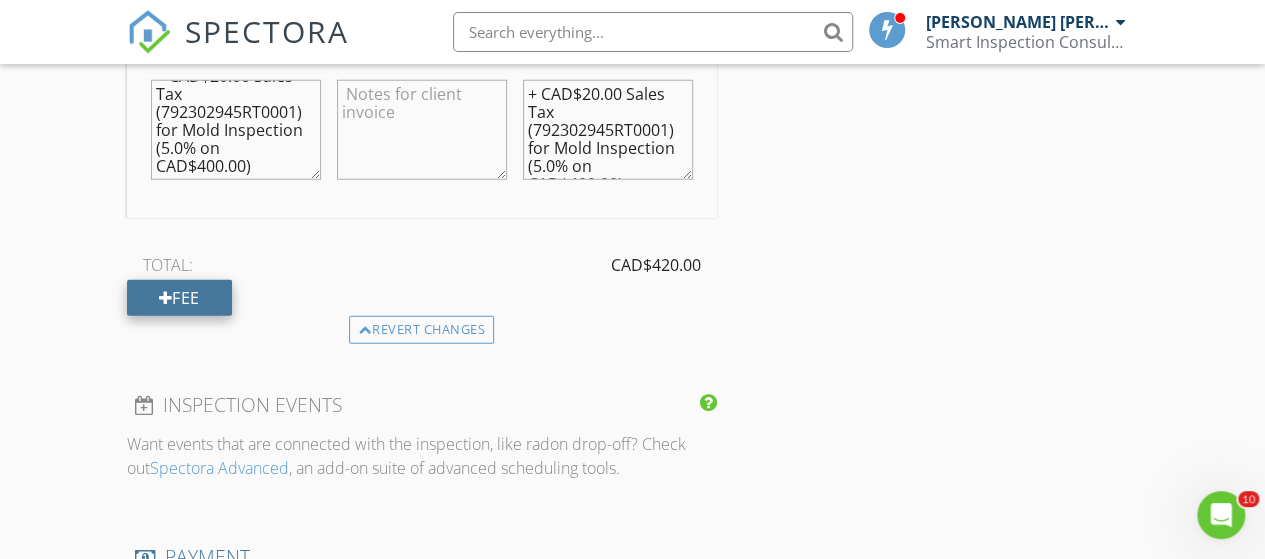 type on "+ CAD$20.00 Sales Tax (792302945RT0001) for Mold Inspection (5.0% on CAD$400.00)" 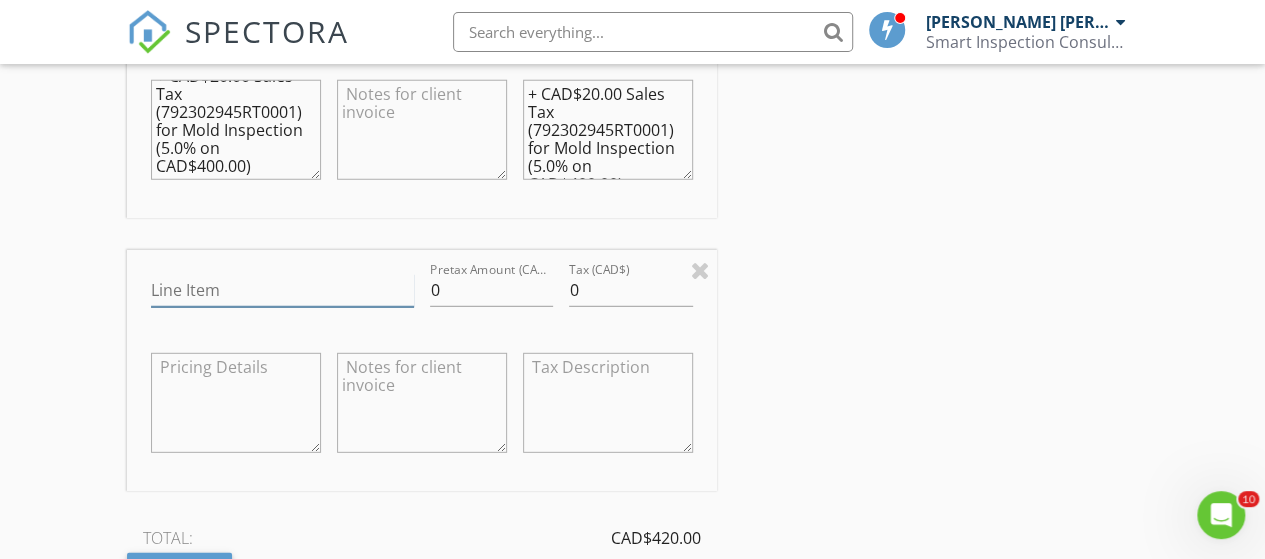 click on "Line Item" at bounding box center (282, 290) 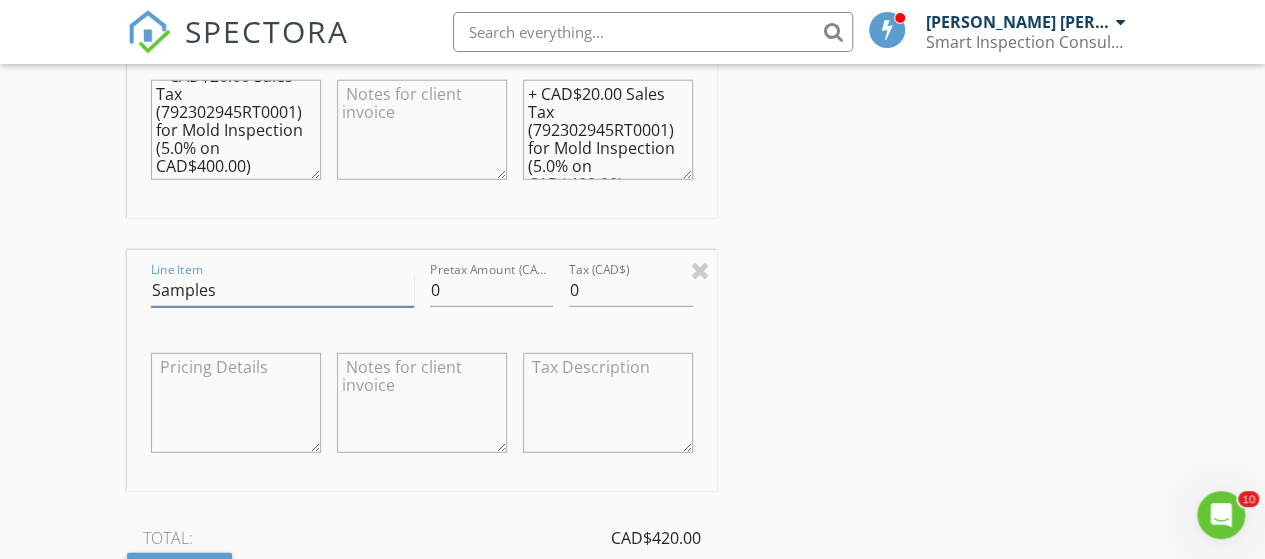 type on "Samples" 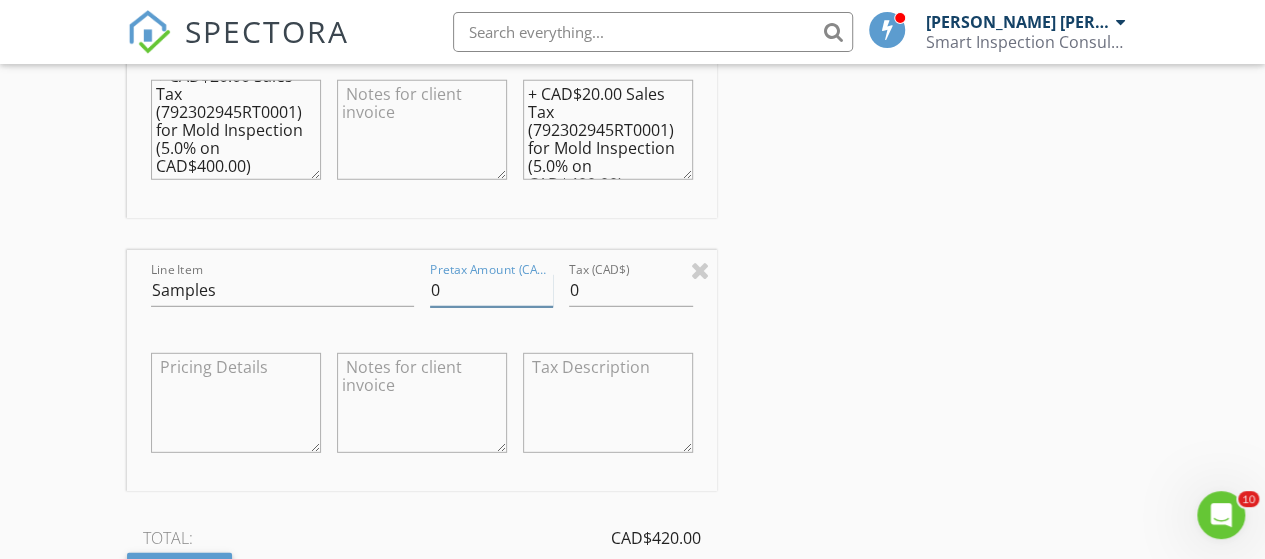 drag, startPoint x: 460, startPoint y: 286, endPoint x: 398, endPoint y: 288, distance: 62.03225 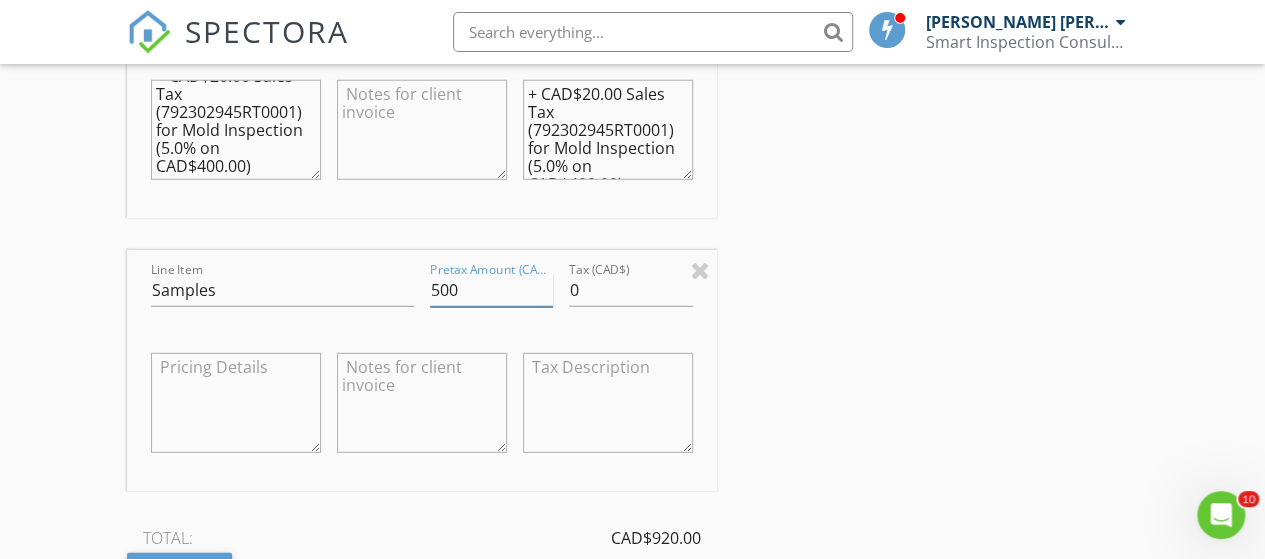 type on "500" 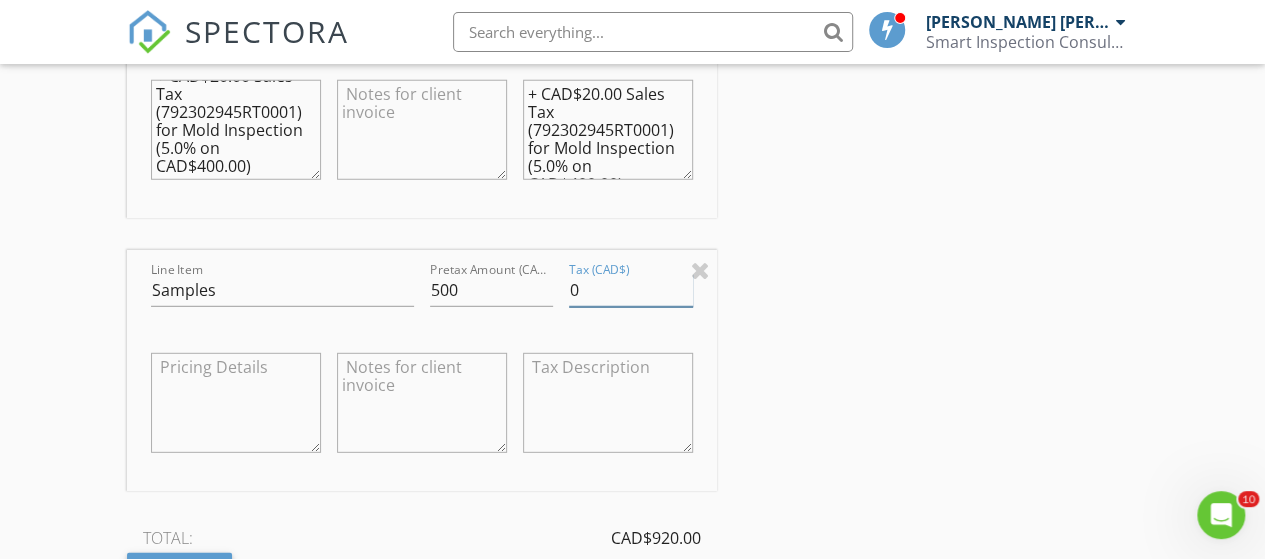 drag, startPoint x: 584, startPoint y: 283, endPoint x: 564, endPoint y: 283, distance: 20 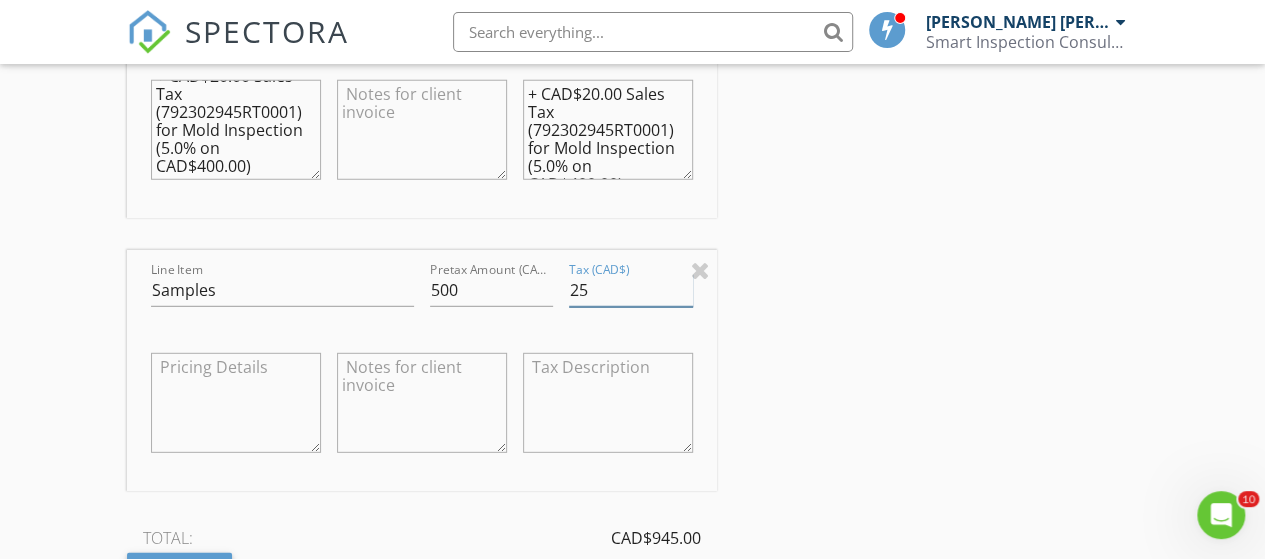 type on "25" 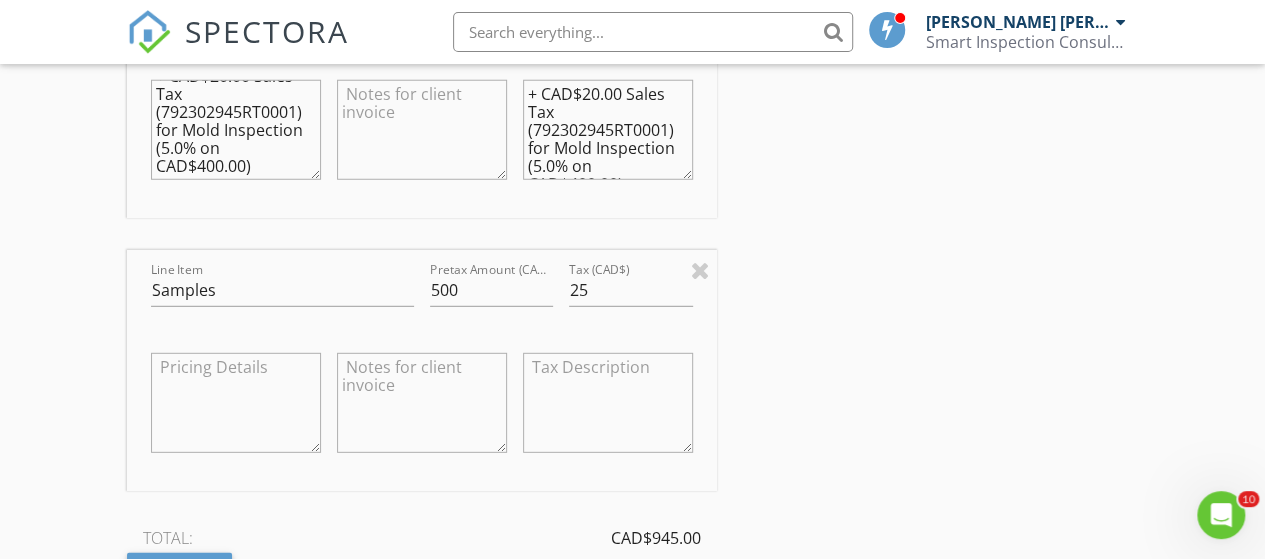 scroll, scrollTop: 35, scrollLeft: 0, axis: vertical 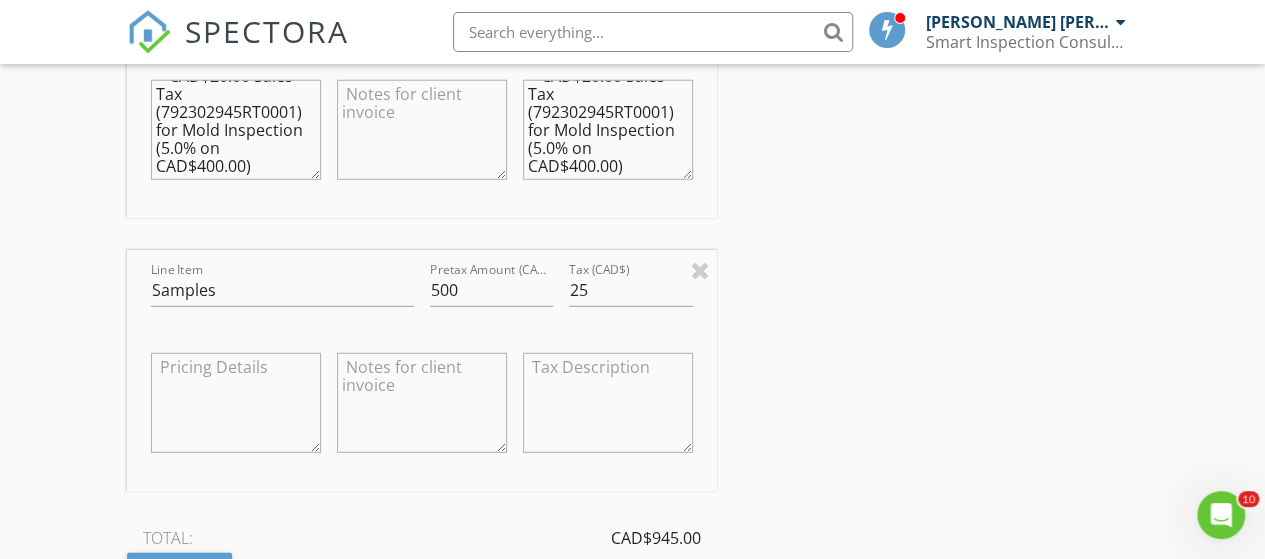 drag, startPoint x: 529, startPoint y: 84, endPoint x: 654, endPoint y: 168, distance: 150.60213 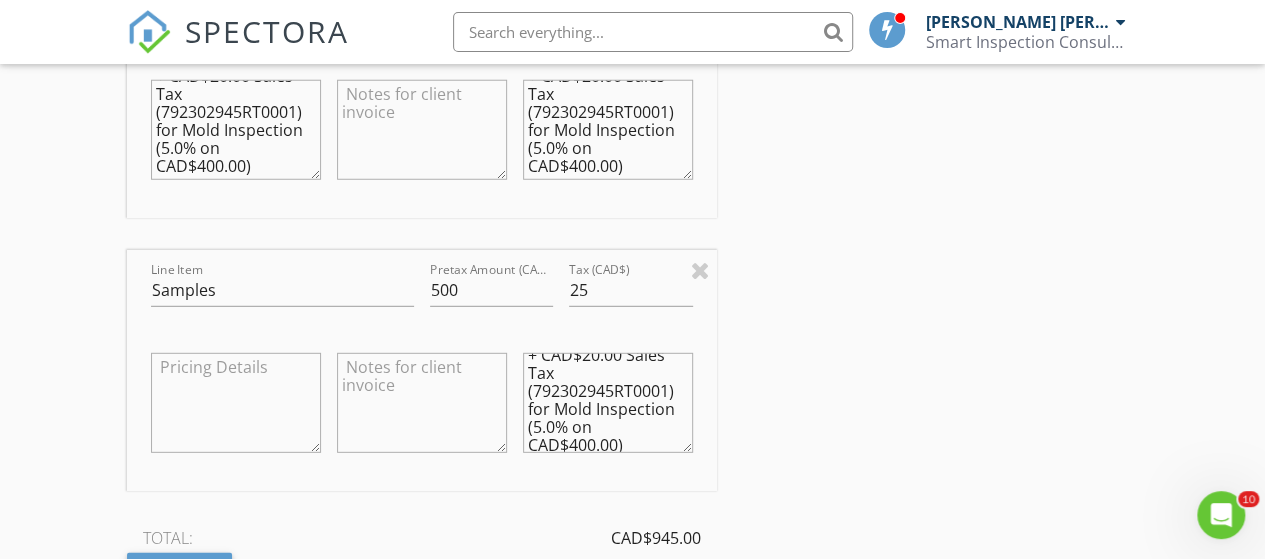 scroll, scrollTop: 0, scrollLeft: 0, axis: both 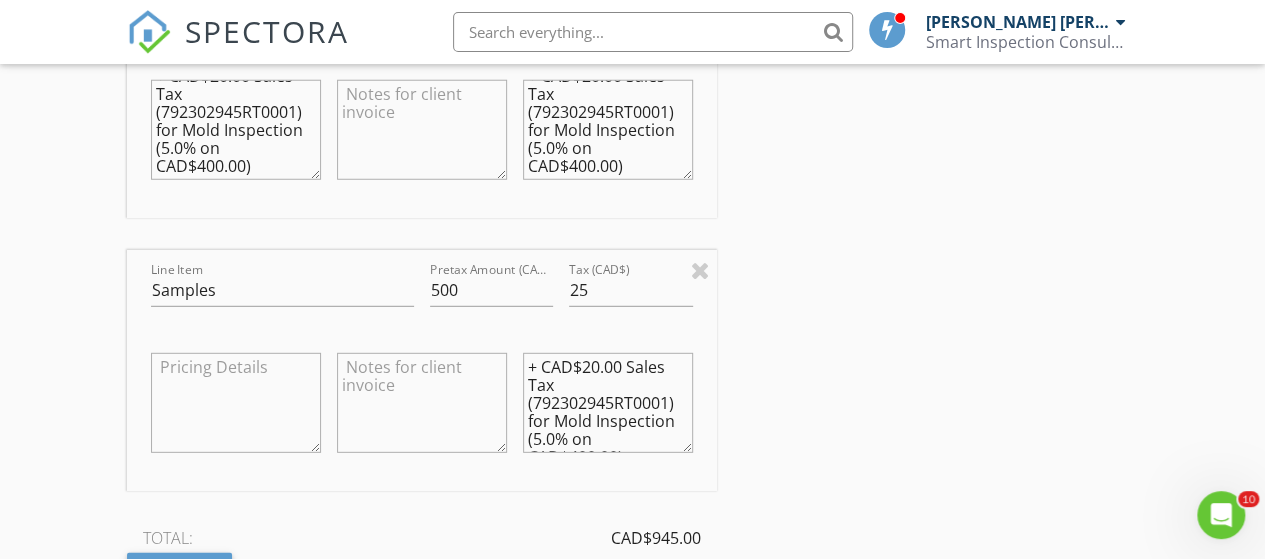 click on "+ CAD$20.00 Sales Tax (792302945RT0001) for Mold Inspection (5.0% on CAD$400.00)" at bounding box center [608, 403] 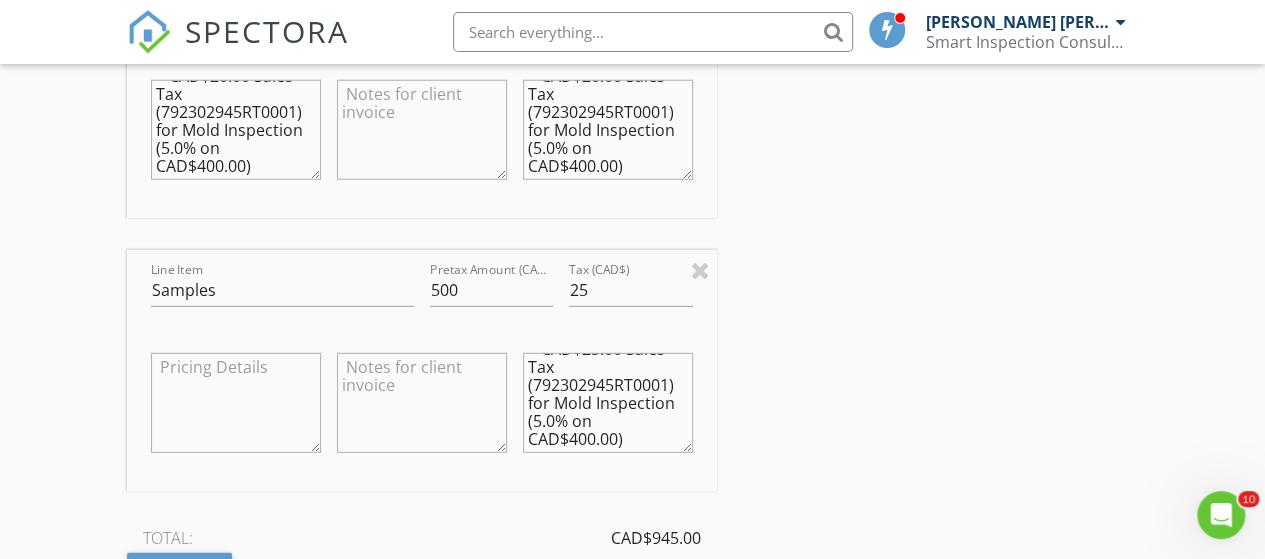 scroll, scrollTop: 35, scrollLeft: 0, axis: vertical 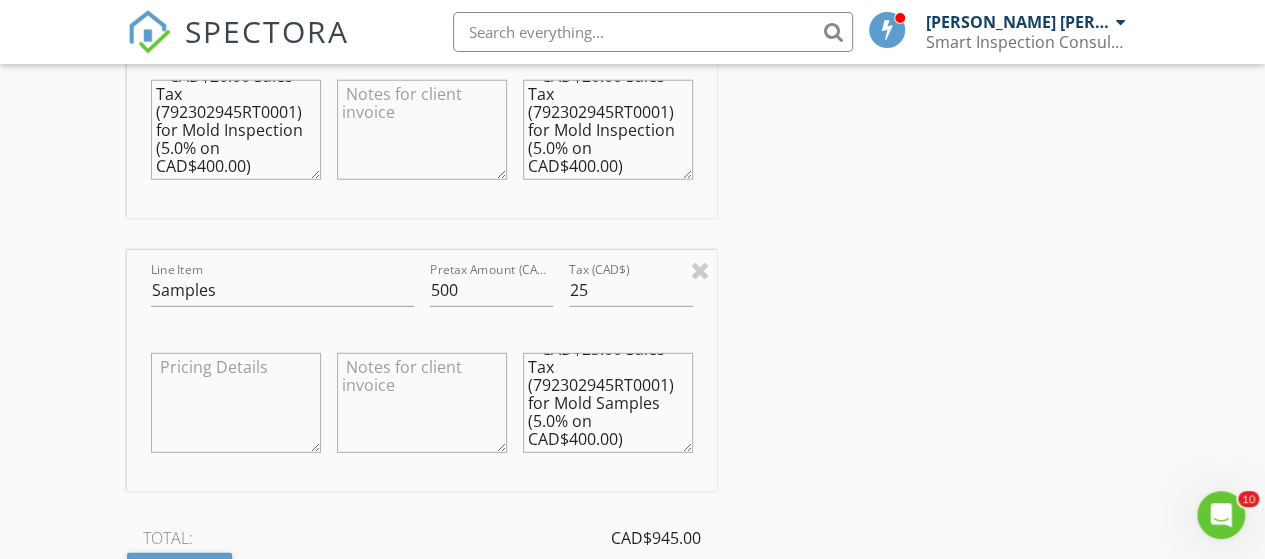 click on "+ CAD$25.00 Sales Tax (792302945RT0001) for Mold Samples (5.0% on CAD$400.00)" at bounding box center [608, 403] 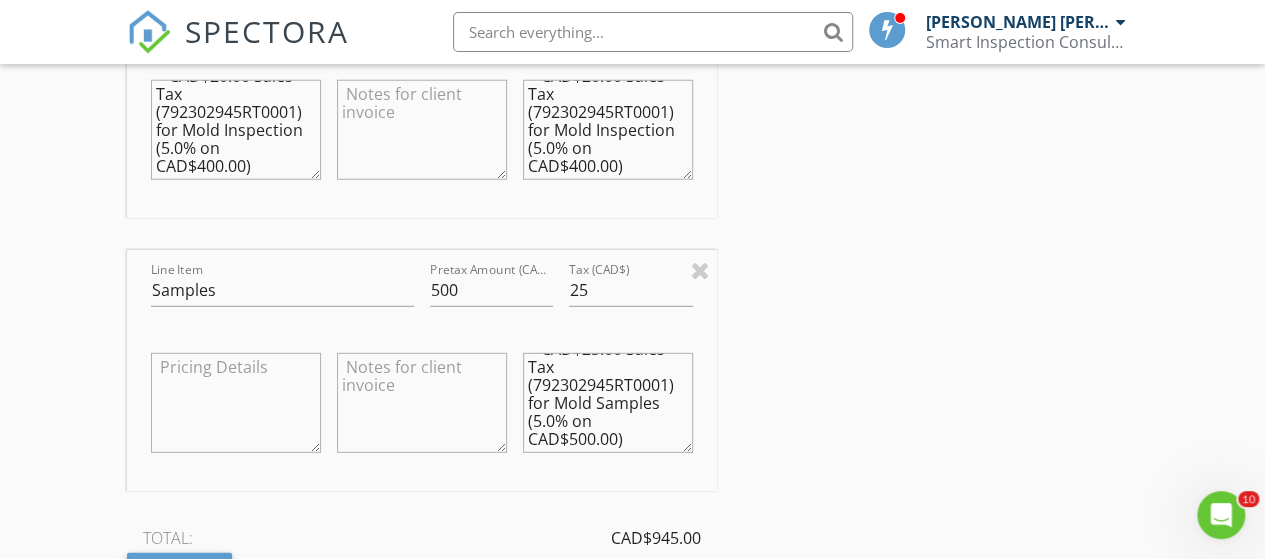 type on "+ CAD$25.00 Sales Tax (792302945RT0001) for Mold Samples (5.0% on CAD$500.00)" 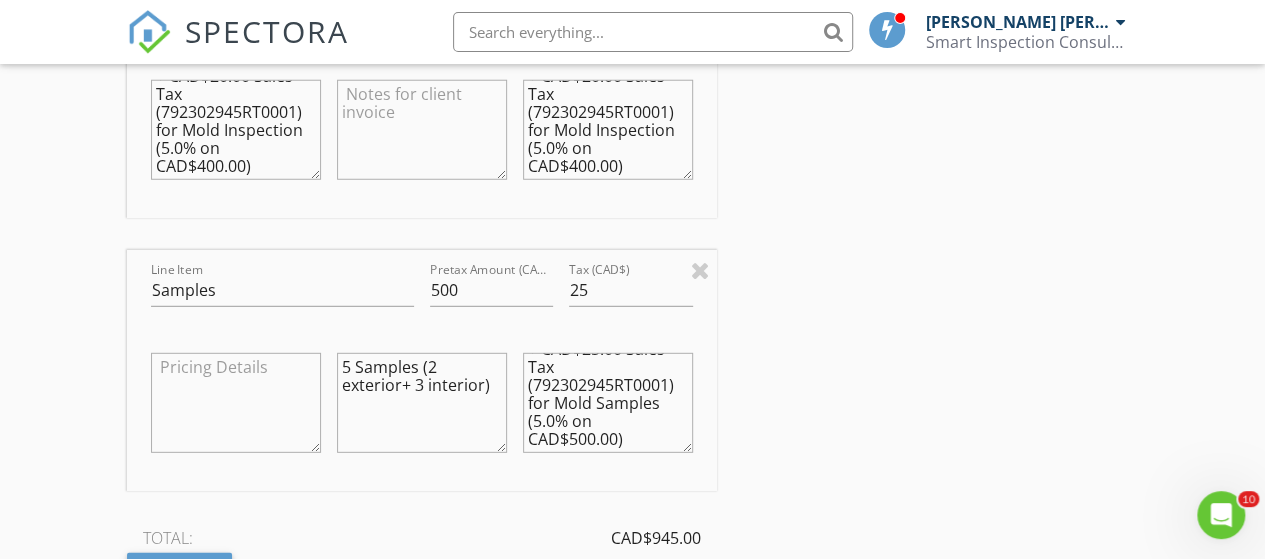 click on "5 Samples (2 exterior+ 3 interior)" at bounding box center (422, 403) 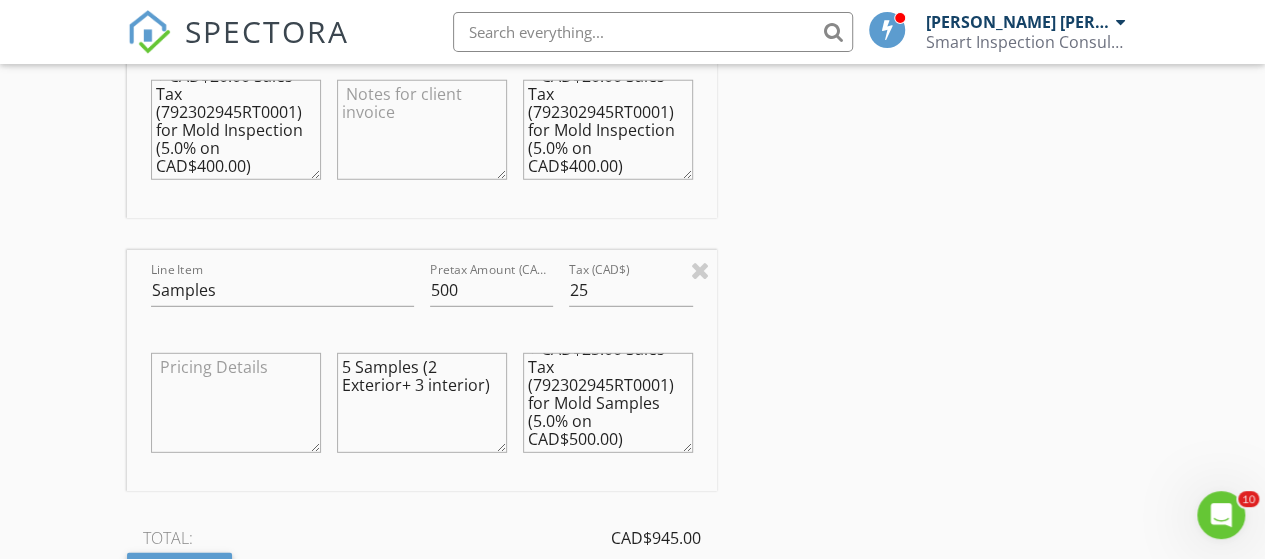 click on "5 Samples (2 Exterior+ 3 interior)" at bounding box center [422, 403] 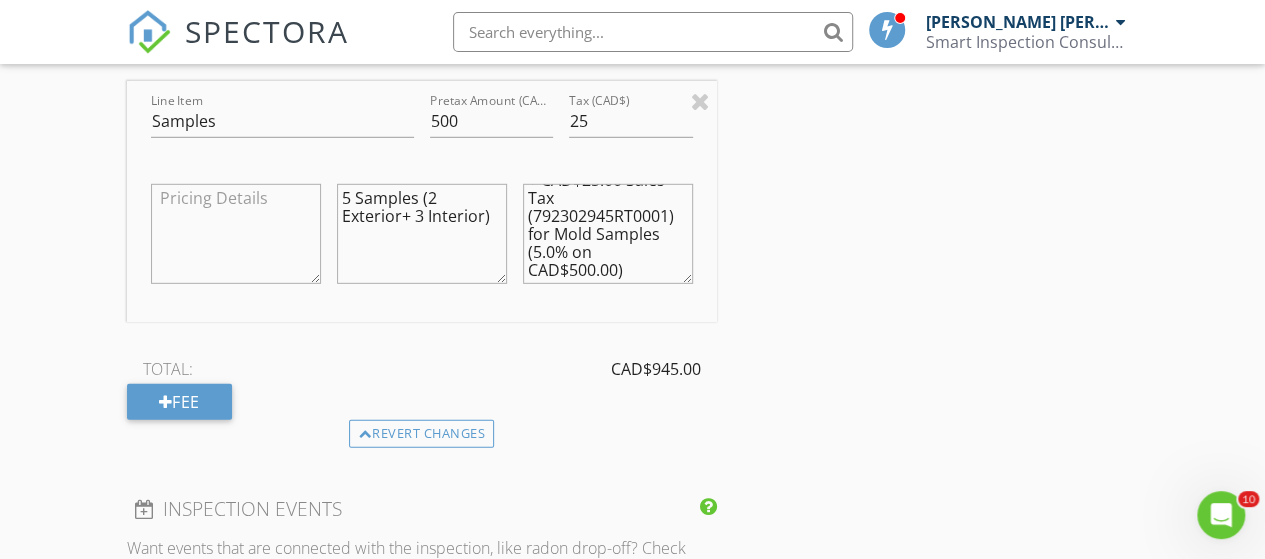 scroll, scrollTop: 2900, scrollLeft: 0, axis: vertical 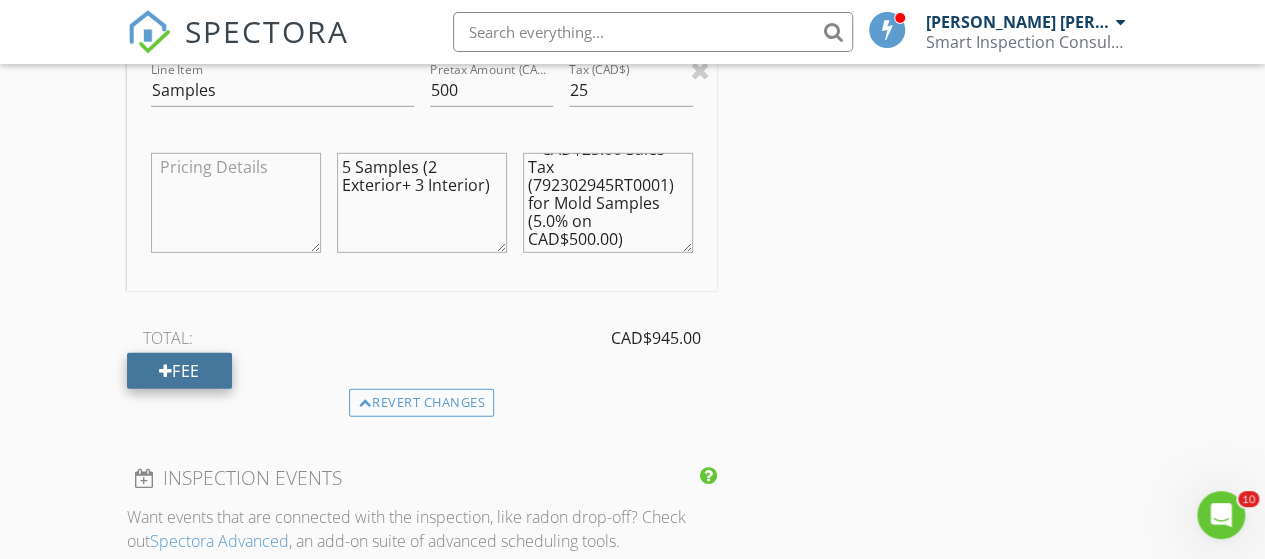 type on "5 Samples (2 Exterior+ 3 Interior)" 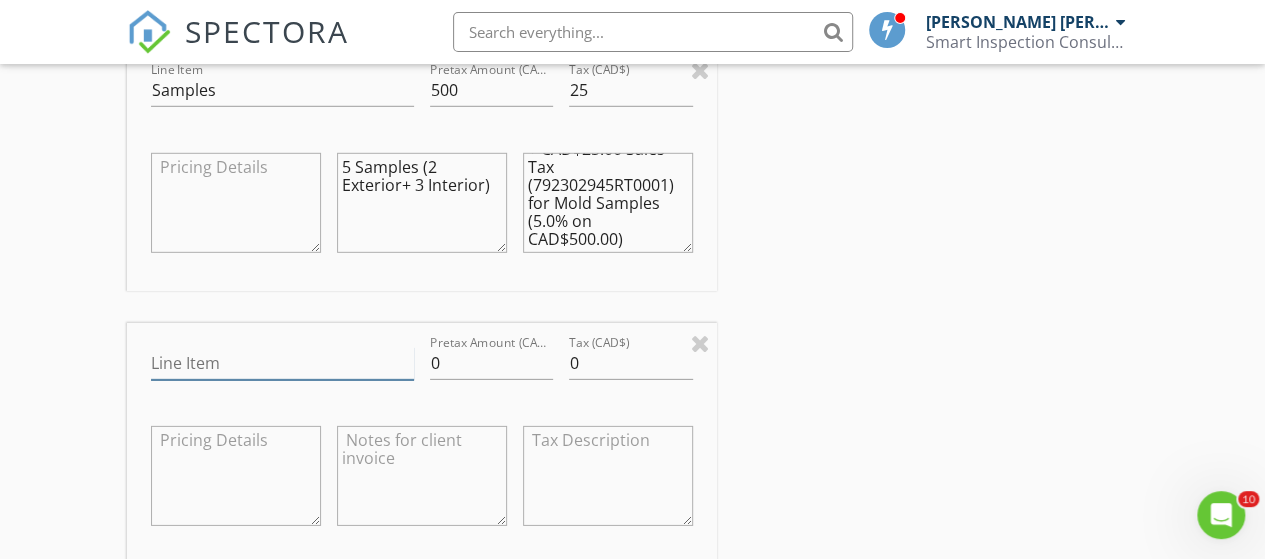 click on "Line Item" at bounding box center [282, 363] 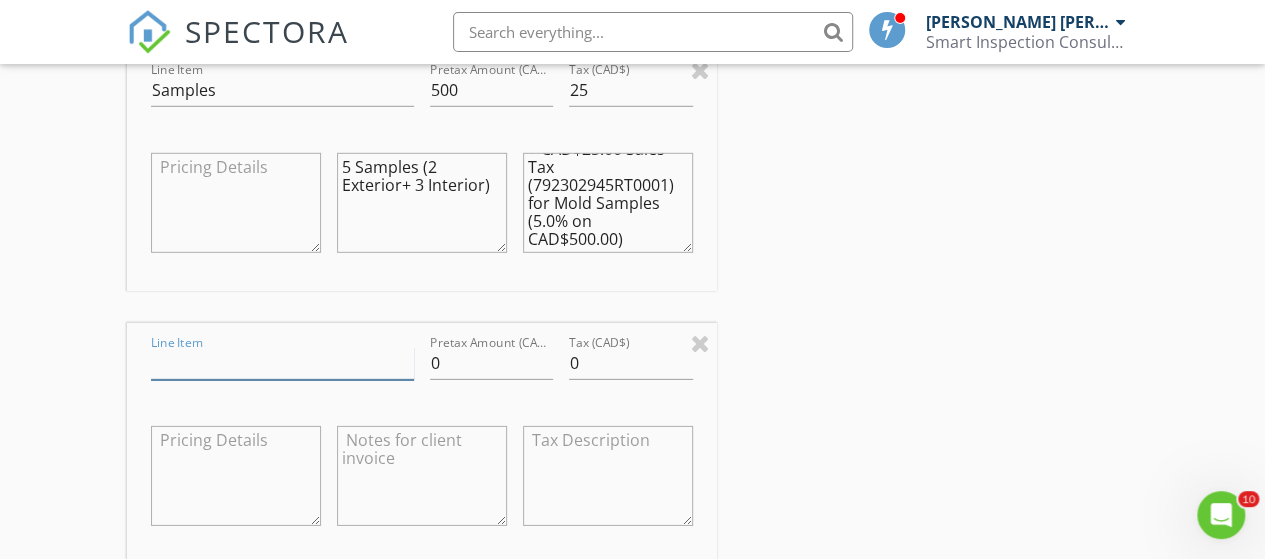 type on "d" 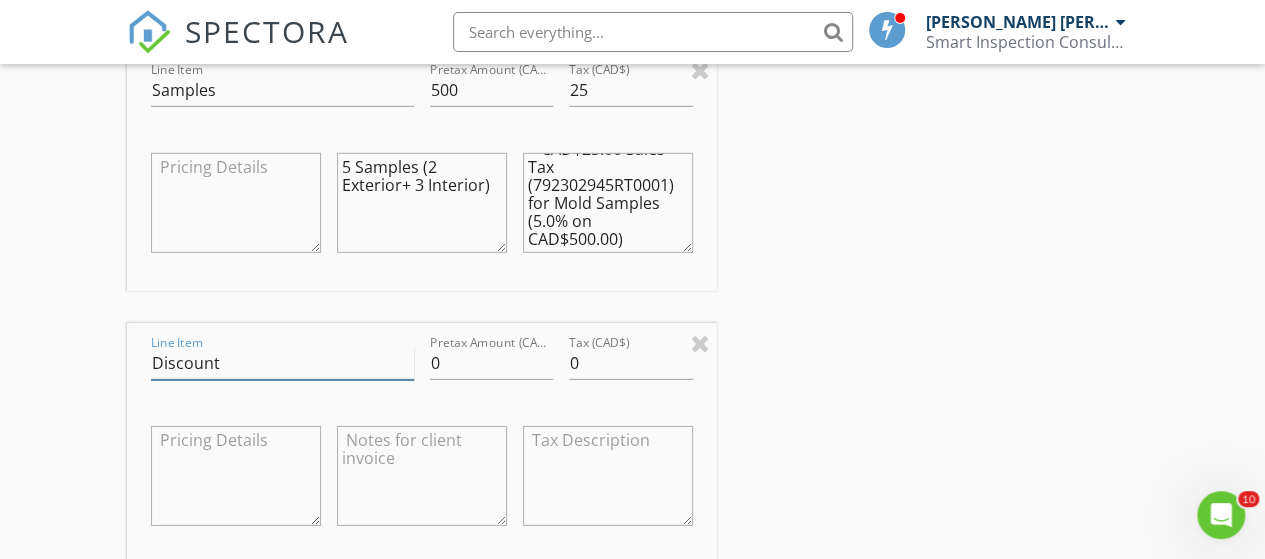type on "Discount" 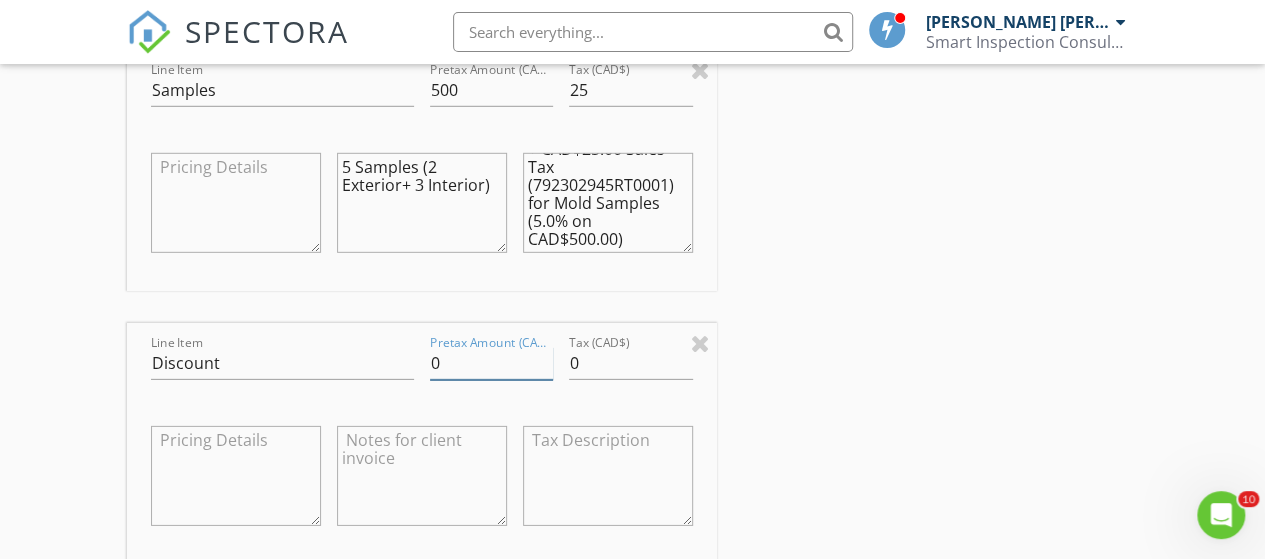 drag, startPoint x: 444, startPoint y: 352, endPoint x: 427, endPoint y: 357, distance: 17.720045 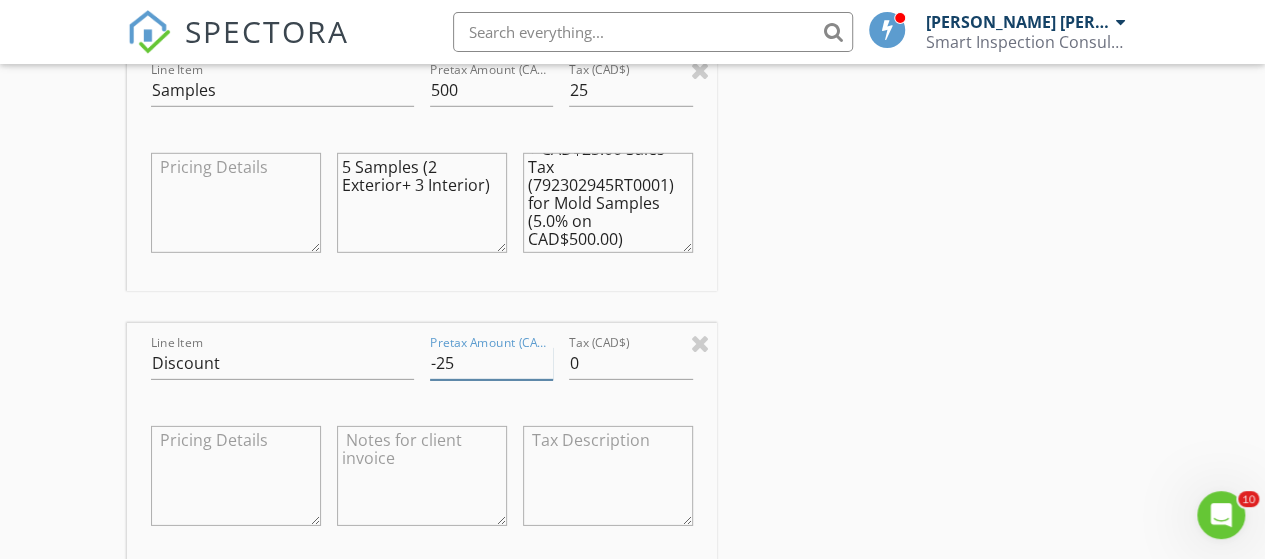 type on "-25" 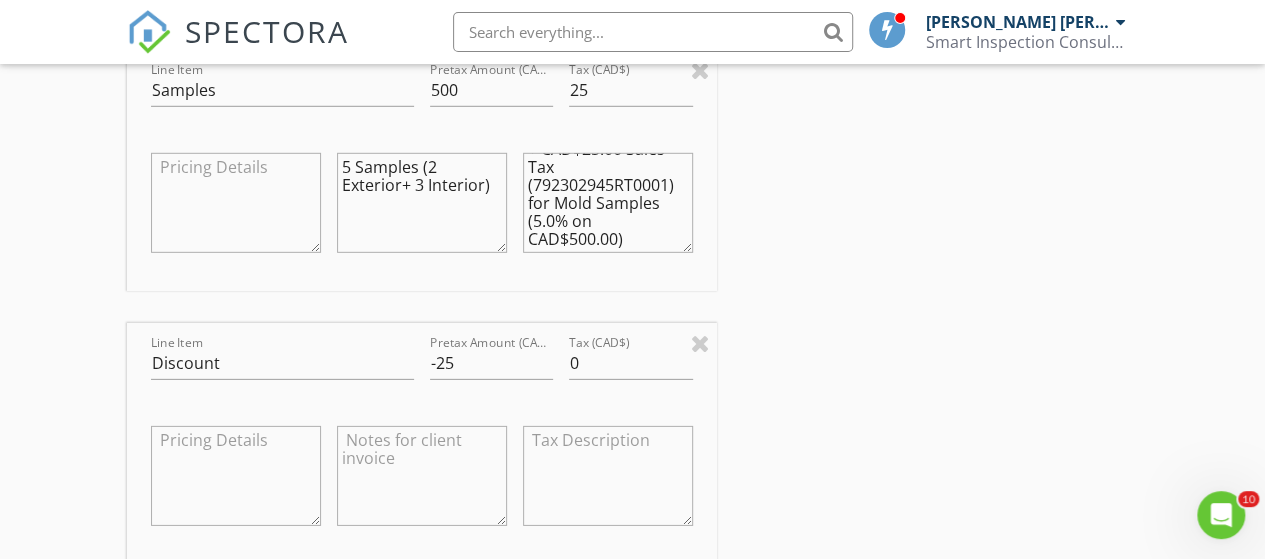 click at bounding box center (422, 476) 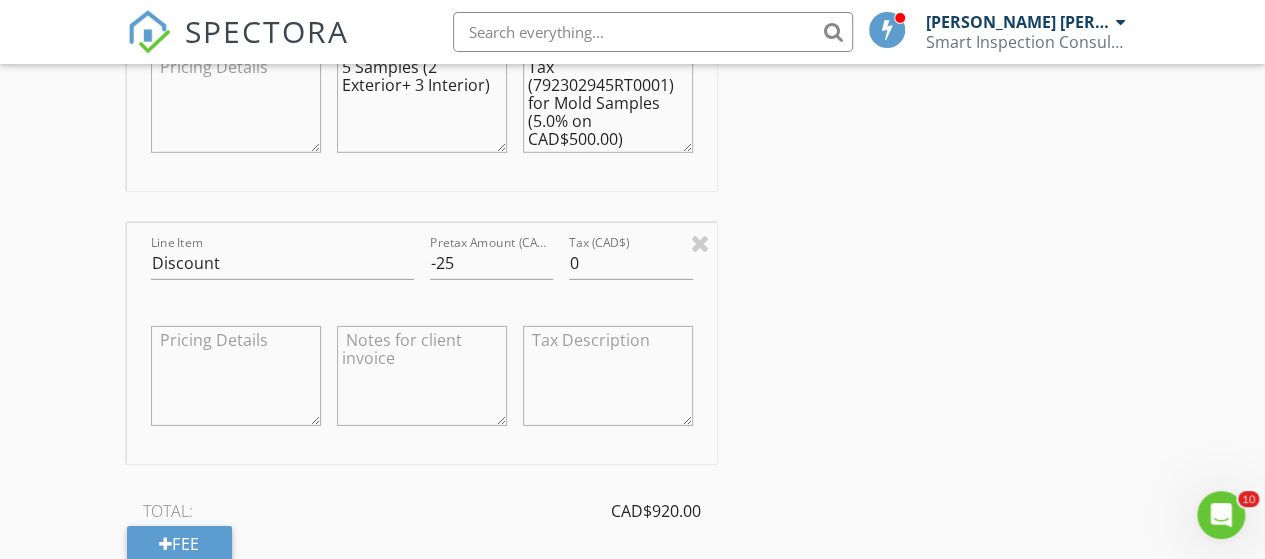 scroll, scrollTop: 3000, scrollLeft: 0, axis: vertical 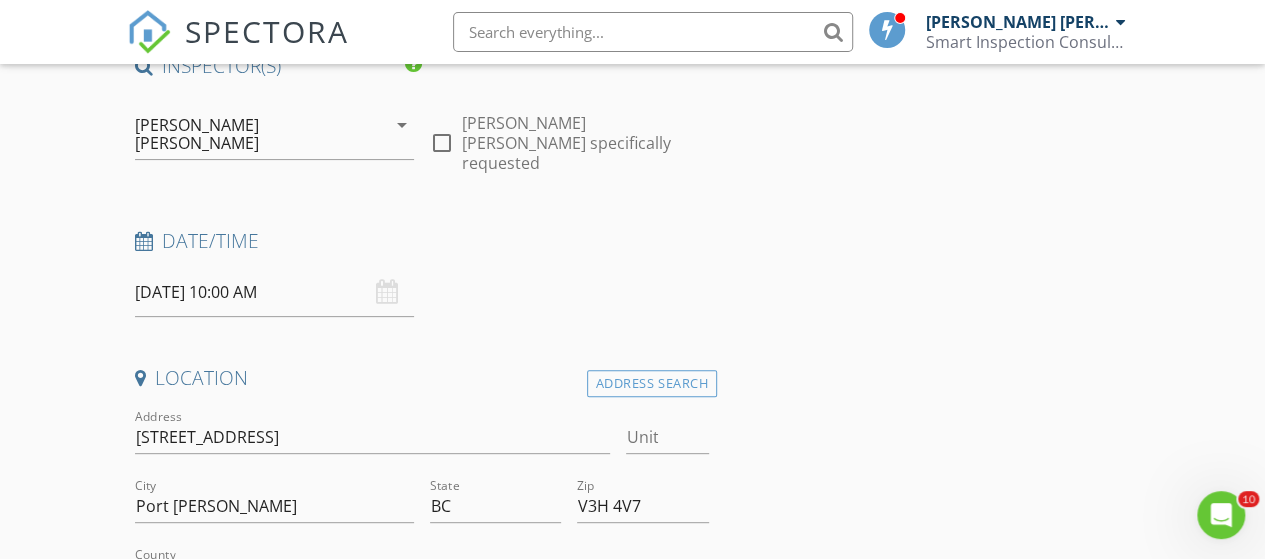 type on "As repeated client" 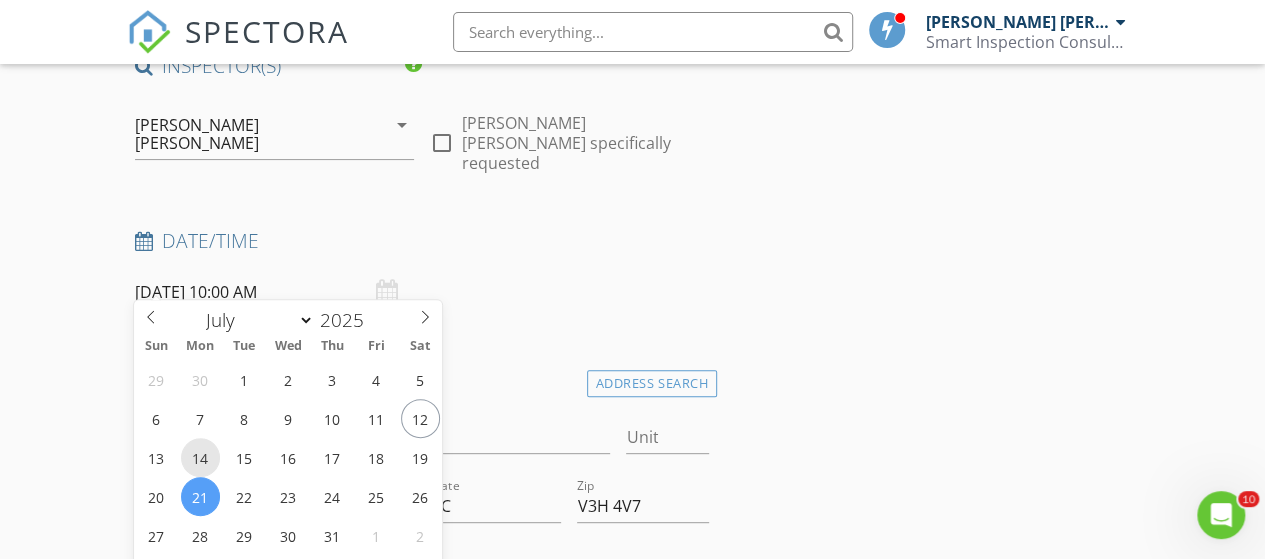 type on "07/14/2025 10:00 AM" 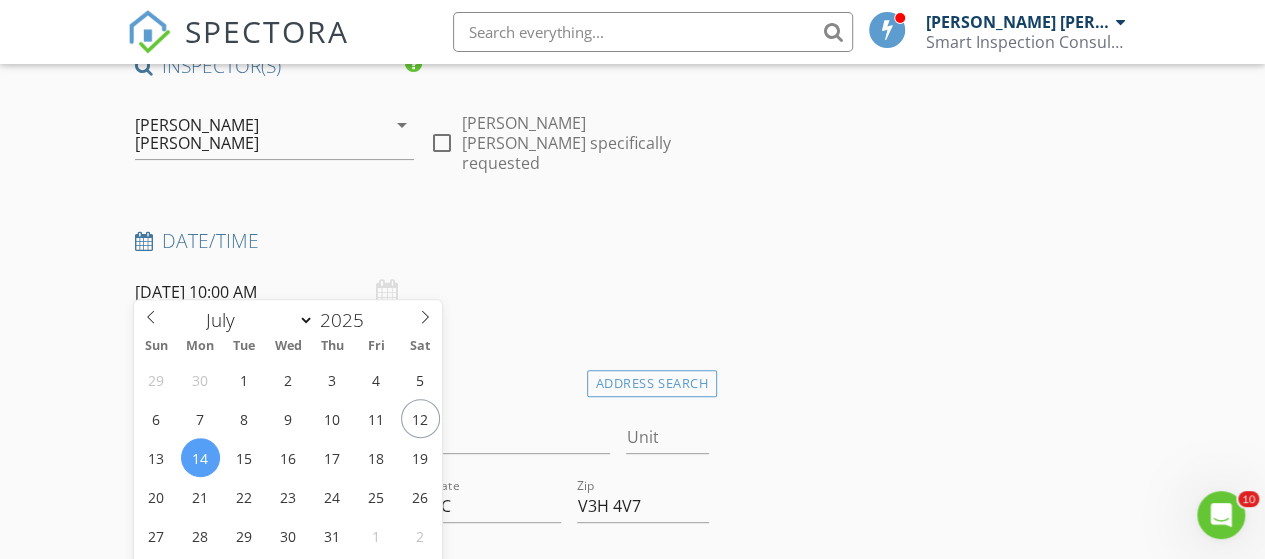 scroll, scrollTop: 534, scrollLeft: 0, axis: vertical 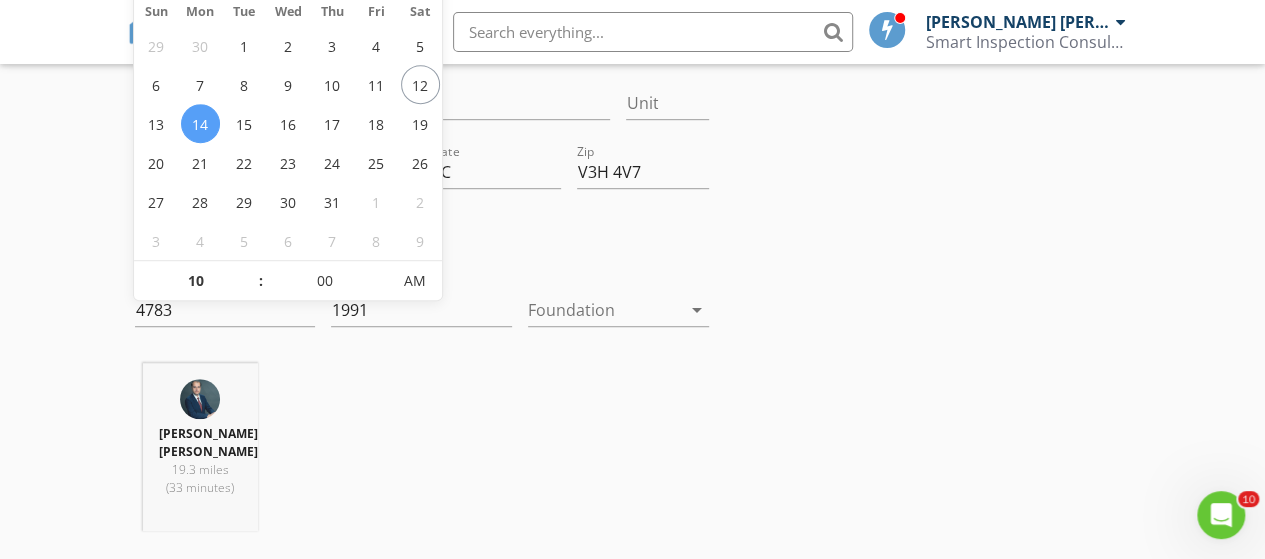 click on "Mohsen Salarpour Goodarzi     19.3 miles     (33 minutes)" at bounding box center (422, 455) 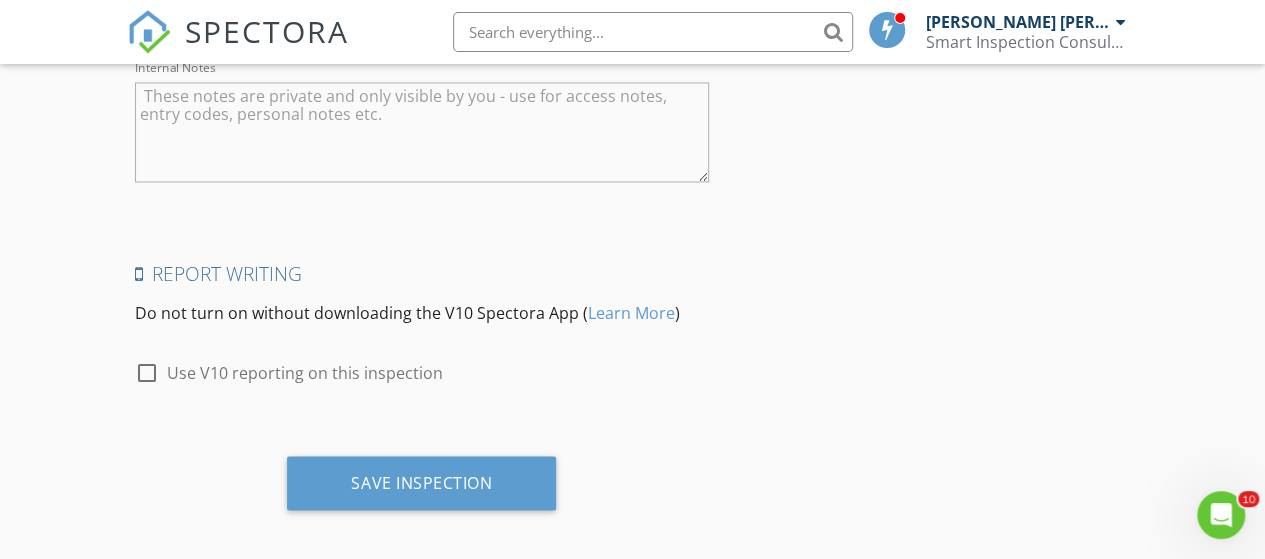 scroll, scrollTop: 5436, scrollLeft: 0, axis: vertical 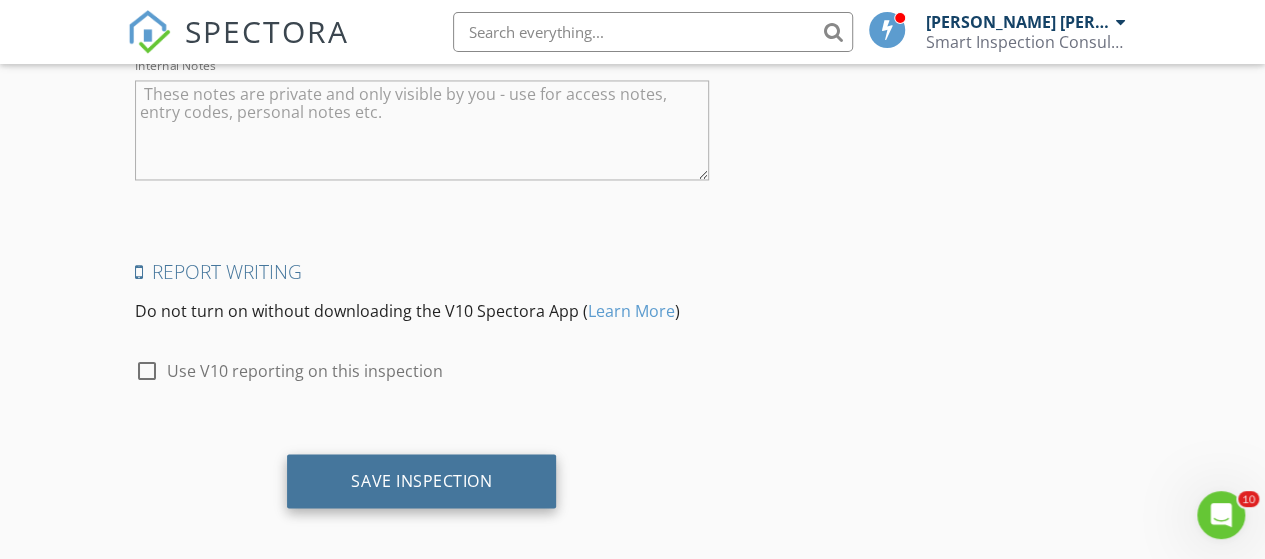 click on "Save Inspection" at bounding box center (421, 481) 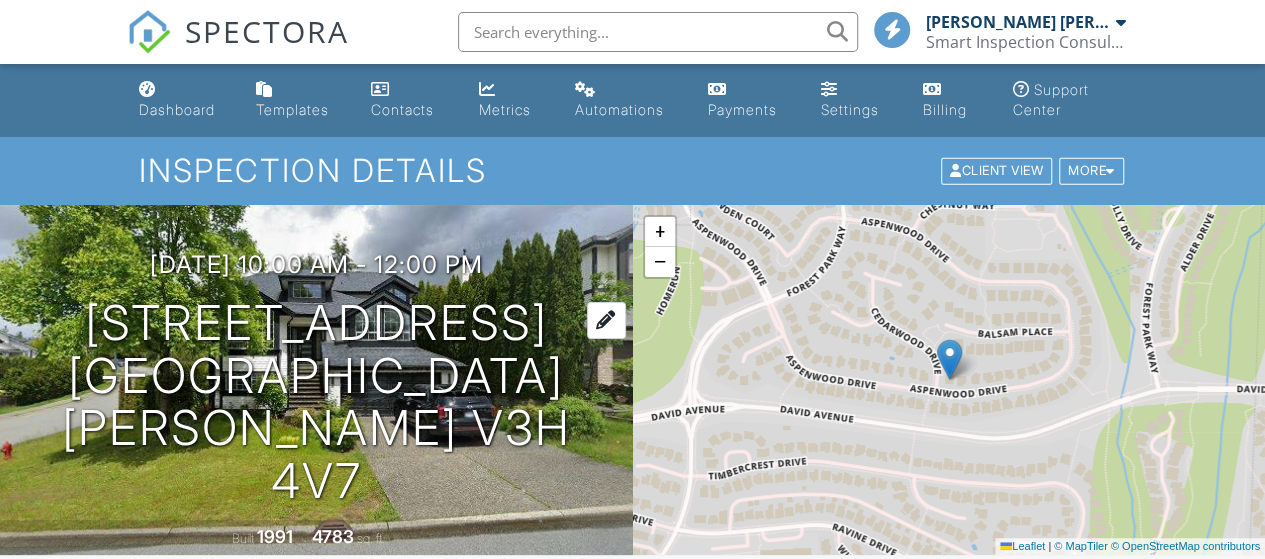 scroll, scrollTop: 500, scrollLeft: 0, axis: vertical 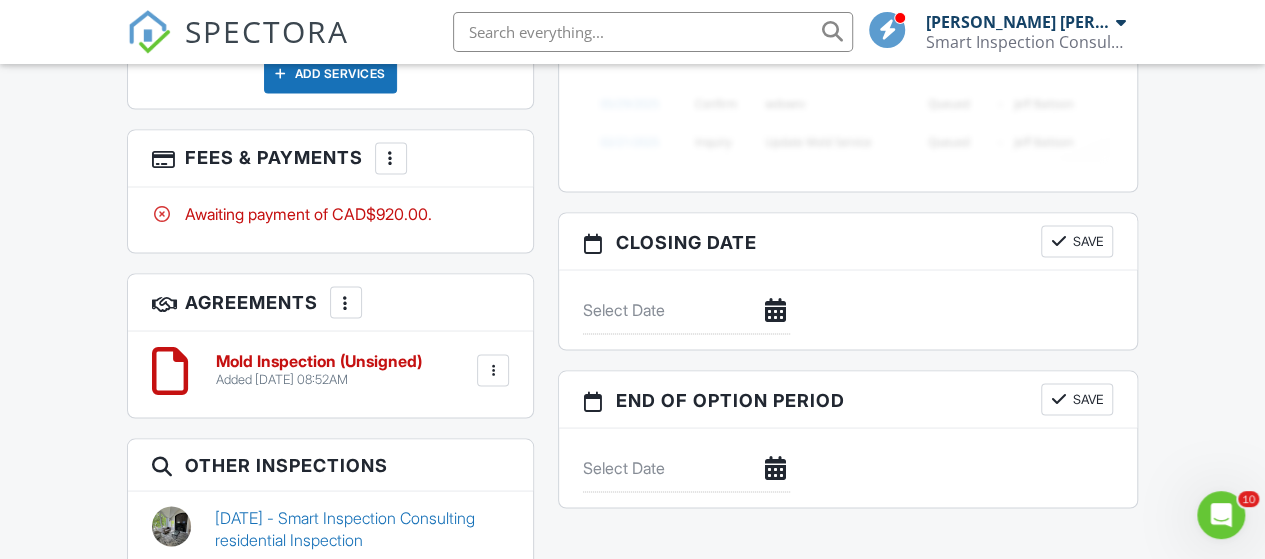 click at bounding box center [391, 158] 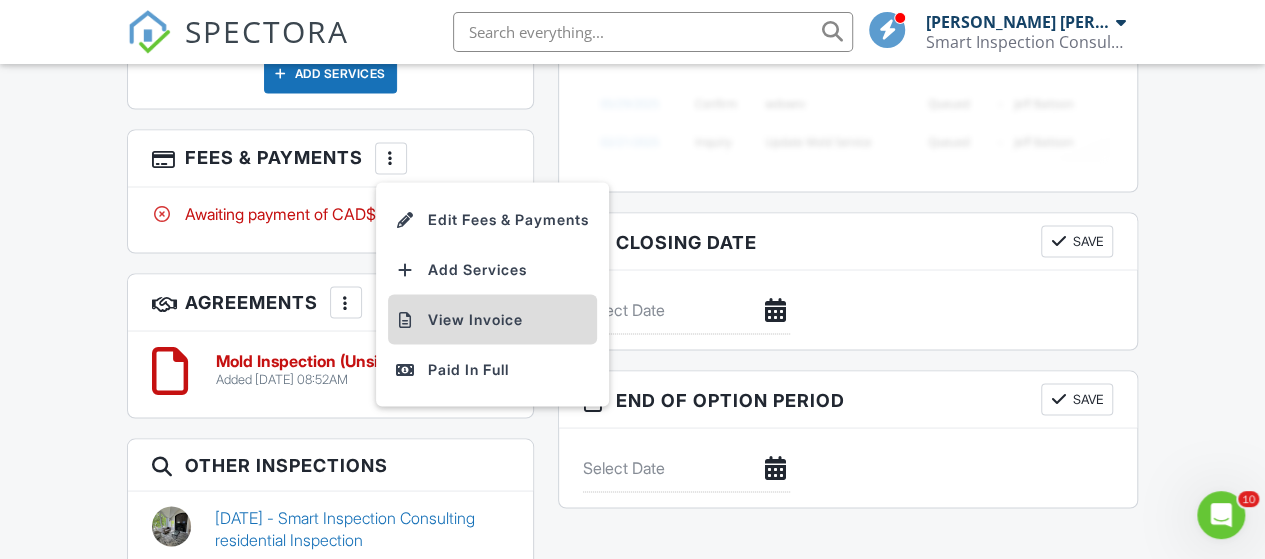 click on "View Invoice" at bounding box center (492, 319) 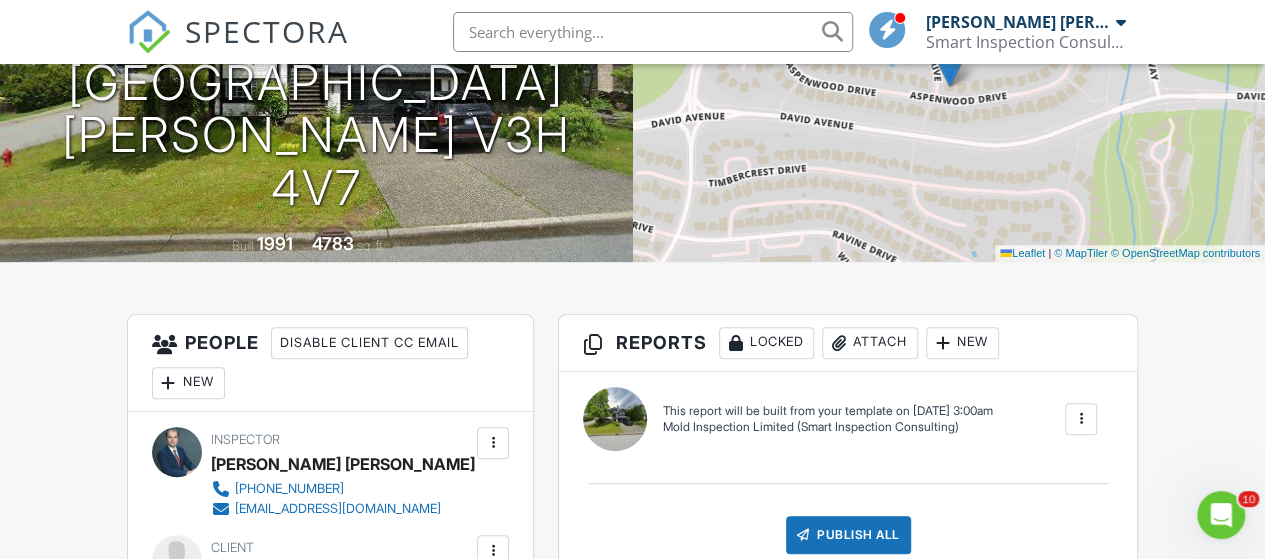 scroll, scrollTop: 0, scrollLeft: 0, axis: both 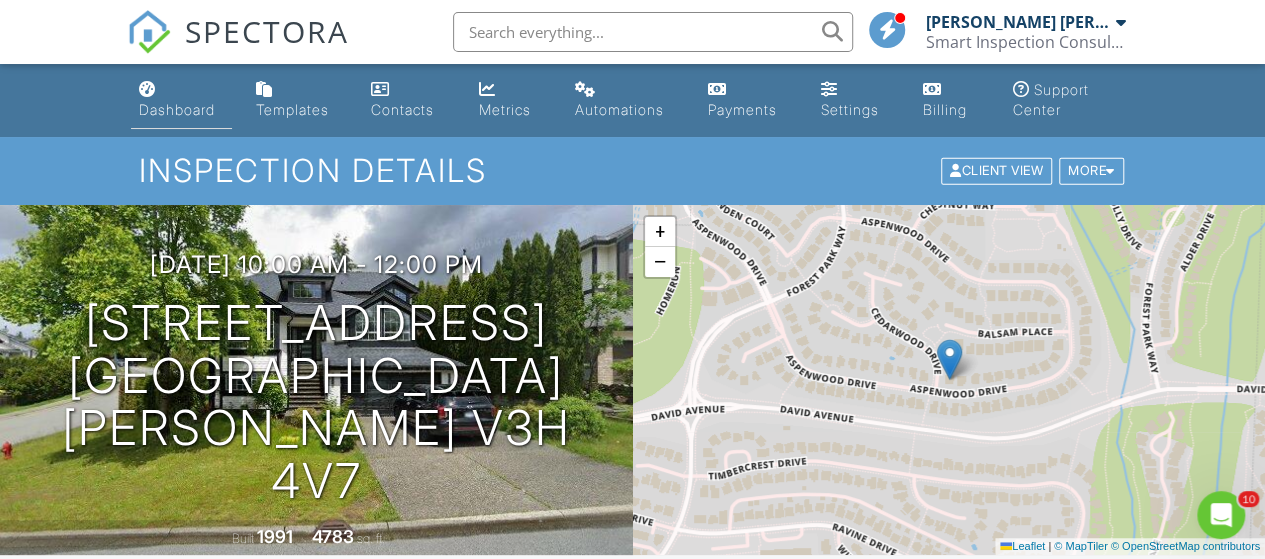 click on "Dashboard" at bounding box center [177, 109] 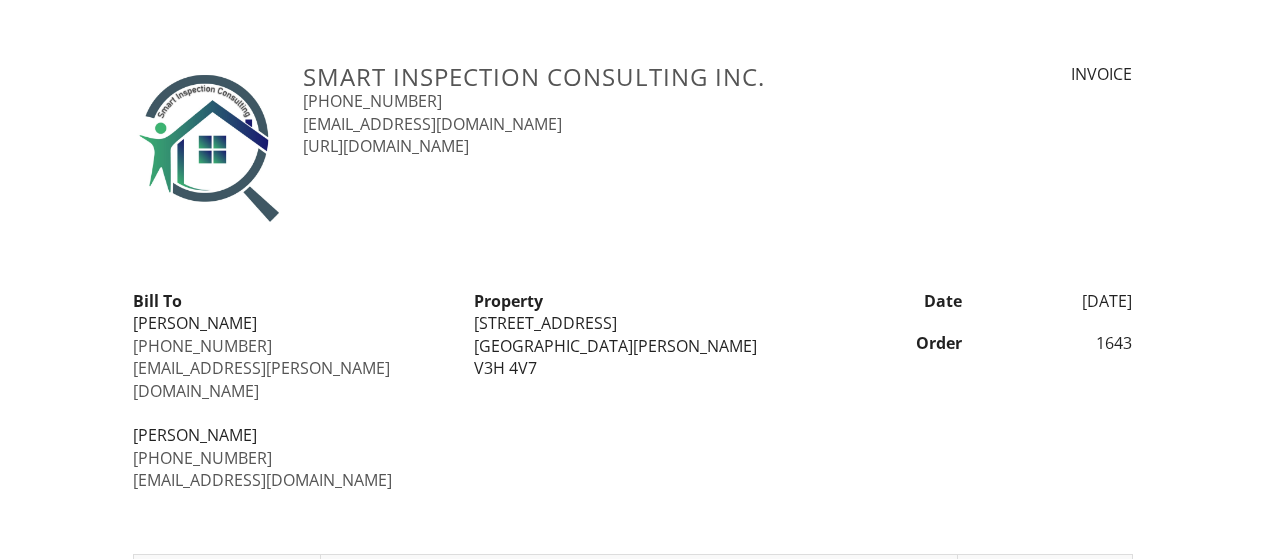 scroll, scrollTop: 0, scrollLeft: 0, axis: both 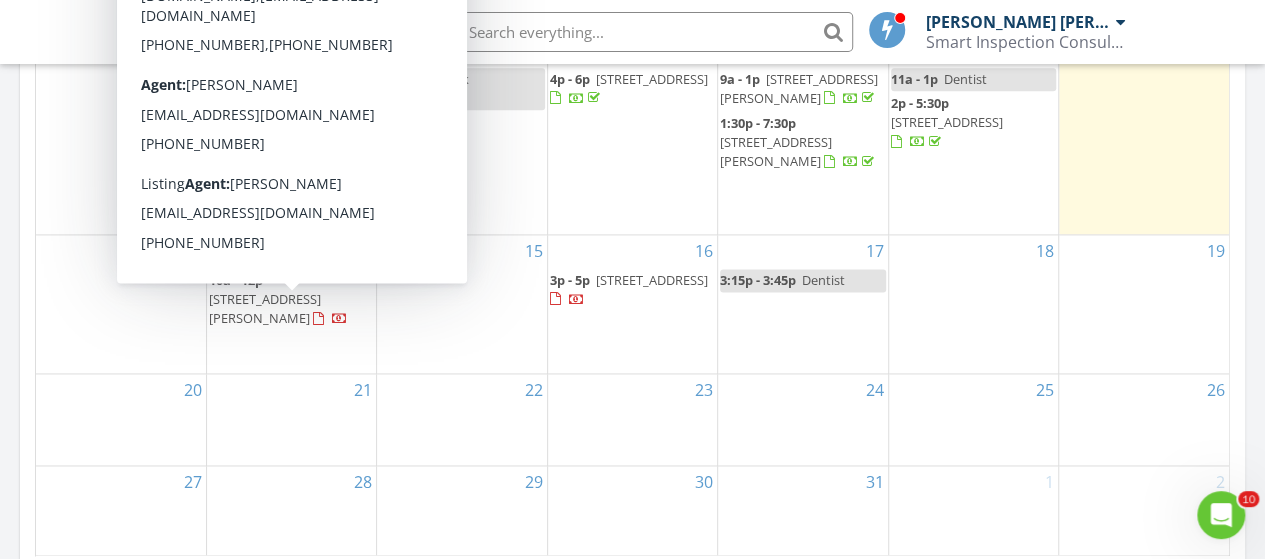 click on "[STREET_ADDRESS][PERSON_NAME]" at bounding box center (265, 308) 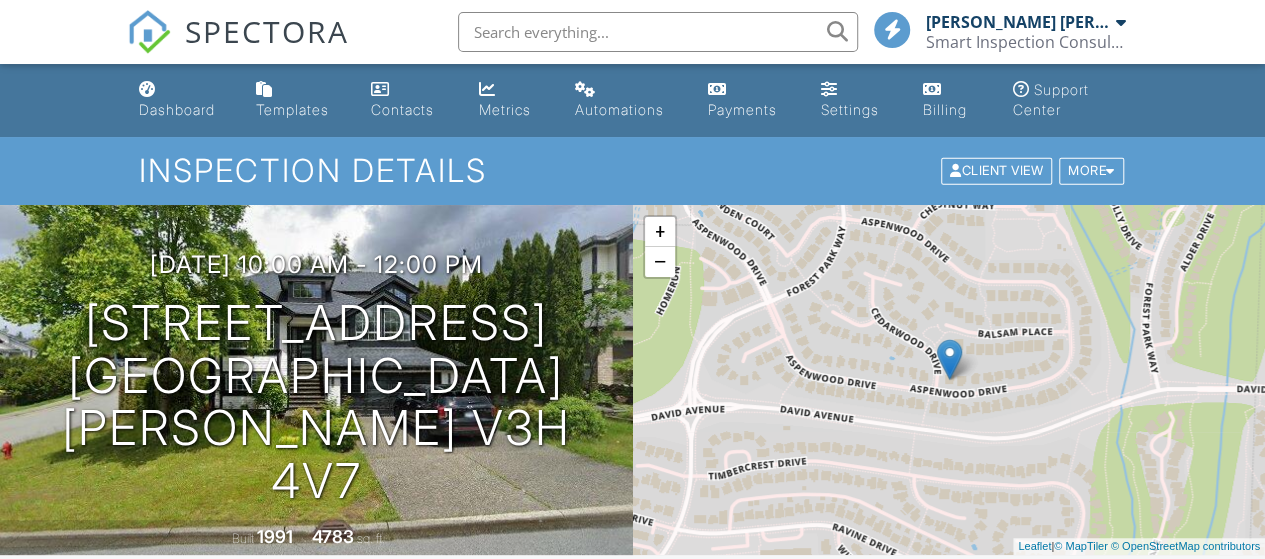 scroll, scrollTop: 200, scrollLeft: 0, axis: vertical 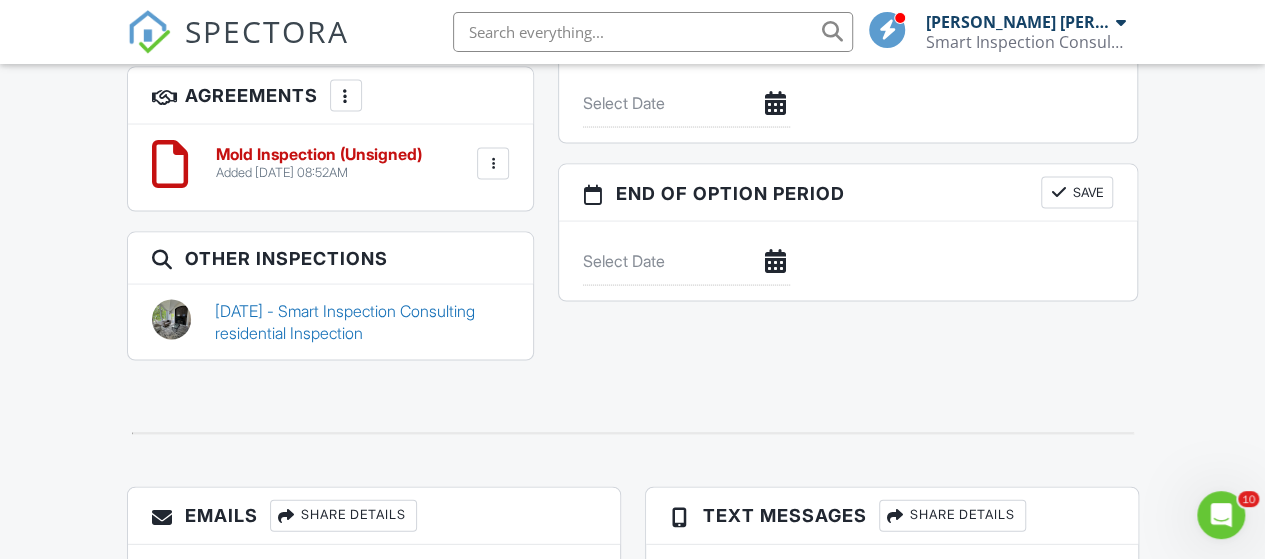 click on "Mold Inspection
(Unsigned)" at bounding box center (319, 155) 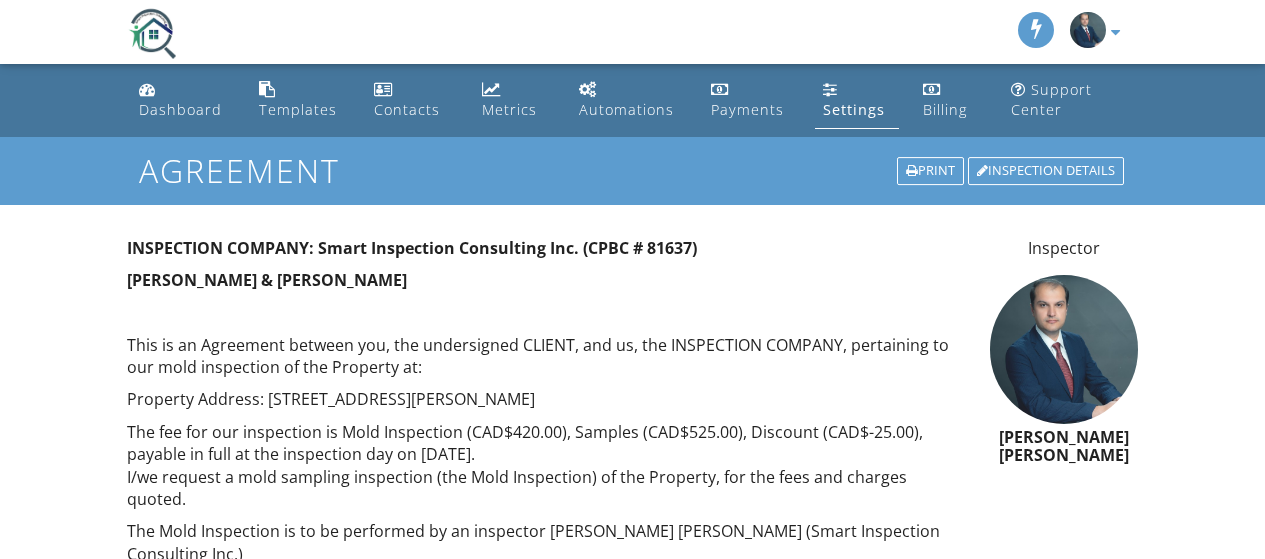 scroll, scrollTop: 0, scrollLeft: 0, axis: both 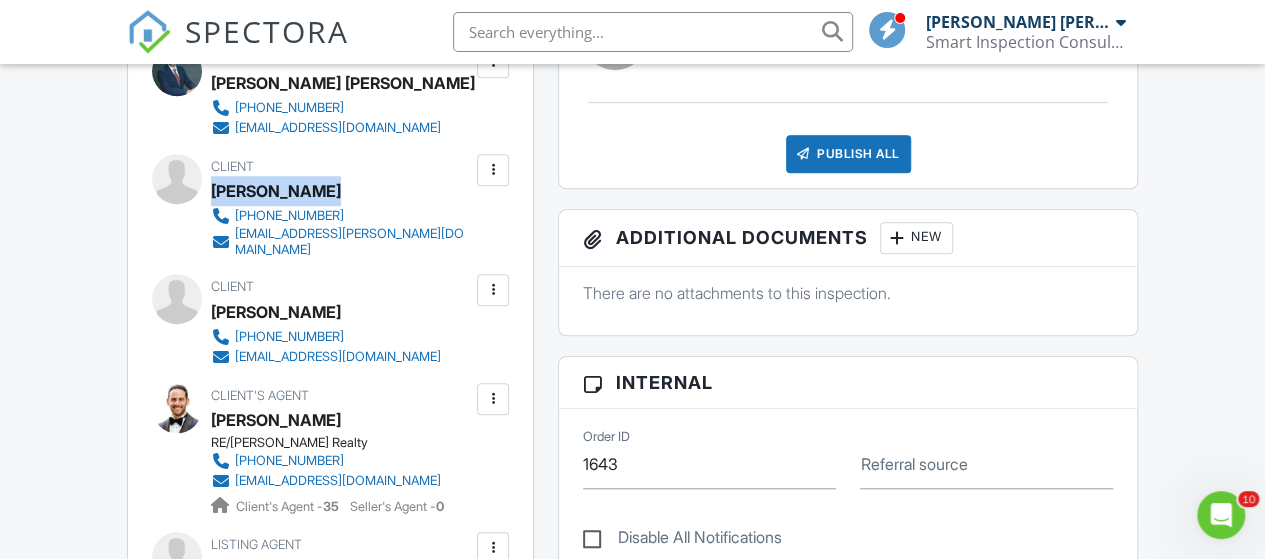 drag, startPoint x: 210, startPoint y: 189, endPoint x: 328, endPoint y: 189, distance: 118 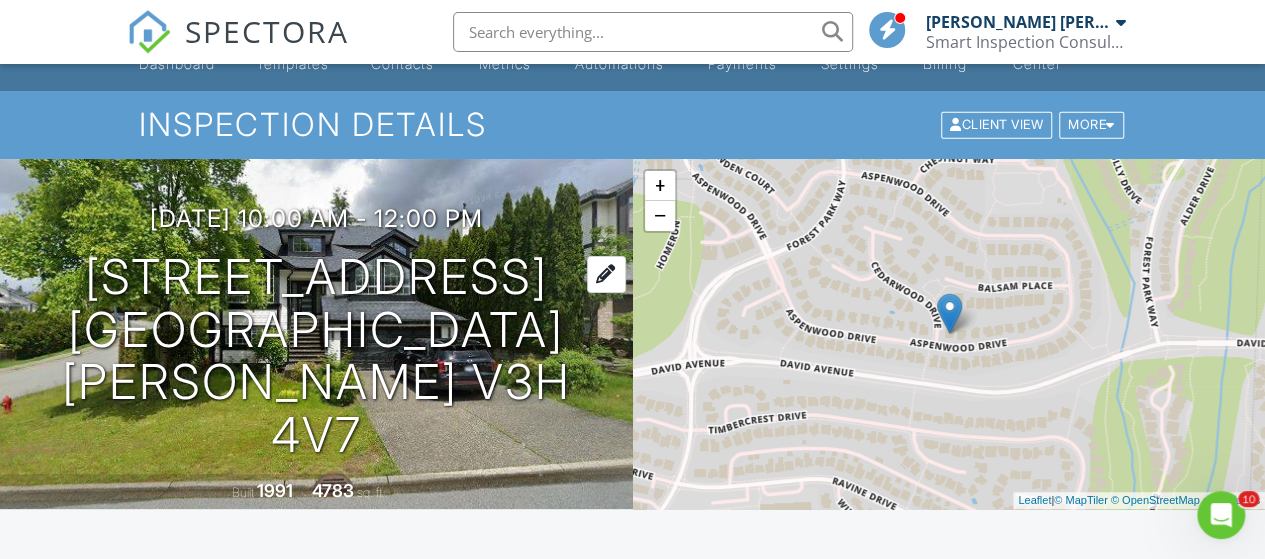 scroll, scrollTop: 0, scrollLeft: 0, axis: both 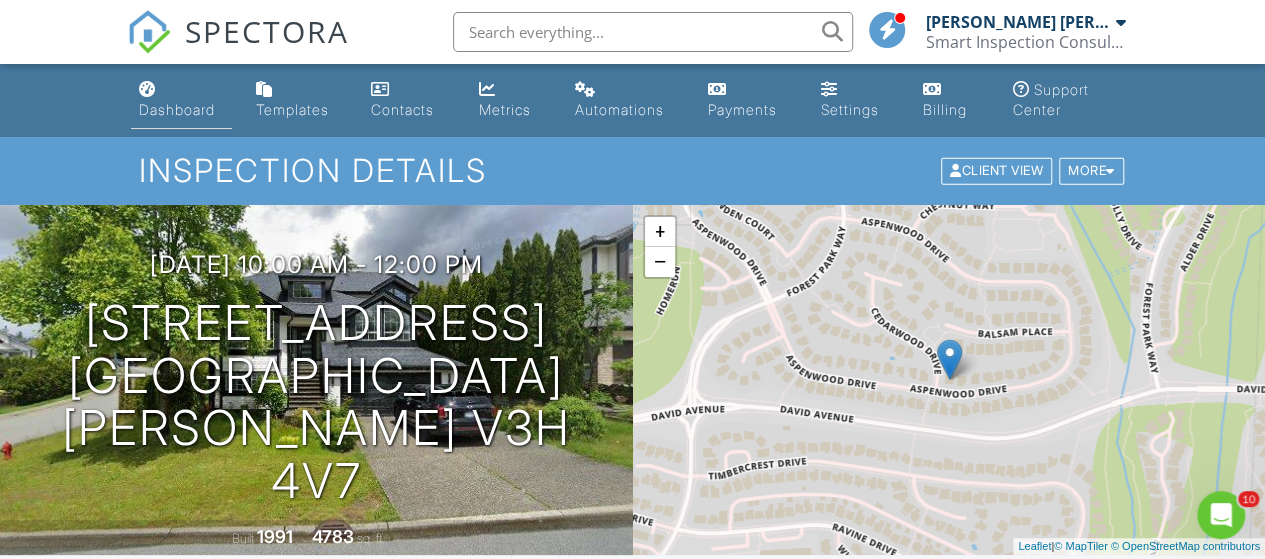click on "Dashboard" at bounding box center [177, 109] 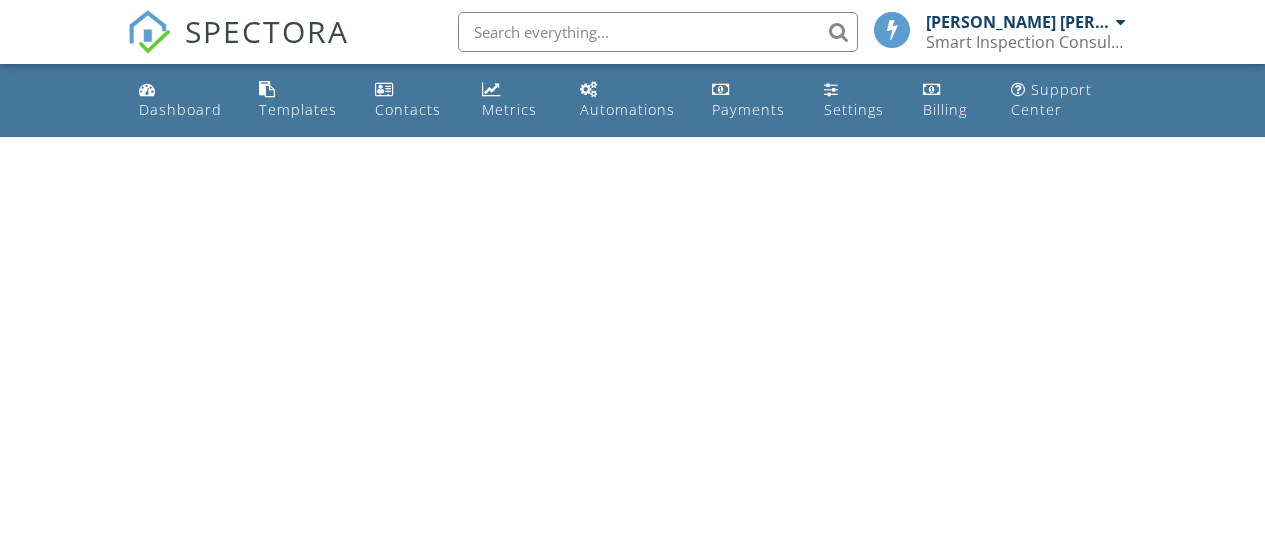 scroll, scrollTop: 0, scrollLeft: 0, axis: both 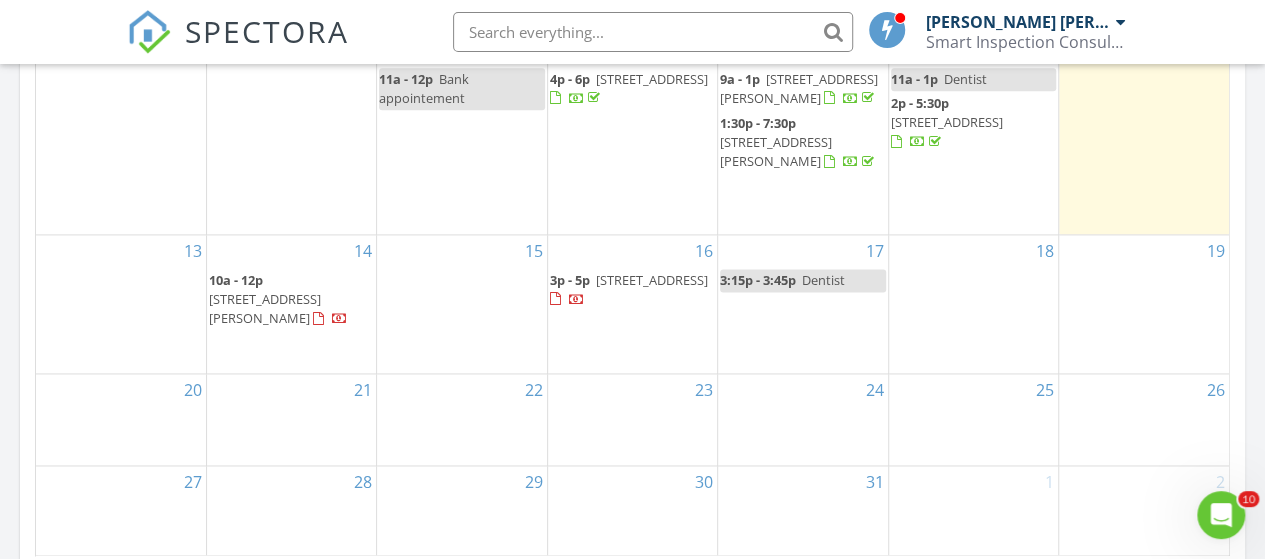 click on "[STREET_ADDRESS][PERSON_NAME]" at bounding box center (265, 308) 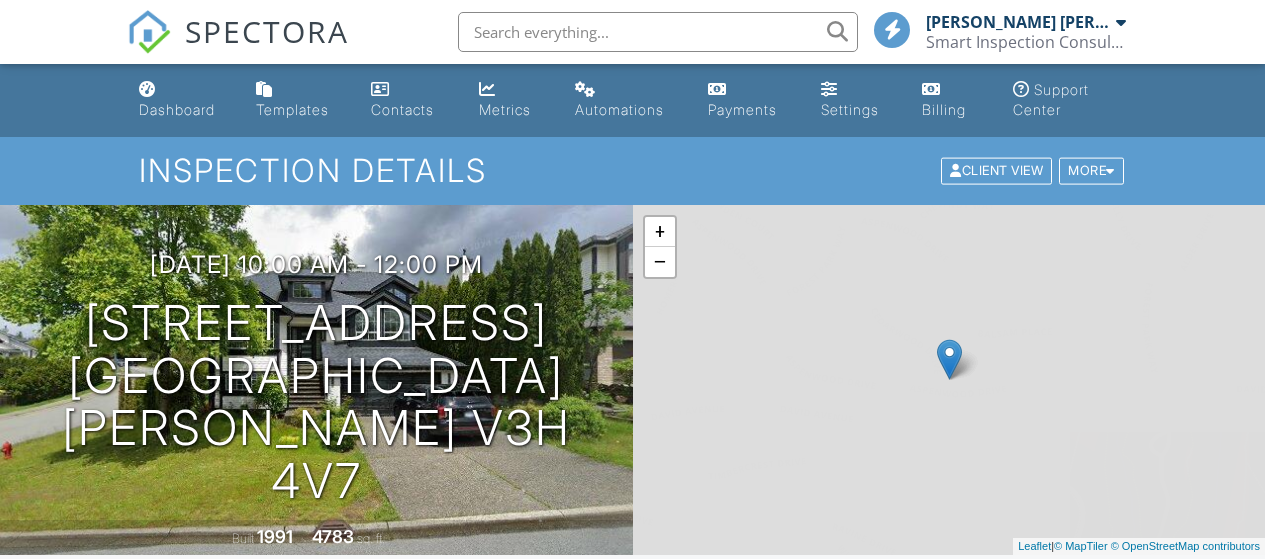 scroll, scrollTop: 0, scrollLeft: 0, axis: both 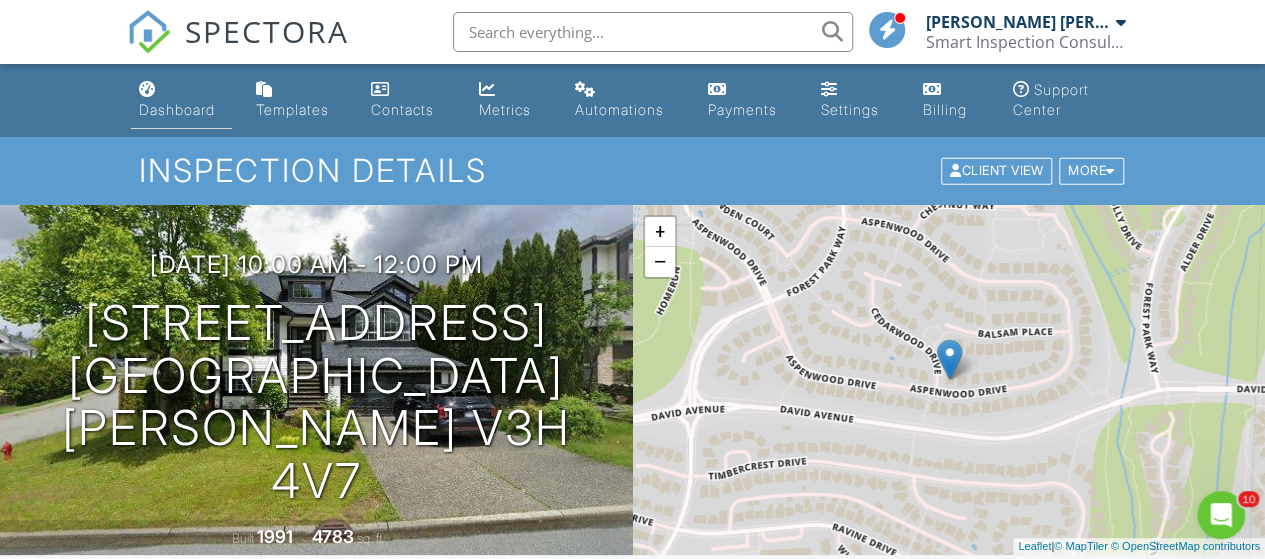 click on "Dashboard" at bounding box center [177, 109] 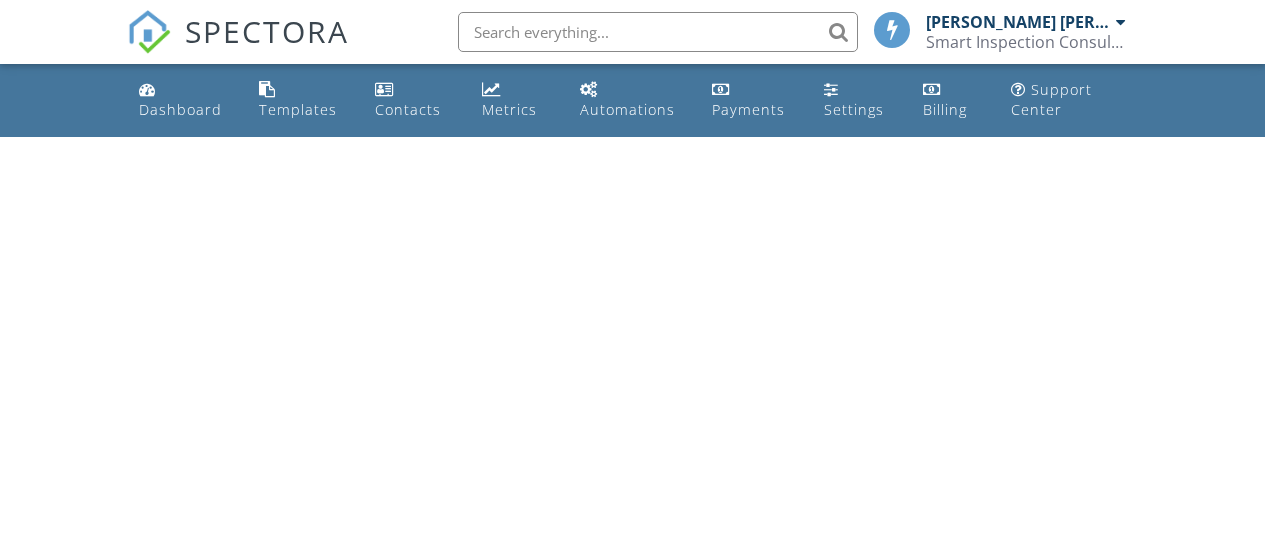 scroll, scrollTop: 0, scrollLeft: 0, axis: both 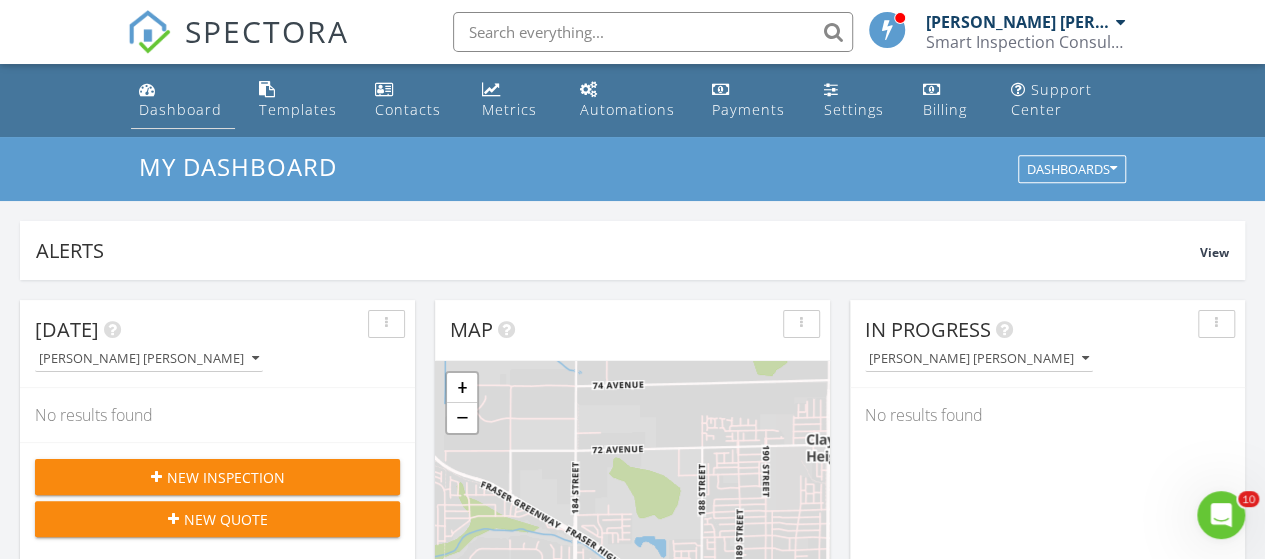 click on "Dashboard" at bounding box center (180, 109) 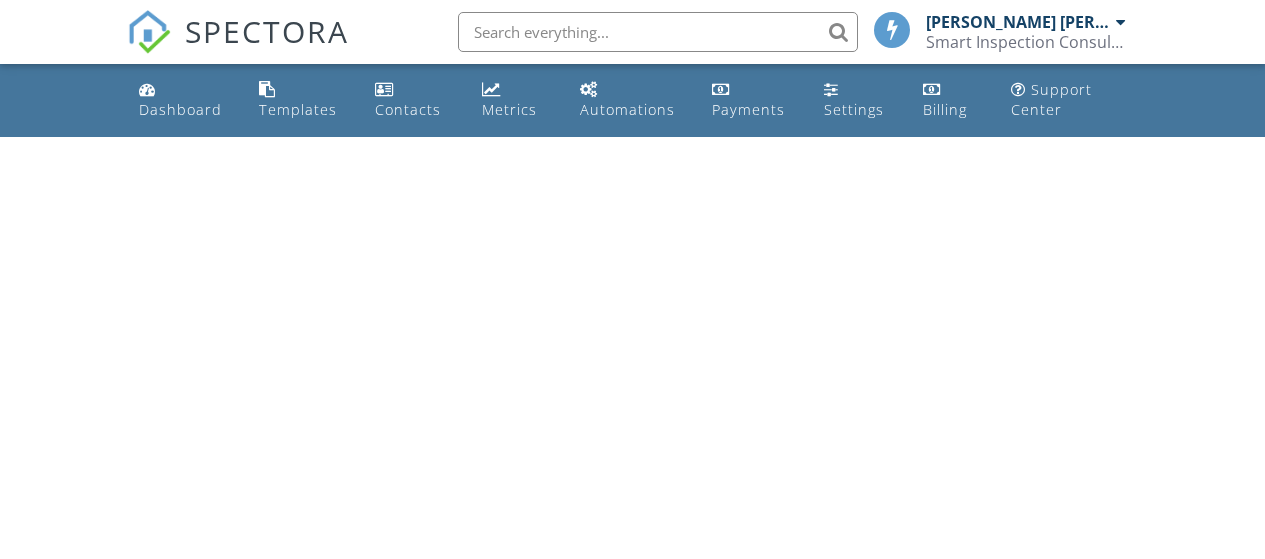 scroll, scrollTop: 0, scrollLeft: 0, axis: both 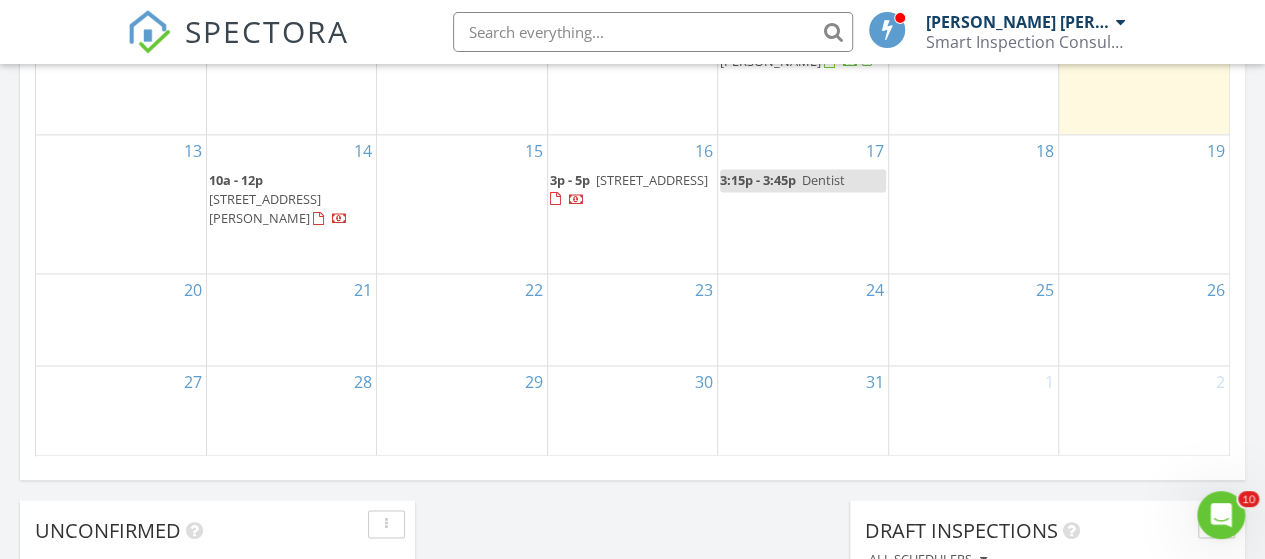 click on "10a - 12p" at bounding box center (236, 180) 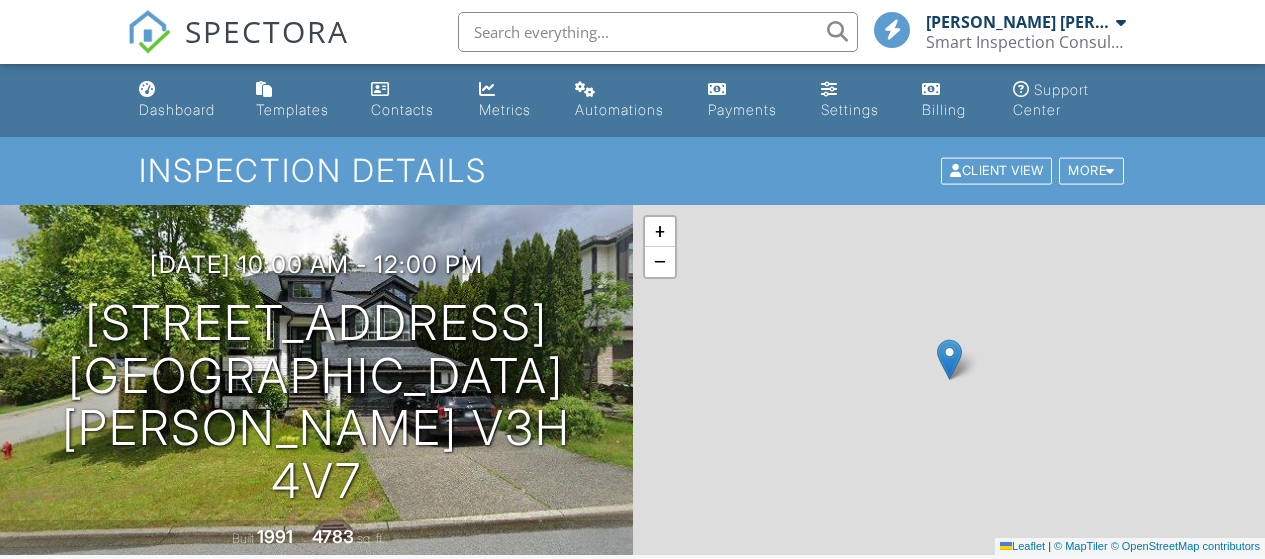 scroll, scrollTop: 1900, scrollLeft: 0, axis: vertical 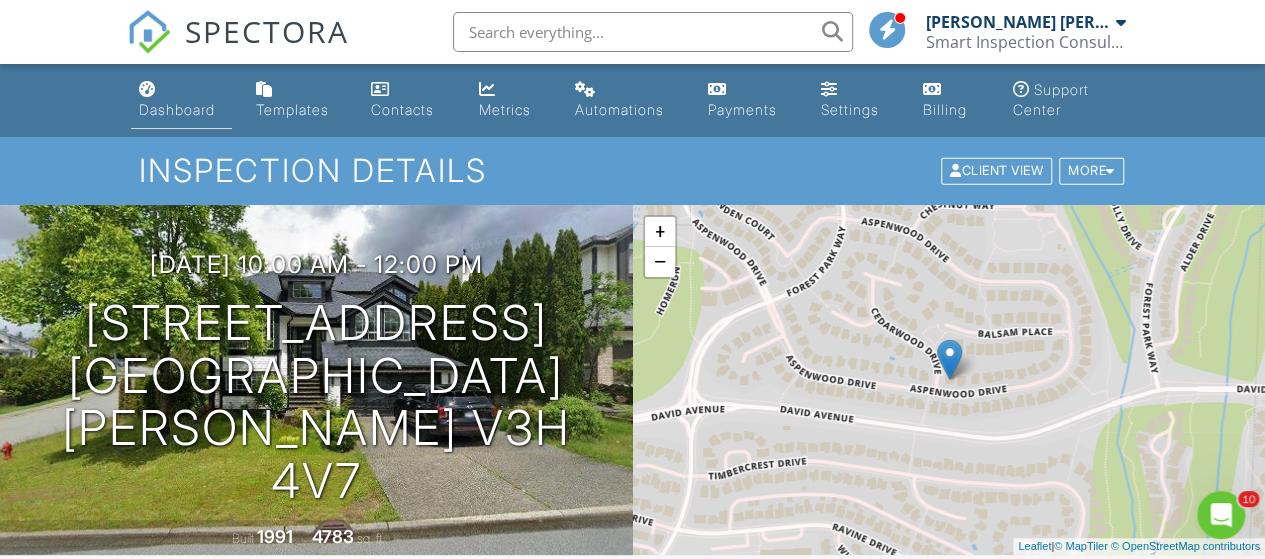 click on "Dashboard" at bounding box center [182, 100] 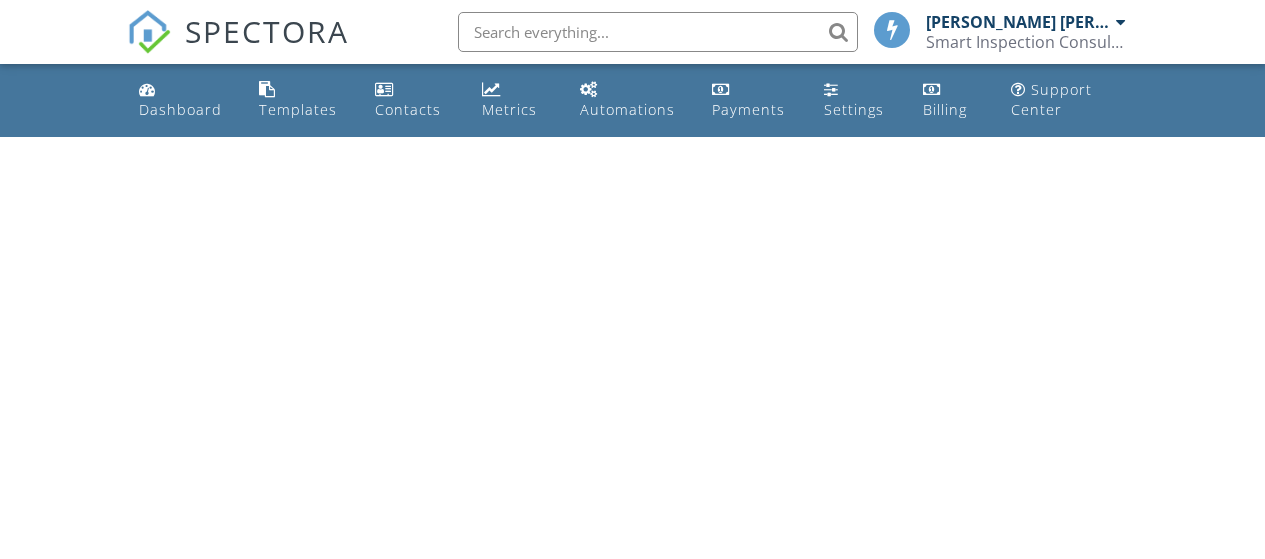 scroll, scrollTop: 0, scrollLeft: 0, axis: both 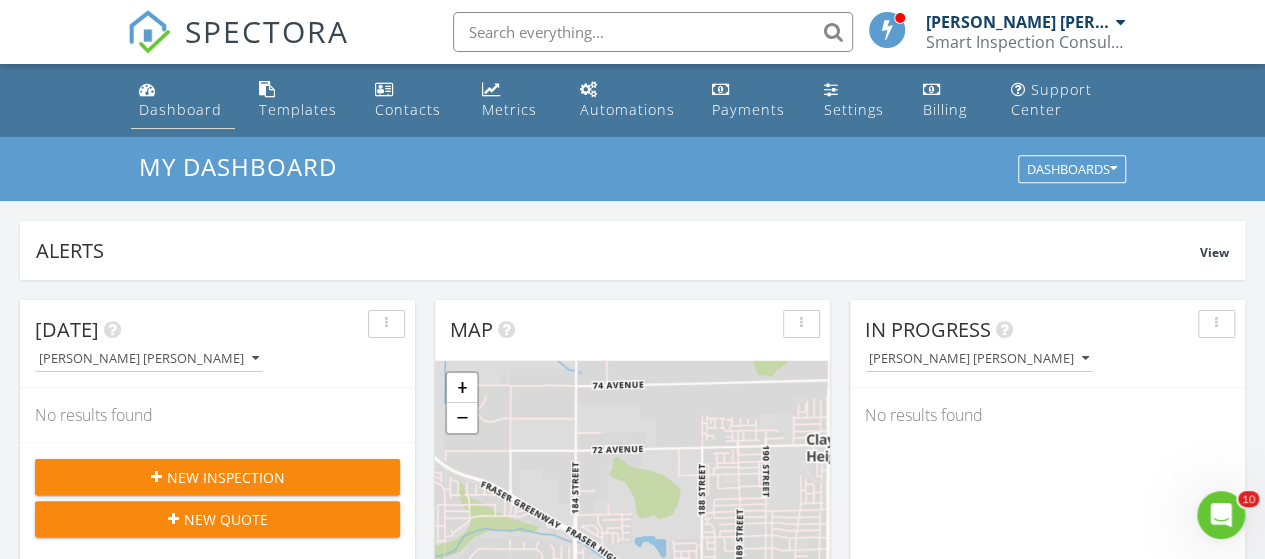 click on "Dashboard" at bounding box center [180, 109] 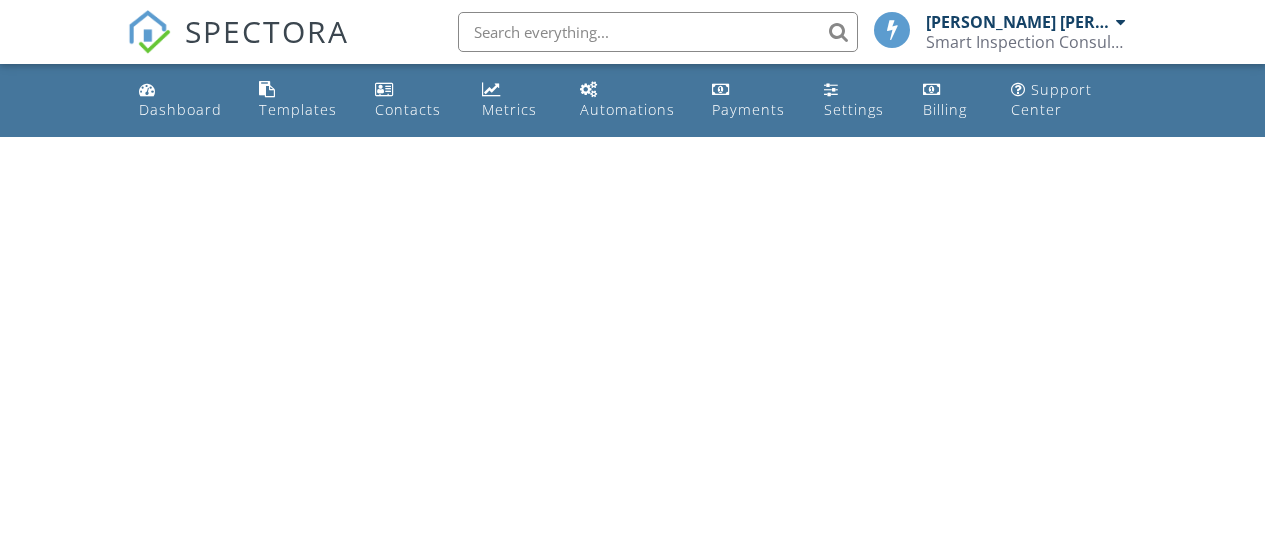 scroll, scrollTop: 0, scrollLeft: 0, axis: both 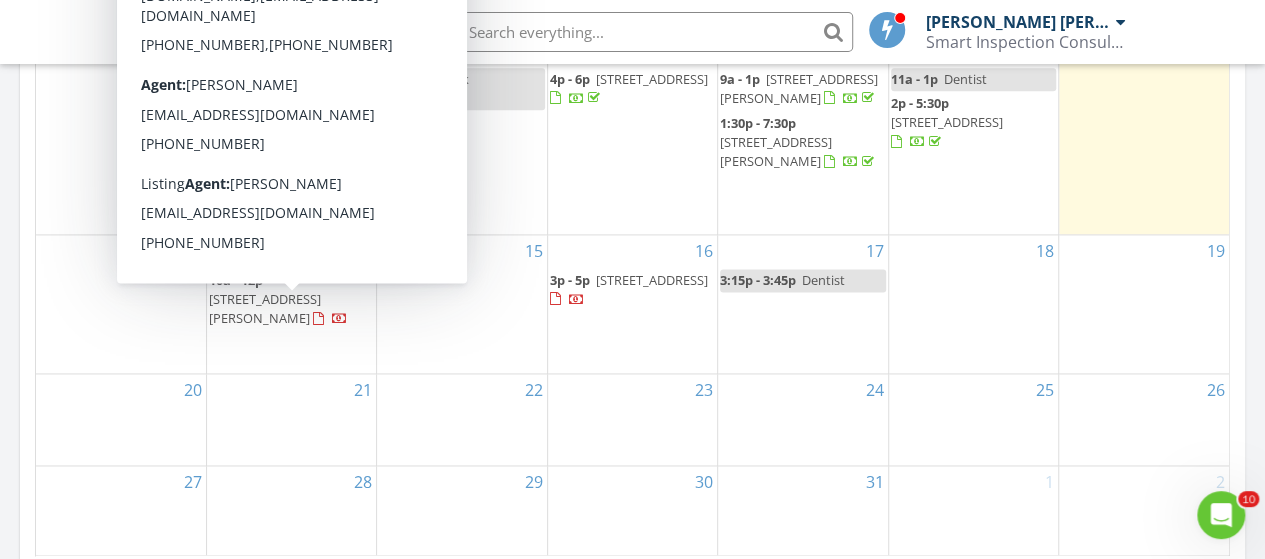 click on "[STREET_ADDRESS][PERSON_NAME]" at bounding box center (265, 308) 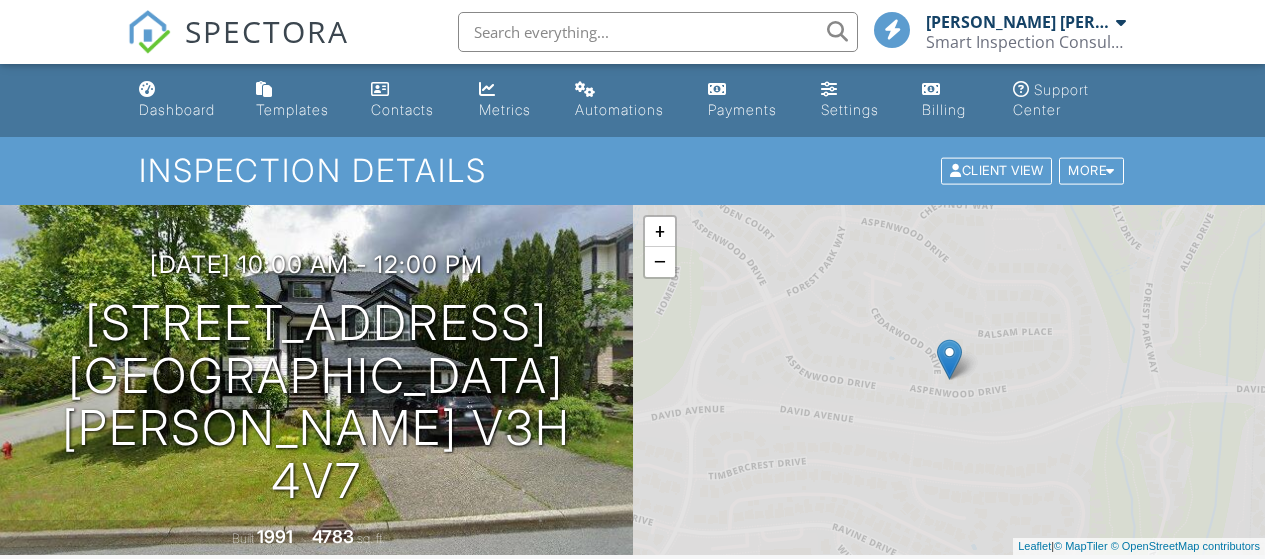 scroll, scrollTop: 0, scrollLeft: 0, axis: both 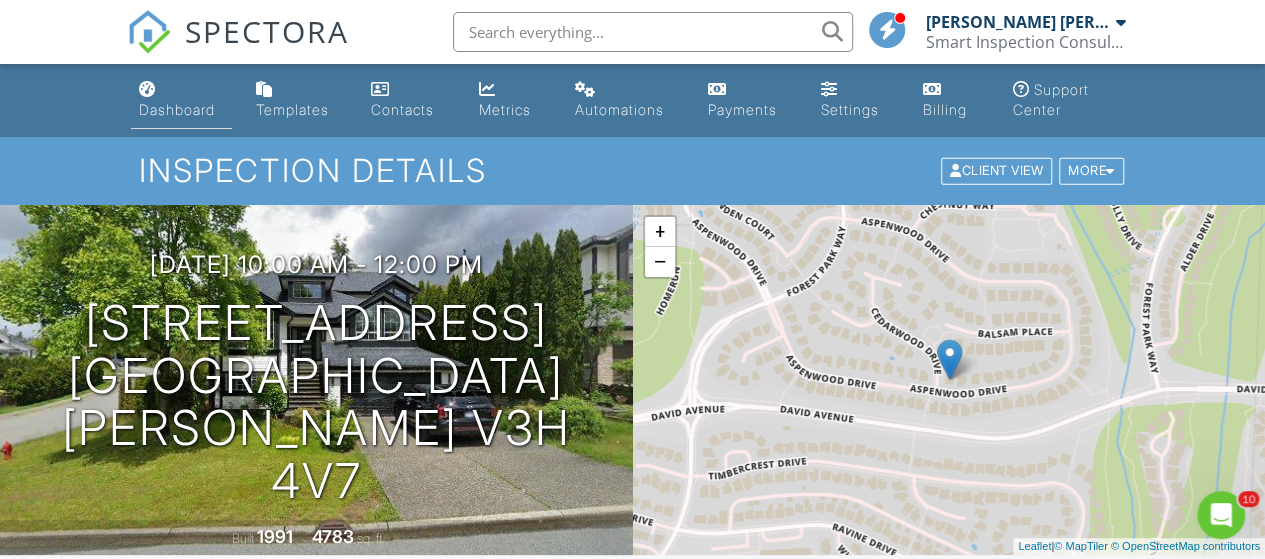 click on "Dashboard" at bounding box center (182, 100) 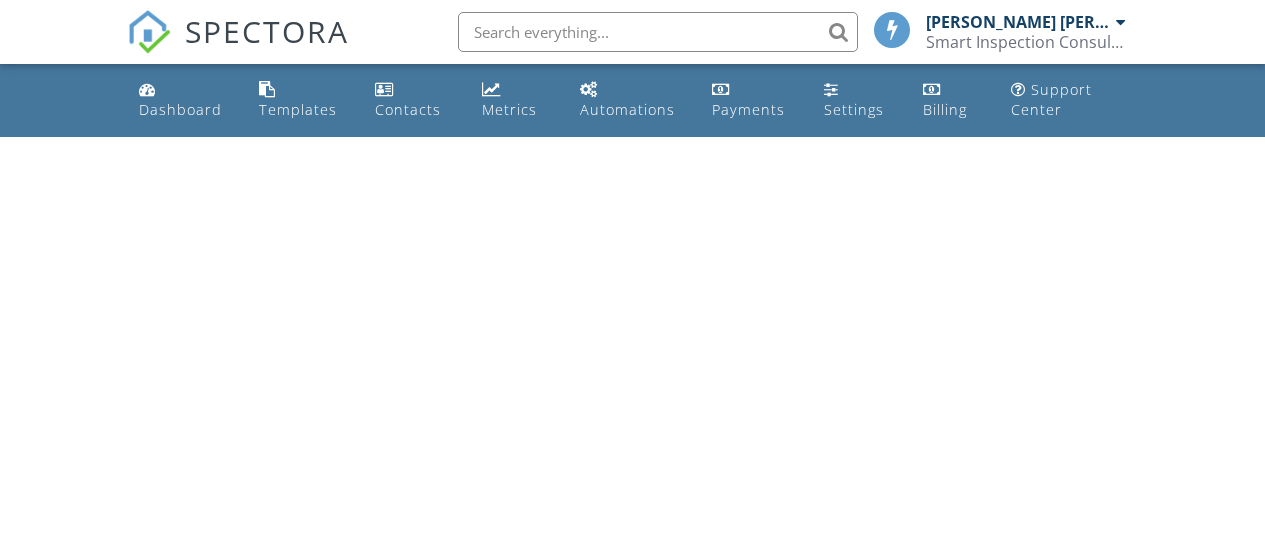scroll, scrollTop: 0, scrollLeft: 0, axis: both 